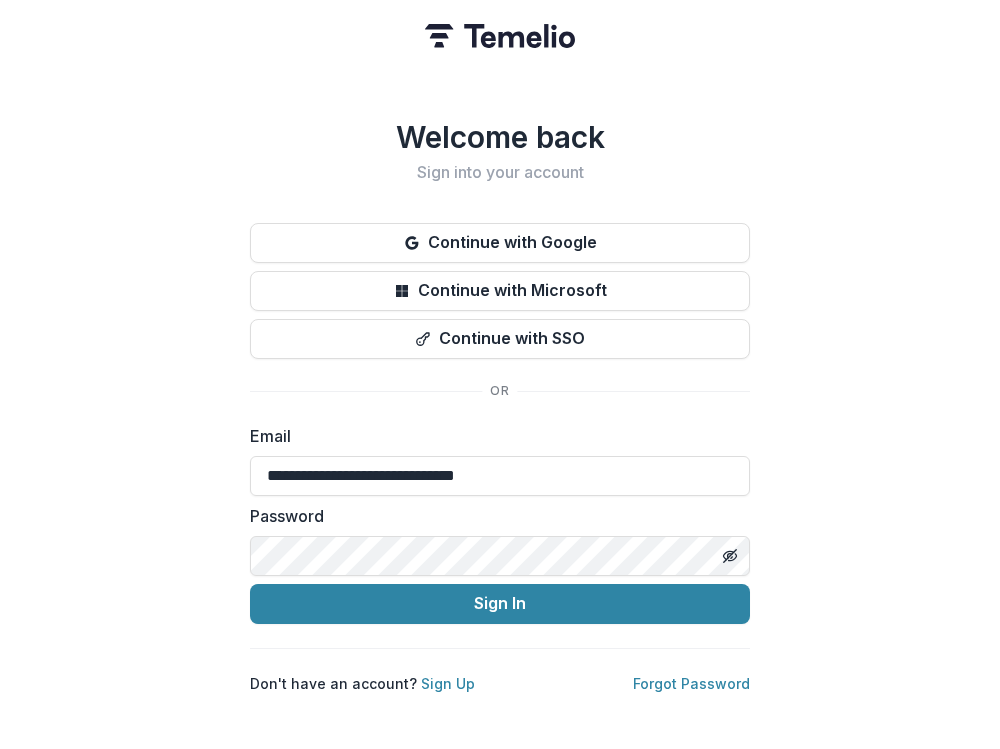 scroll, scrollTop: 0, scrollLeft: 0, axis: both 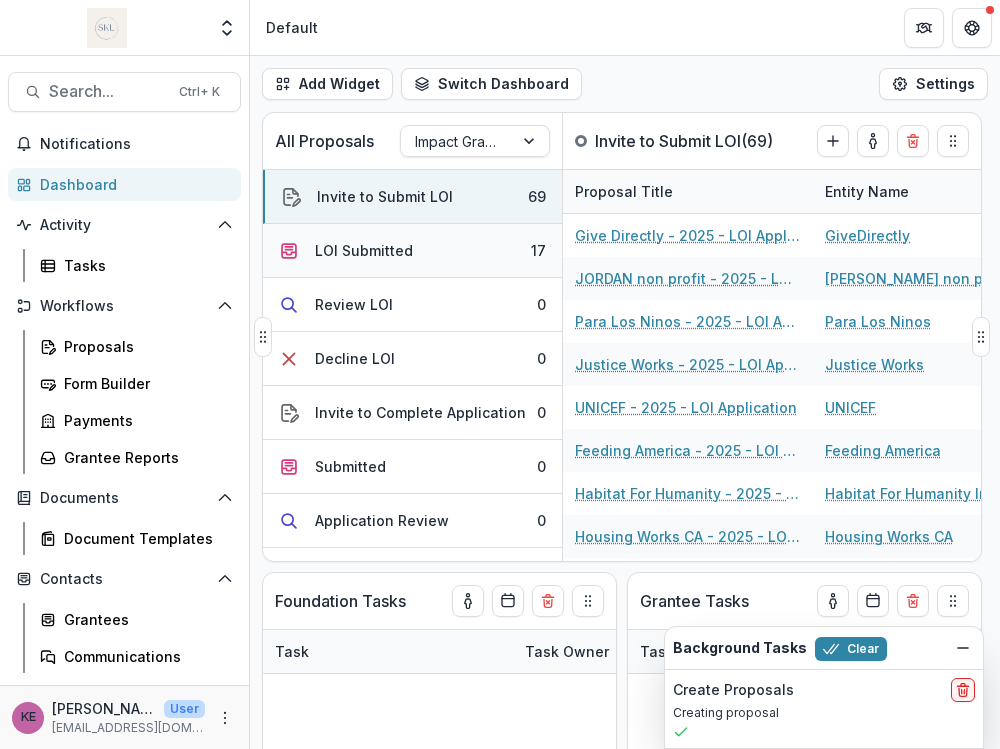 click on "LOI Submitted" at bounding box center (364, 250) 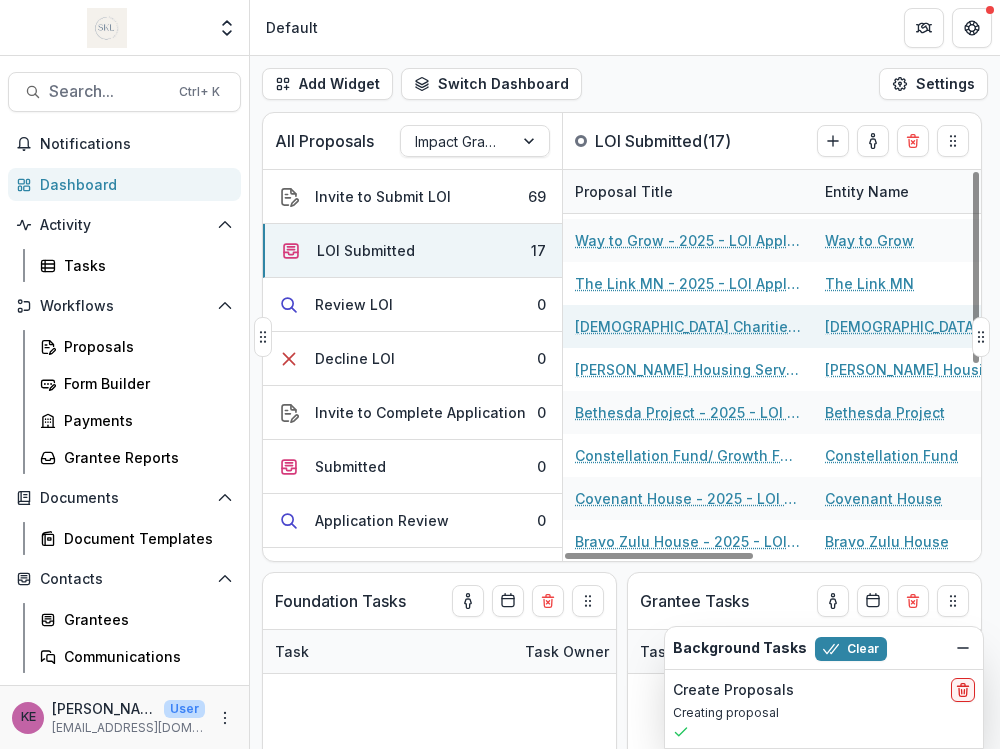 scroll, scrollTop: 0, scrollLeft: 0, axis: both 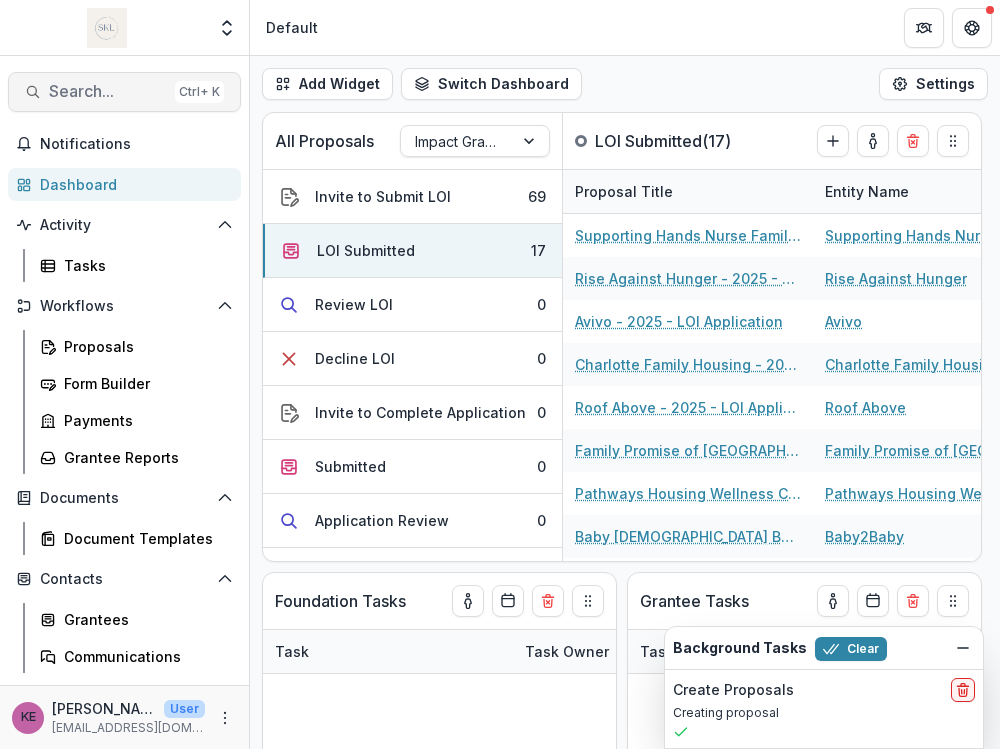 click on "Search..." at bounding box center [108, 91] 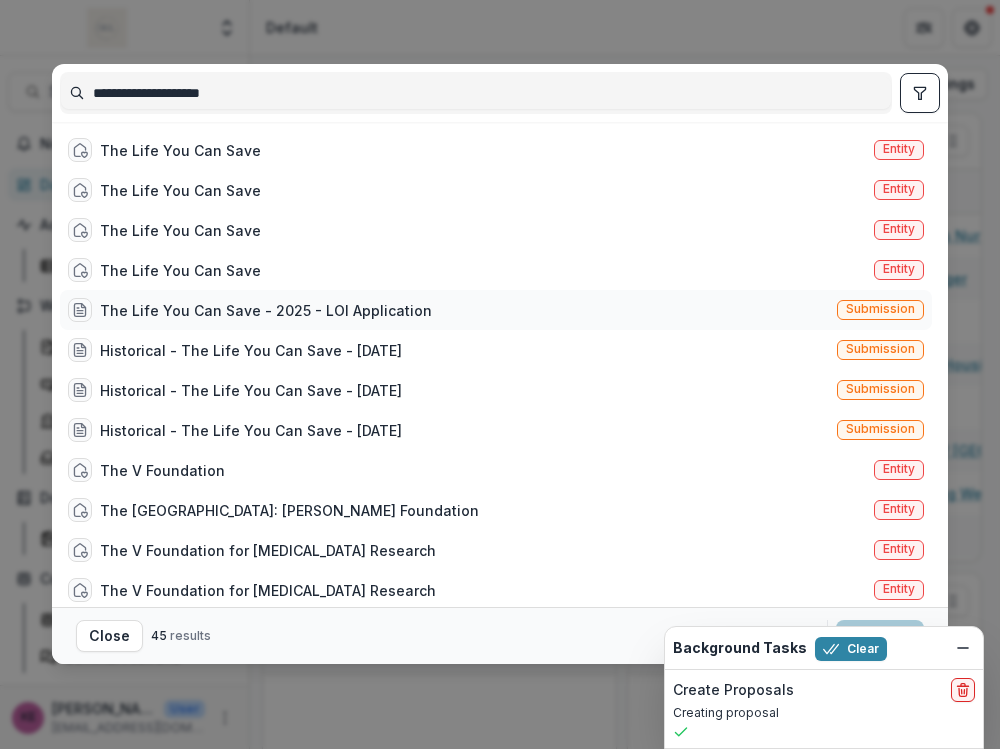 type on "**********" 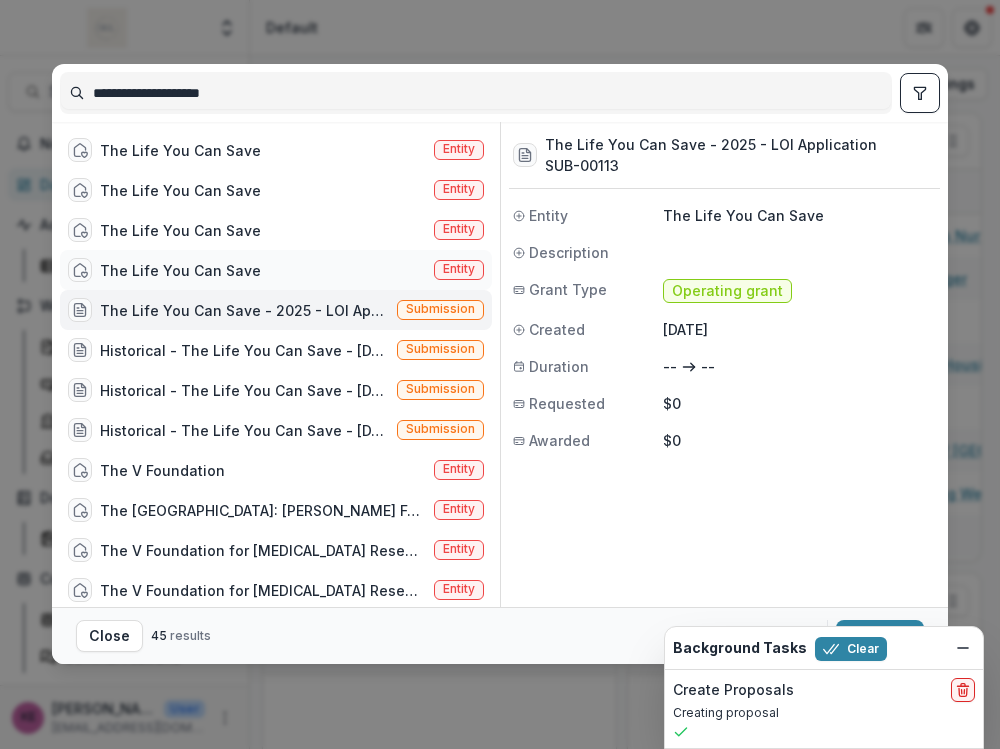 click on "The Life You Can Save Entity" at bounding box center (276, 270) 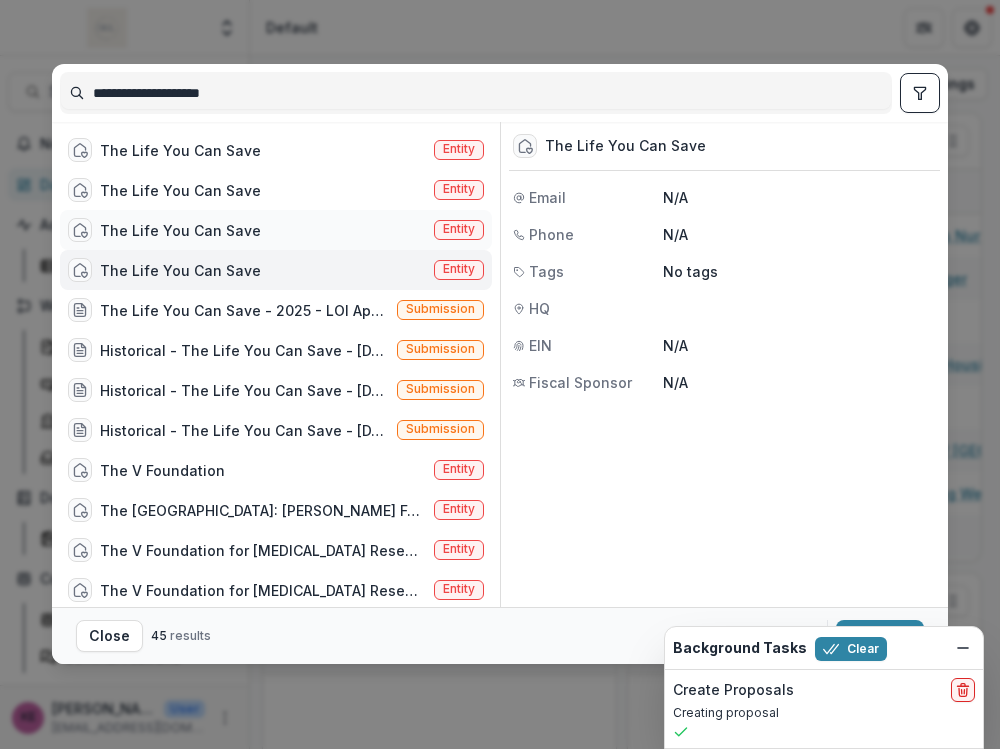 click on "The Life You Can Save" at bounding box center (180, 230) 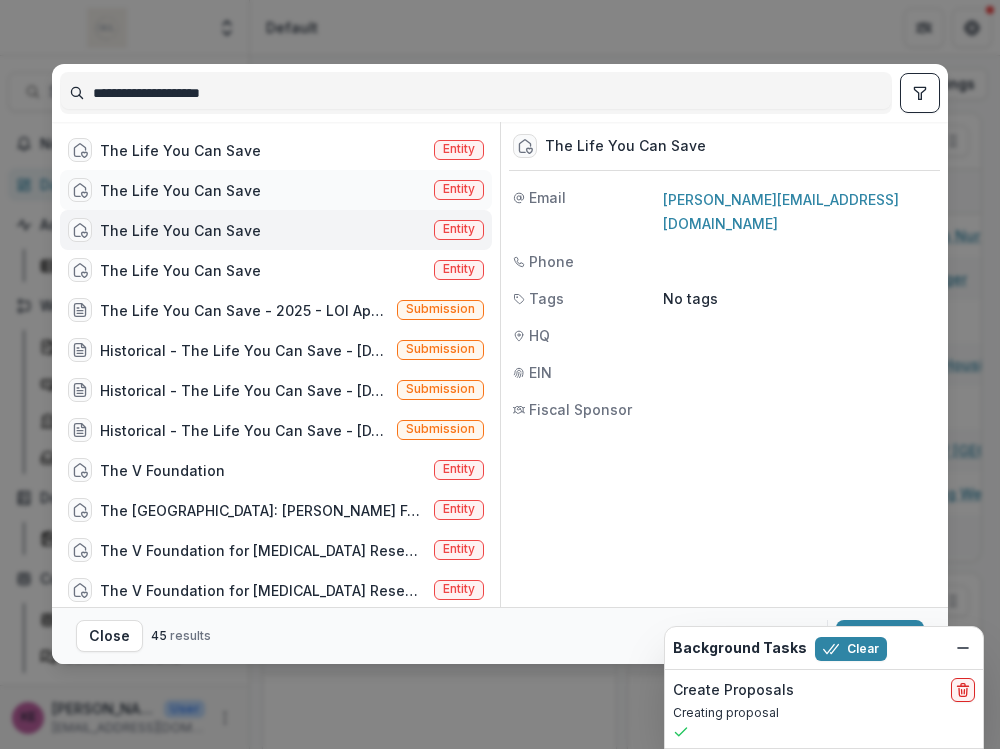 click on "The Life You Can Save" at bounding box center (180, 190) 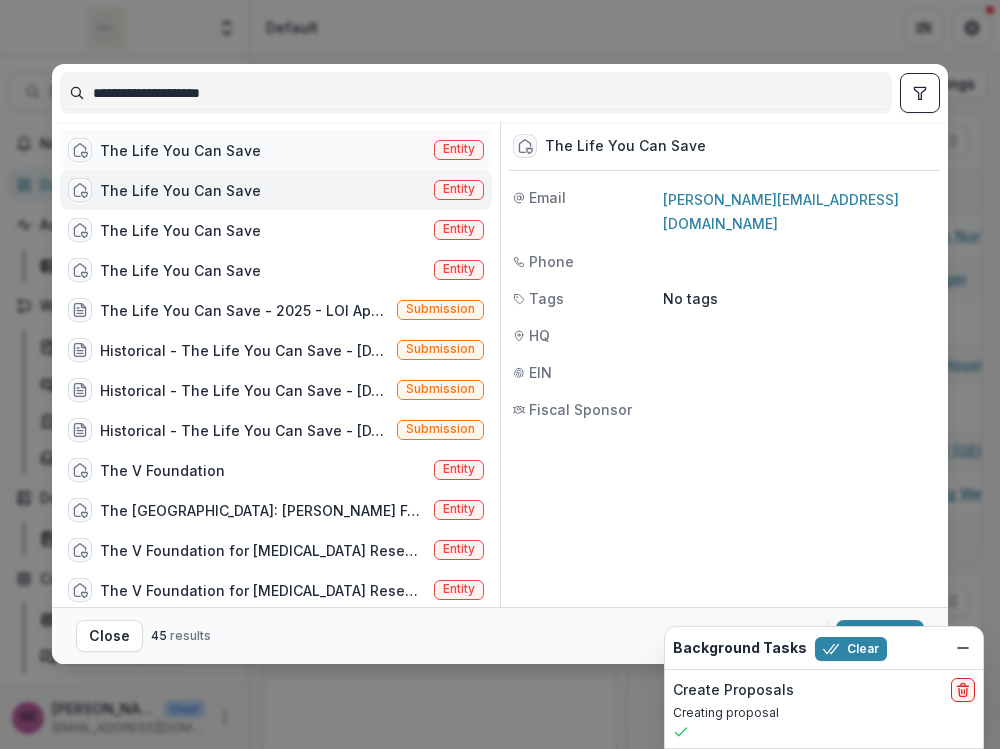 click on "The Life You Can Save" at bounding box center (180, 150) 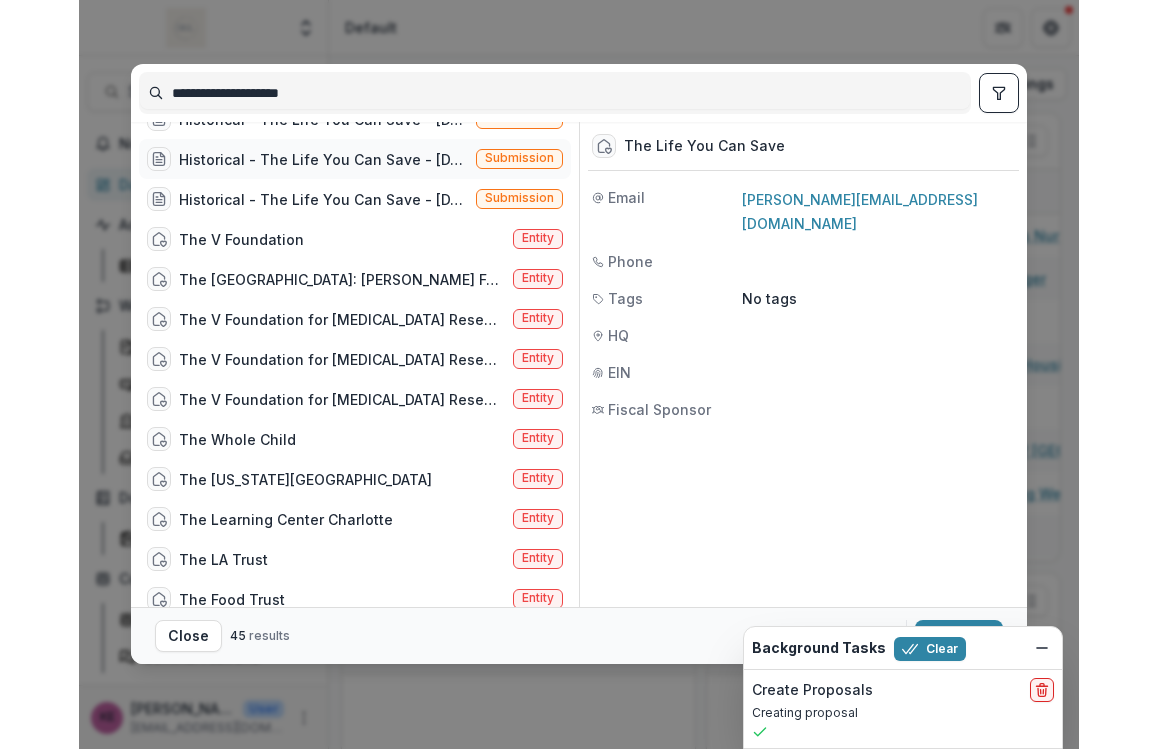 scroll, scrollTop: 0, scrollLeft: 0, axis: both 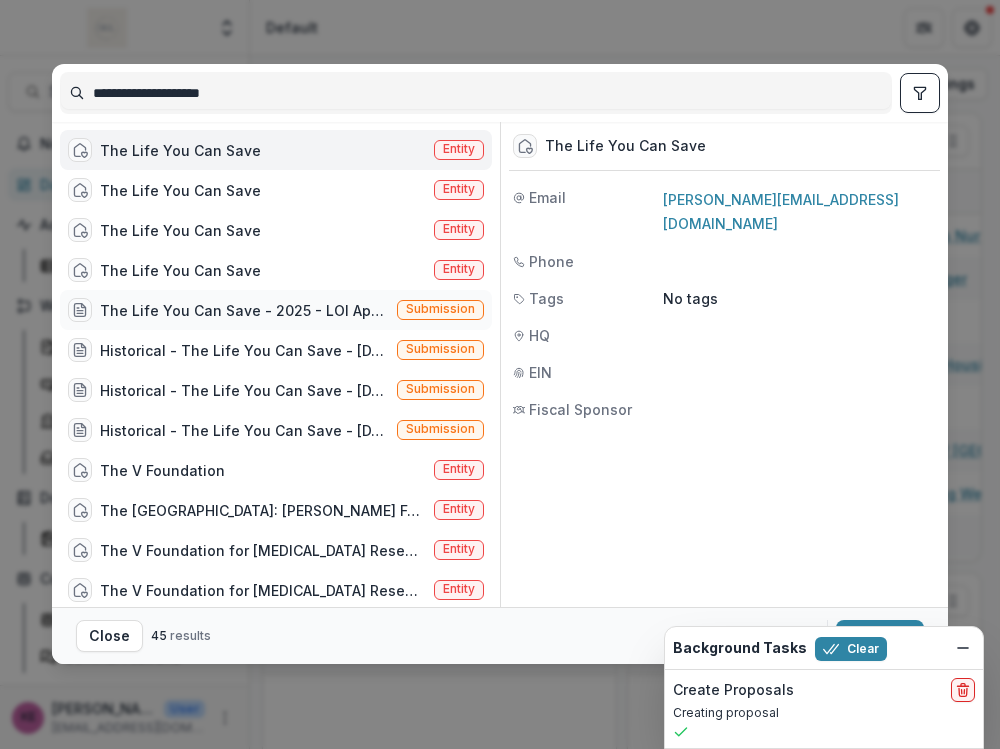 click on "The Life You Can Save - 2025 - LOI Application Submission" at bounding box center (276, 310) 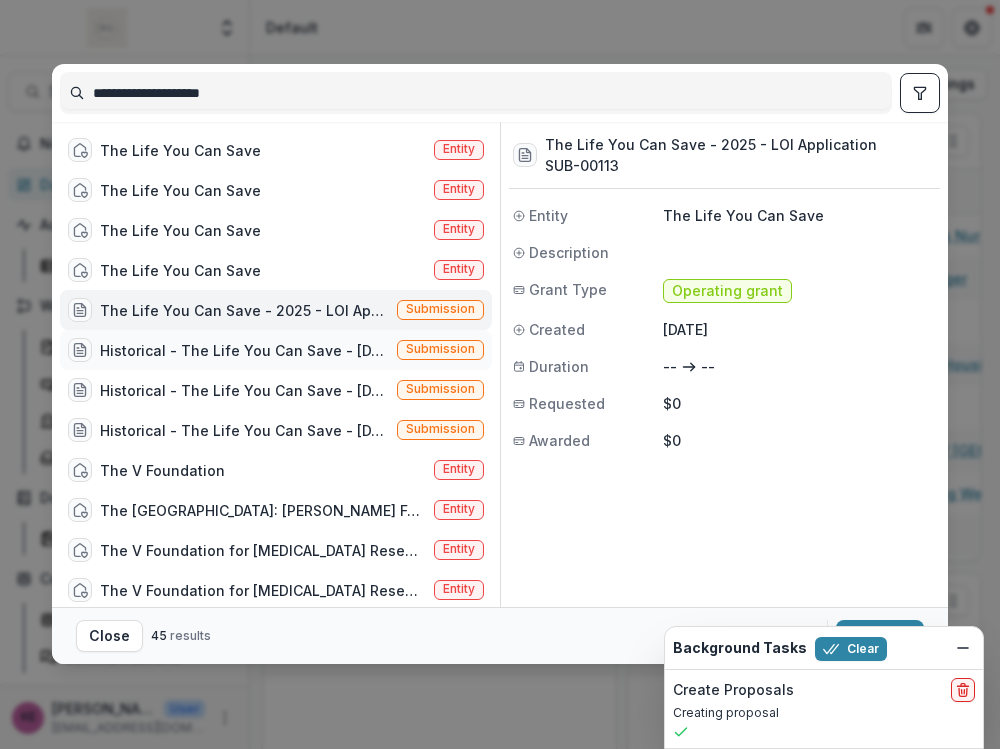 click on "Historical - The Life You Can Save - [DATE]" at bounding box center [244, 350] 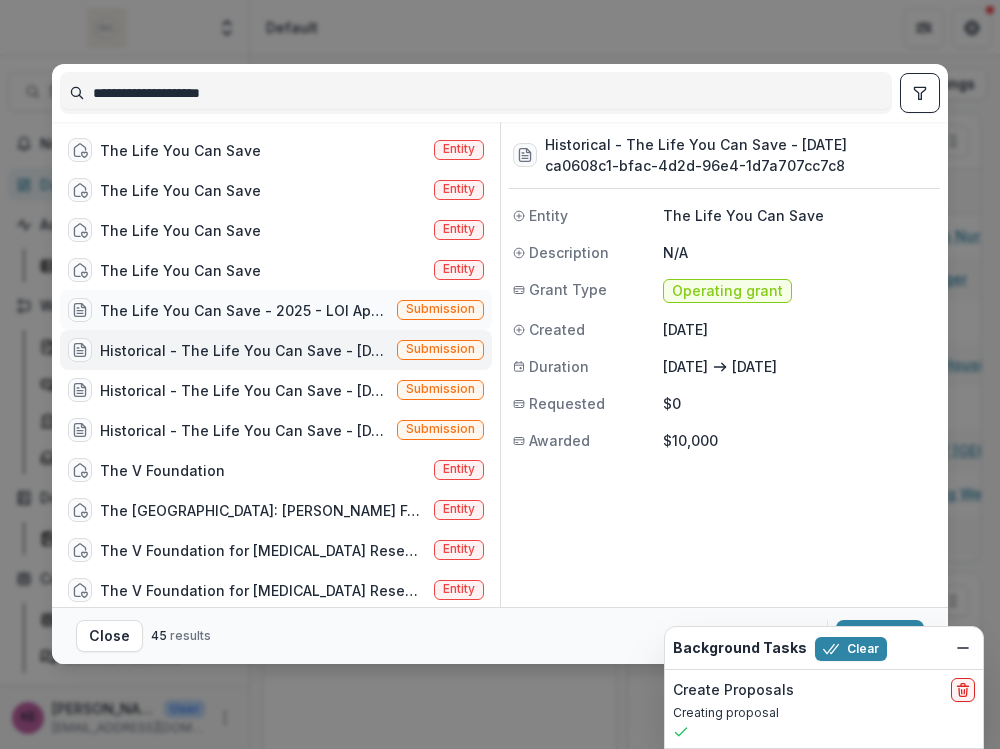click on "Submission" at bounding box center [440, 309] 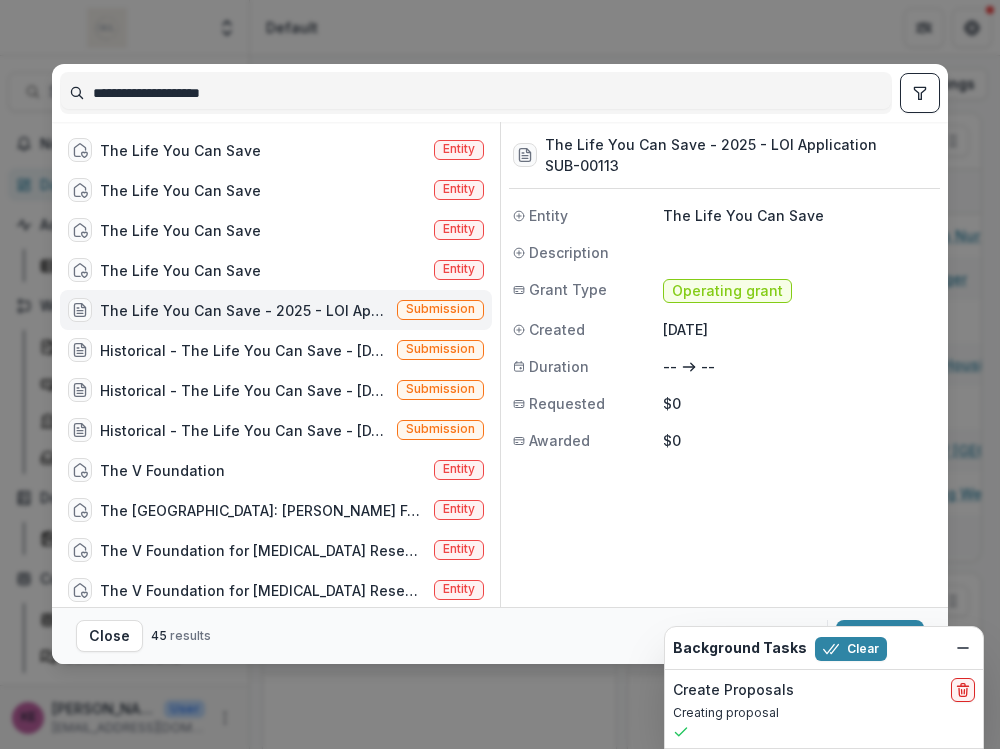 click on "The Life You Can Save - 2025 - LOI Application" at bounding box center [711, 144] 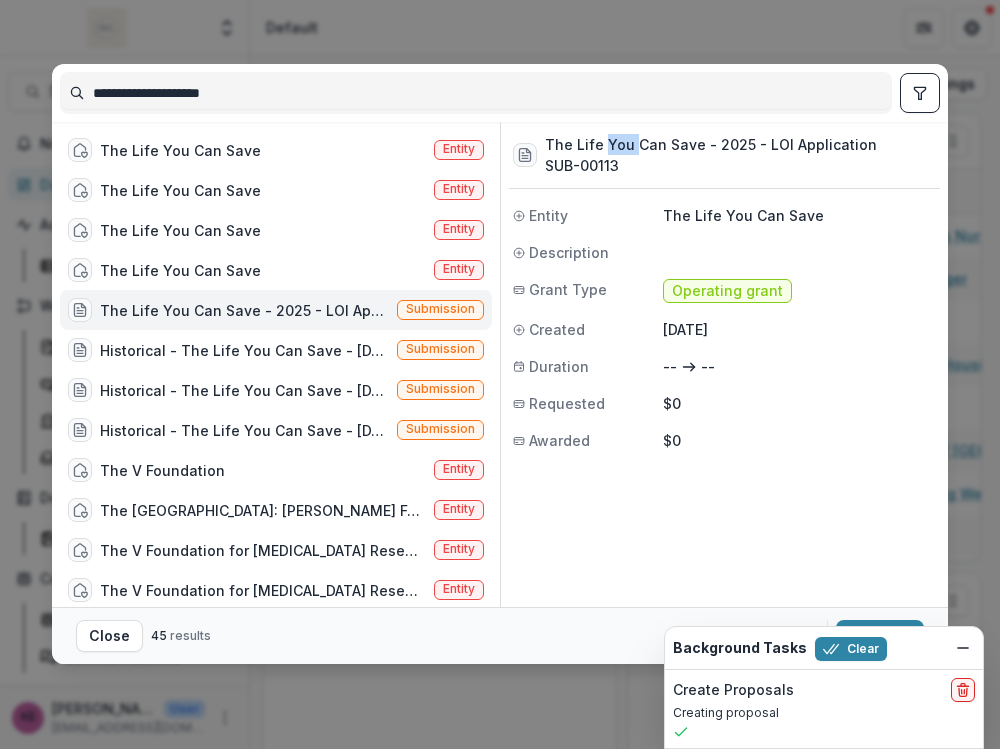 click on "The Life You Can Save - 2025 - LOI Application" at bounding box center (711, 144) 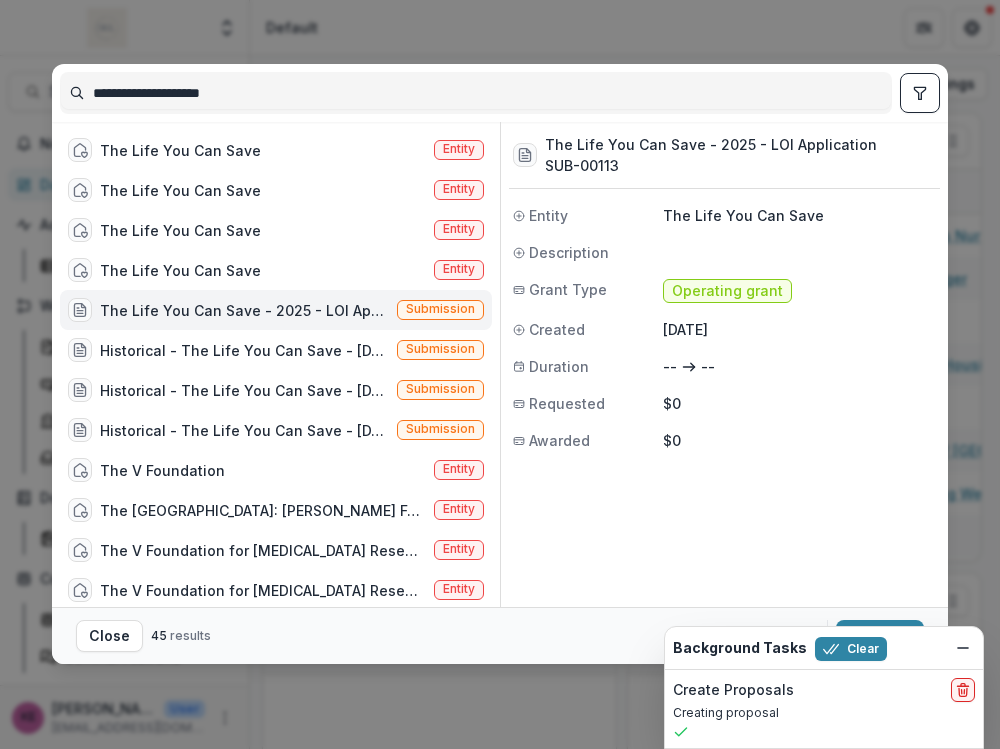 click 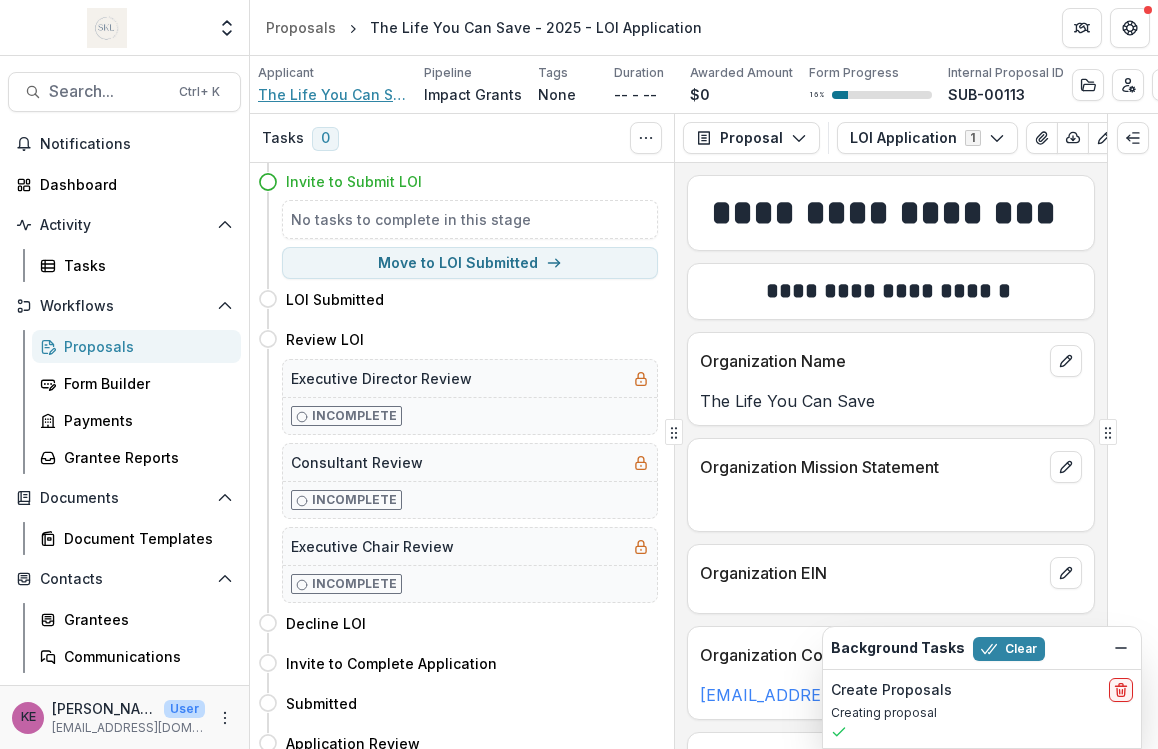 click on "The Life You Can Save" at bounding box center (333, 94) 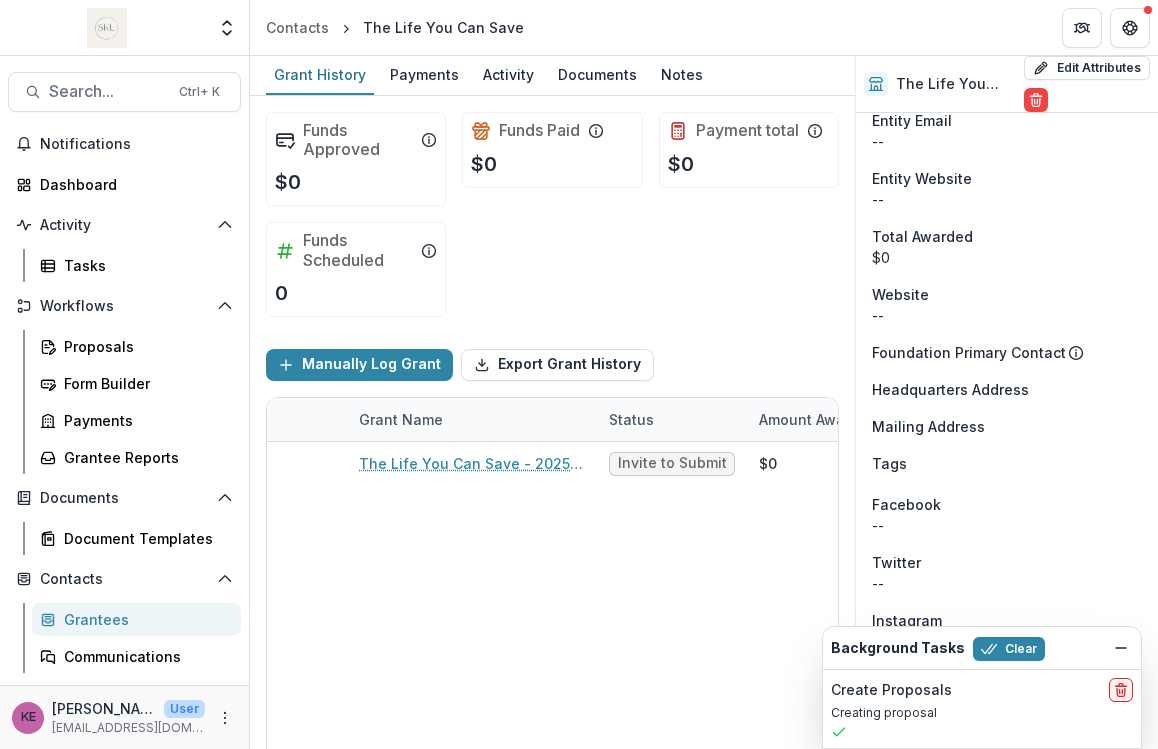 scroll, scrollTop: 840, scrollLeft: 0, axis: vertical 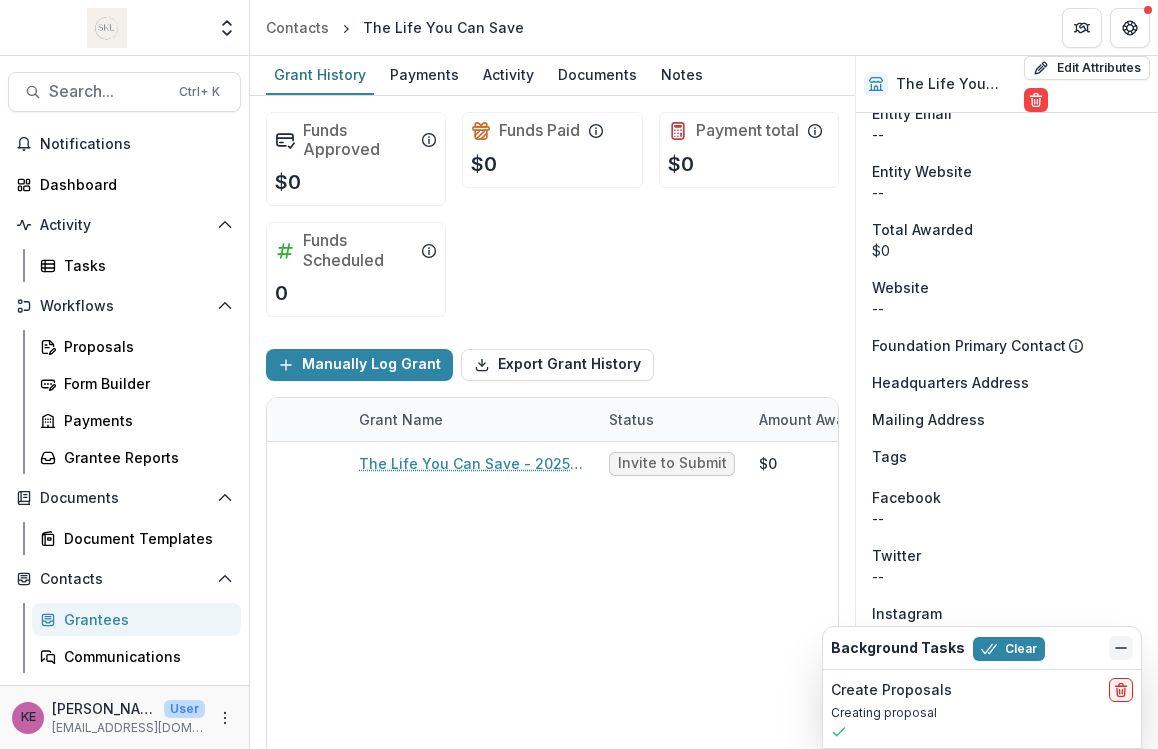 click at bounding box center (1121, 648) 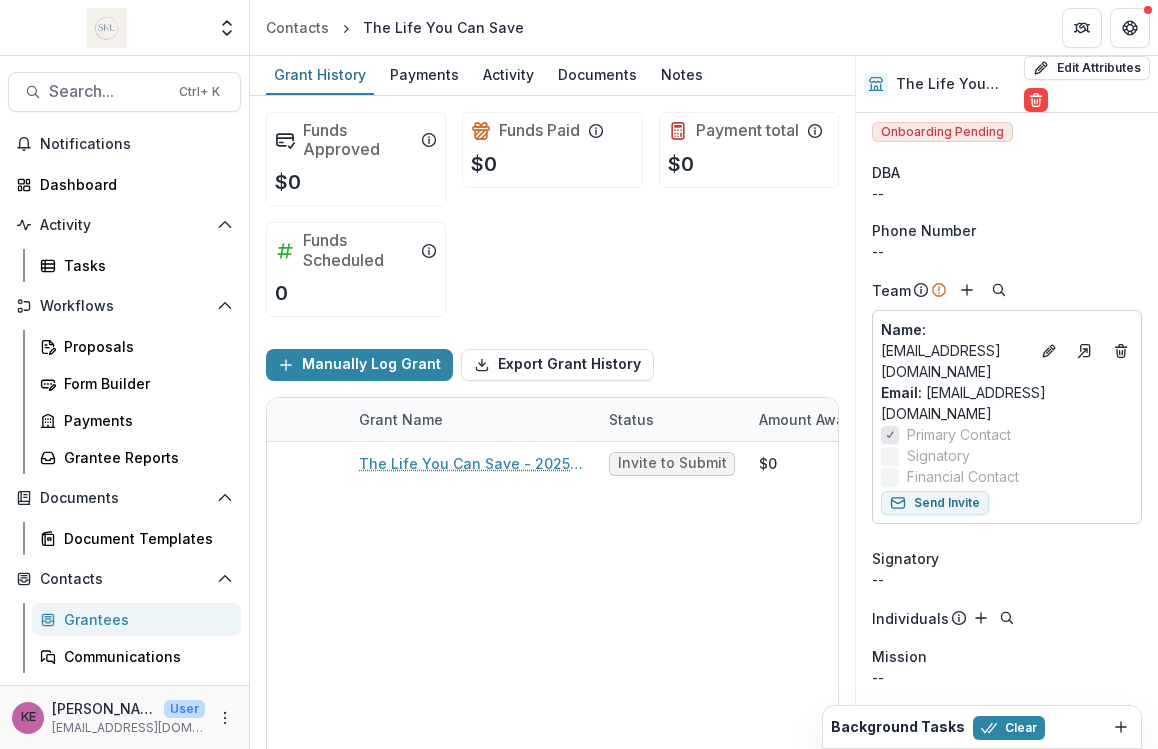 scroll, scrollTop: 0, scrollLeft: 0, axis: both 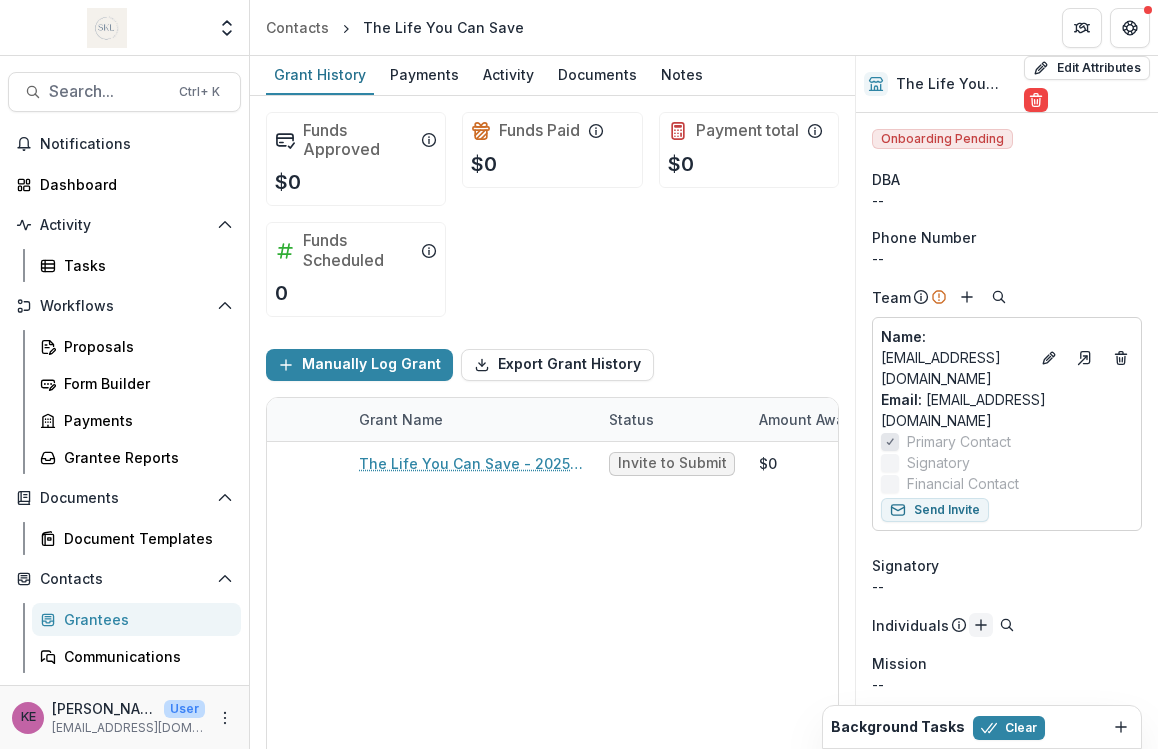 click 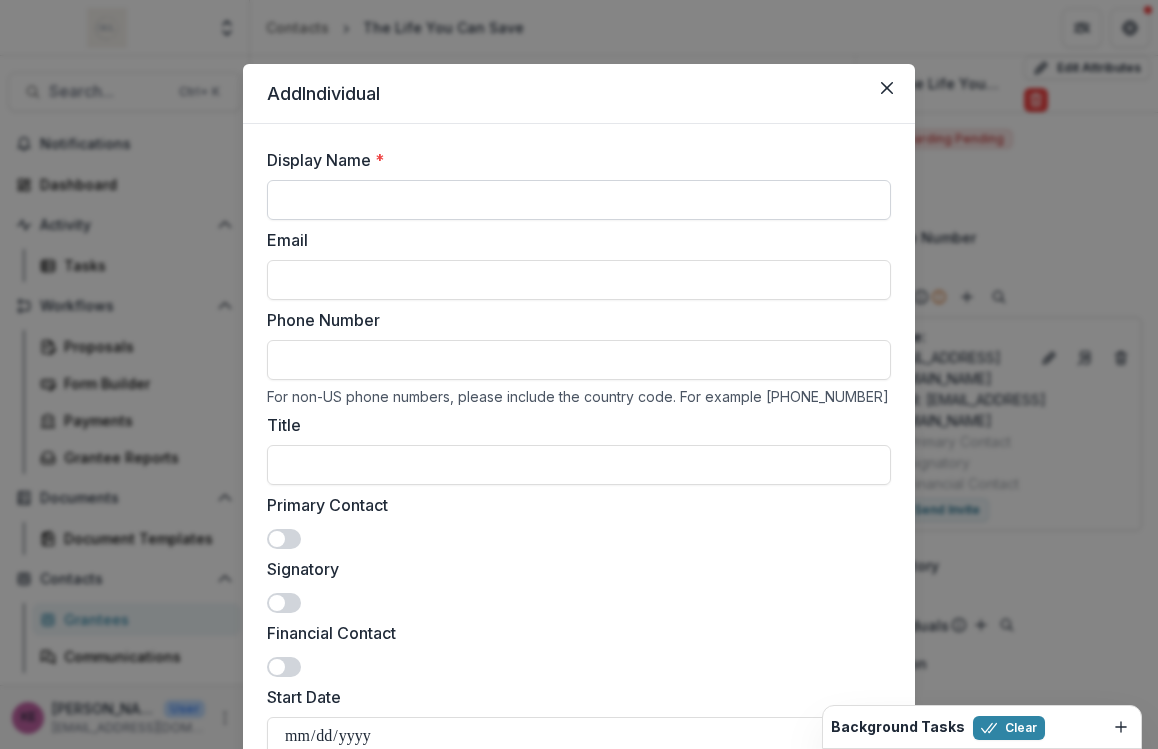 click on "Display Name *" at bounding box center (579, 200) 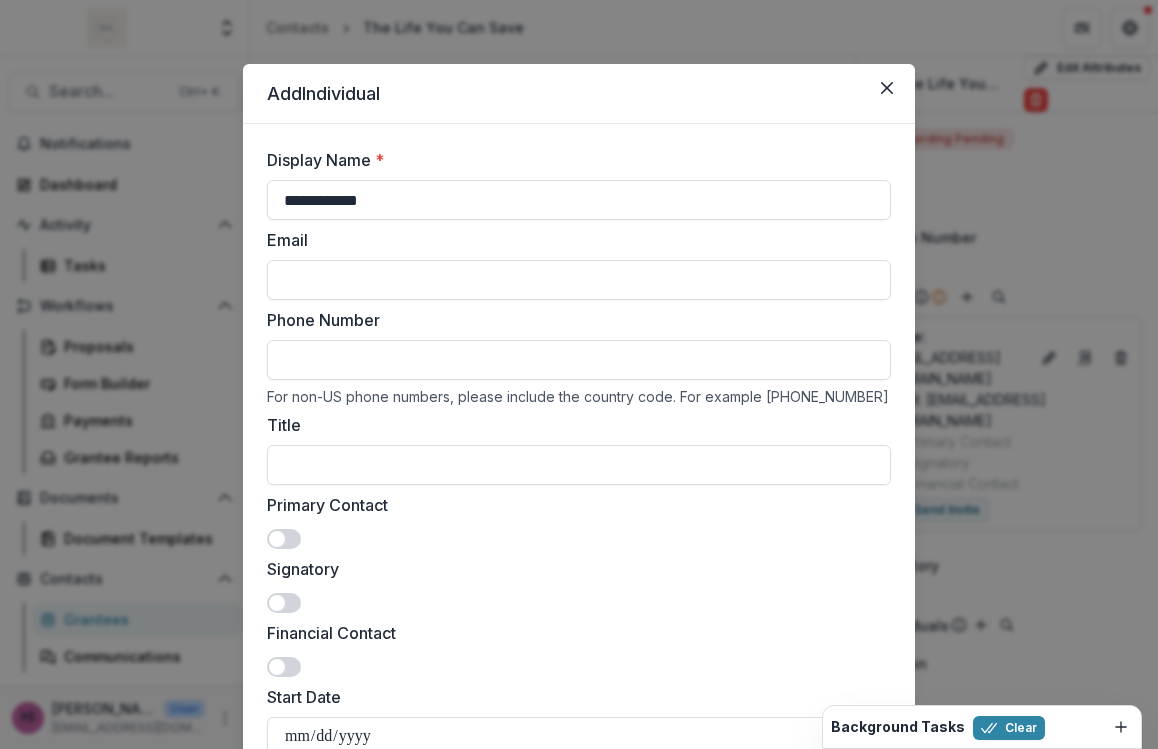 type on "**********" 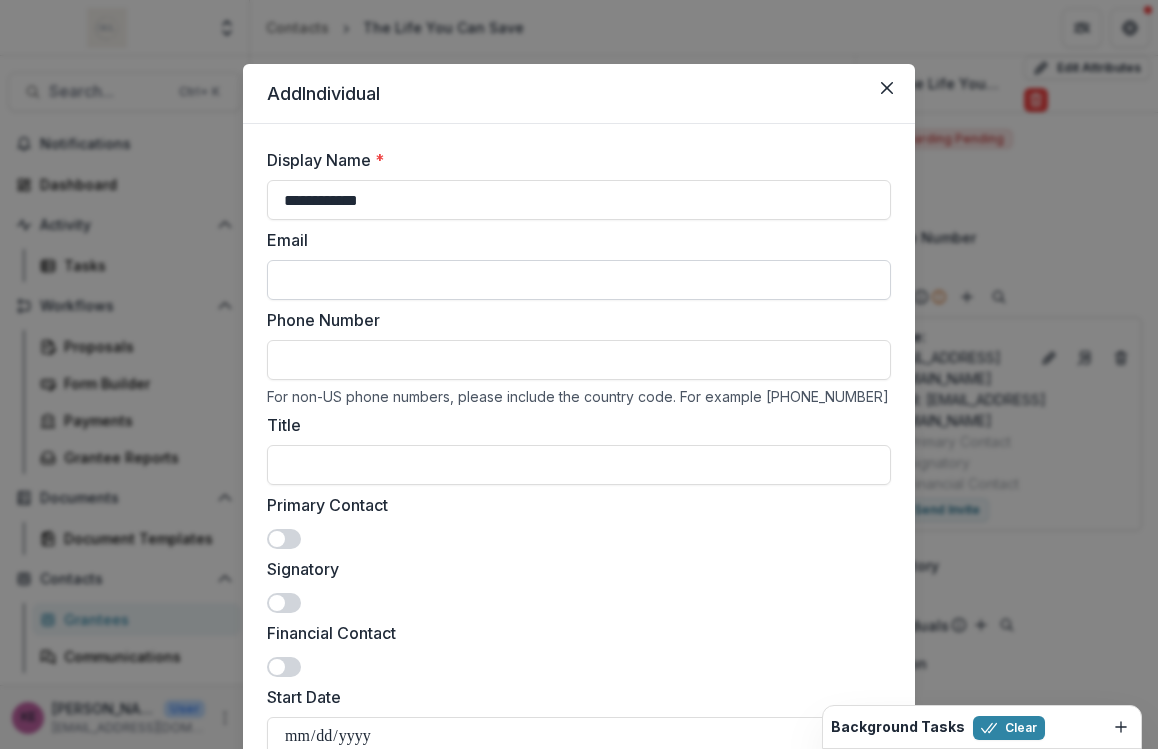 drag, startPoint x: 804, startPoint y: 211, endPoint x: 650, endPoint y: 275, distance: 166.7693 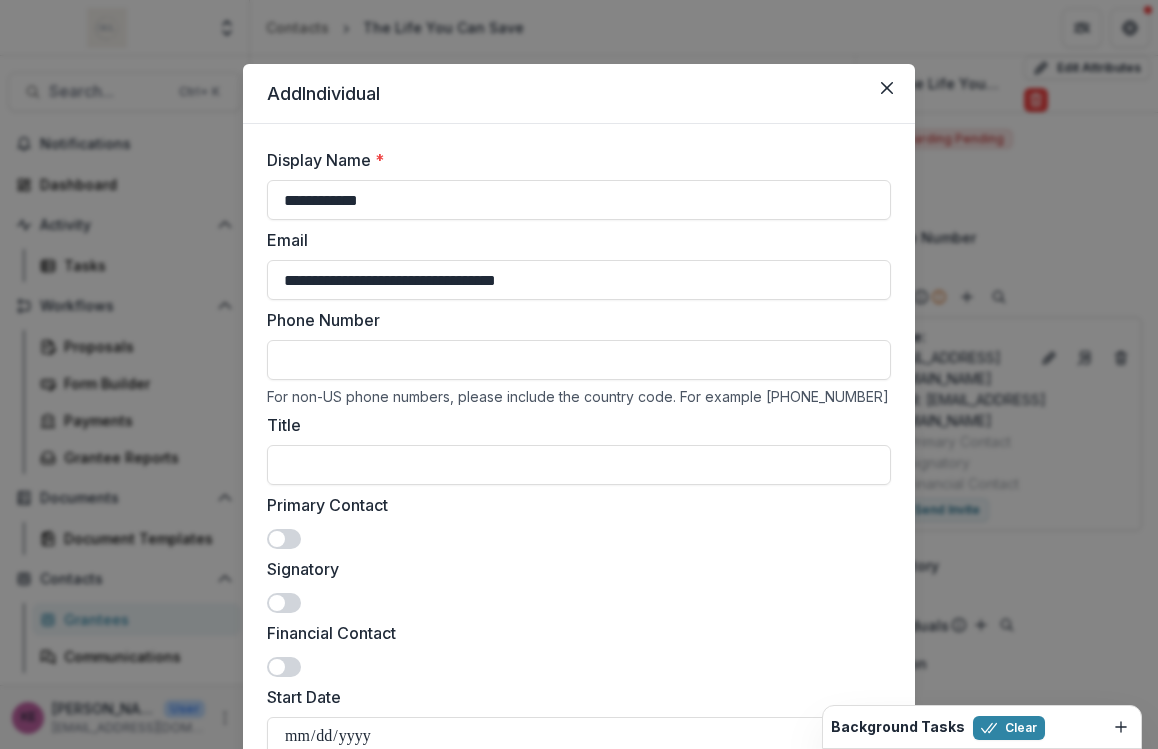 scroll, scrollTop: 304, scrollLeft: 0, axis: vertical 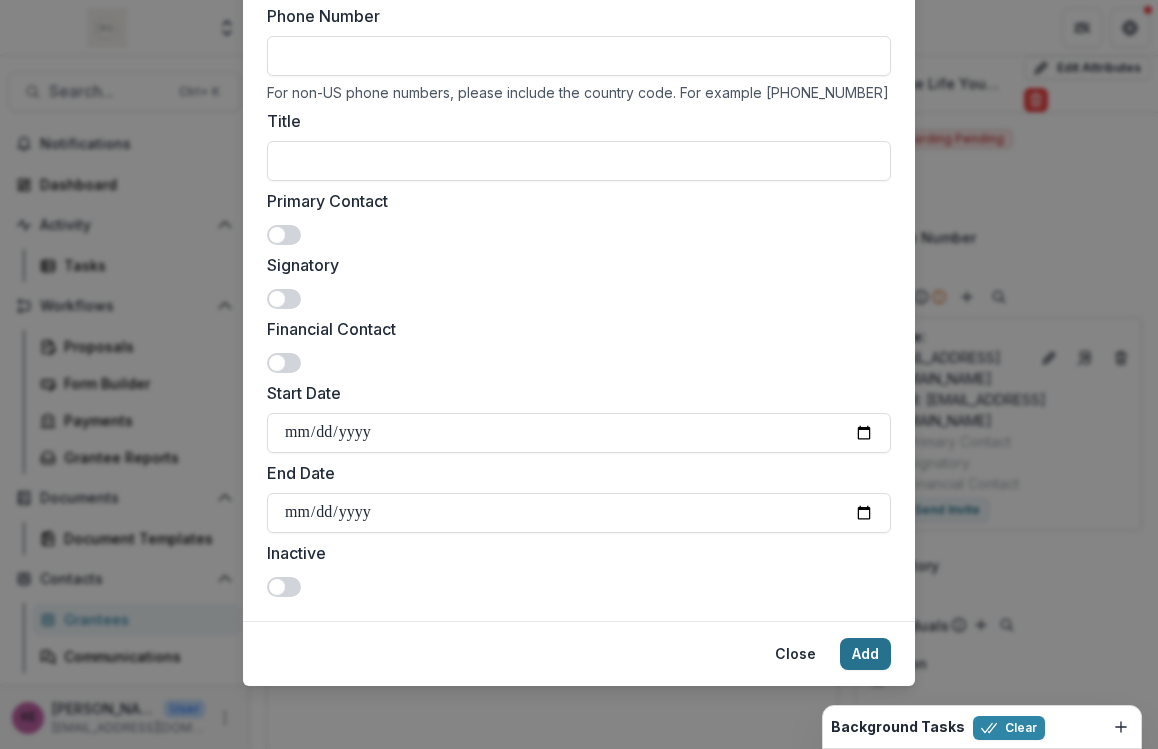 click on "Add" at bounding box center [865, 654] 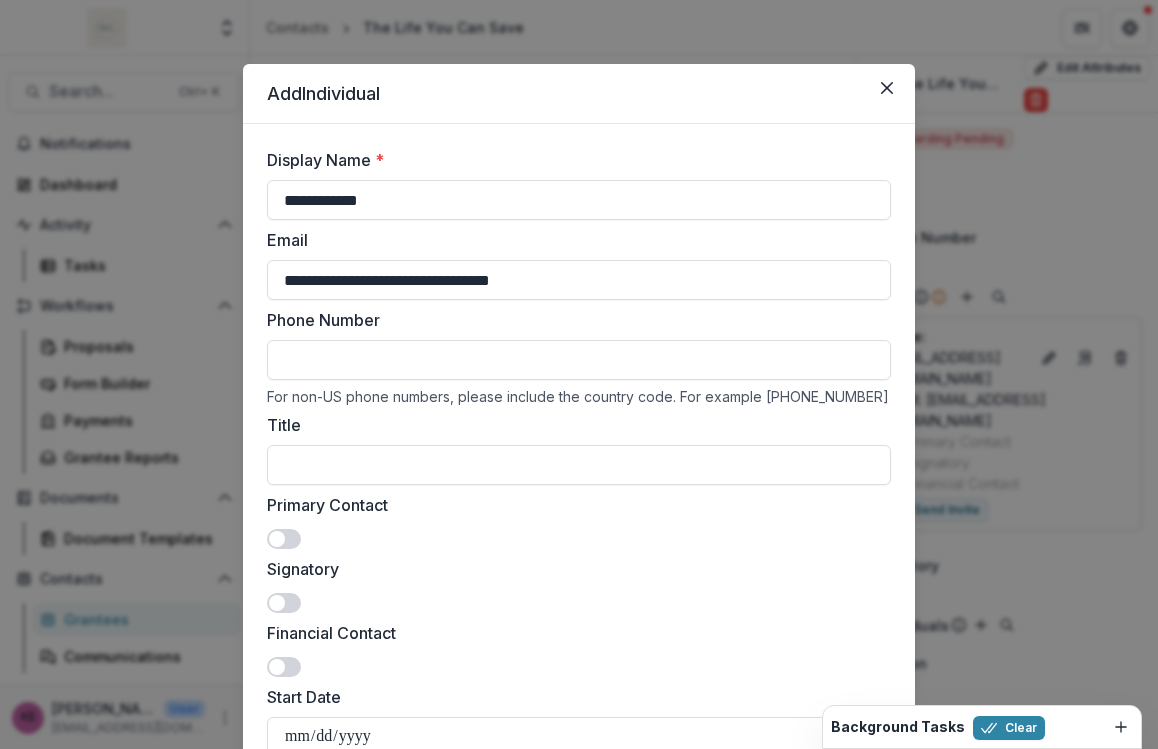 scroll, scrollTop: 304, scrollLeft: 0, axis: vertical 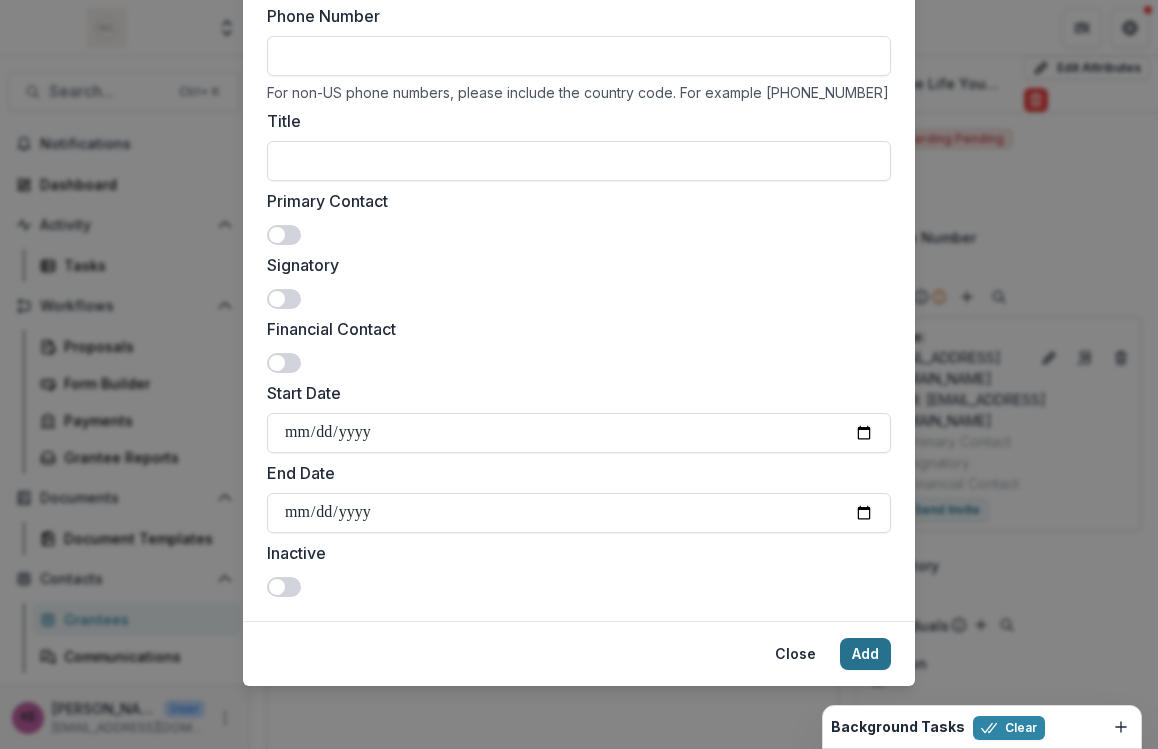 type on "**********" 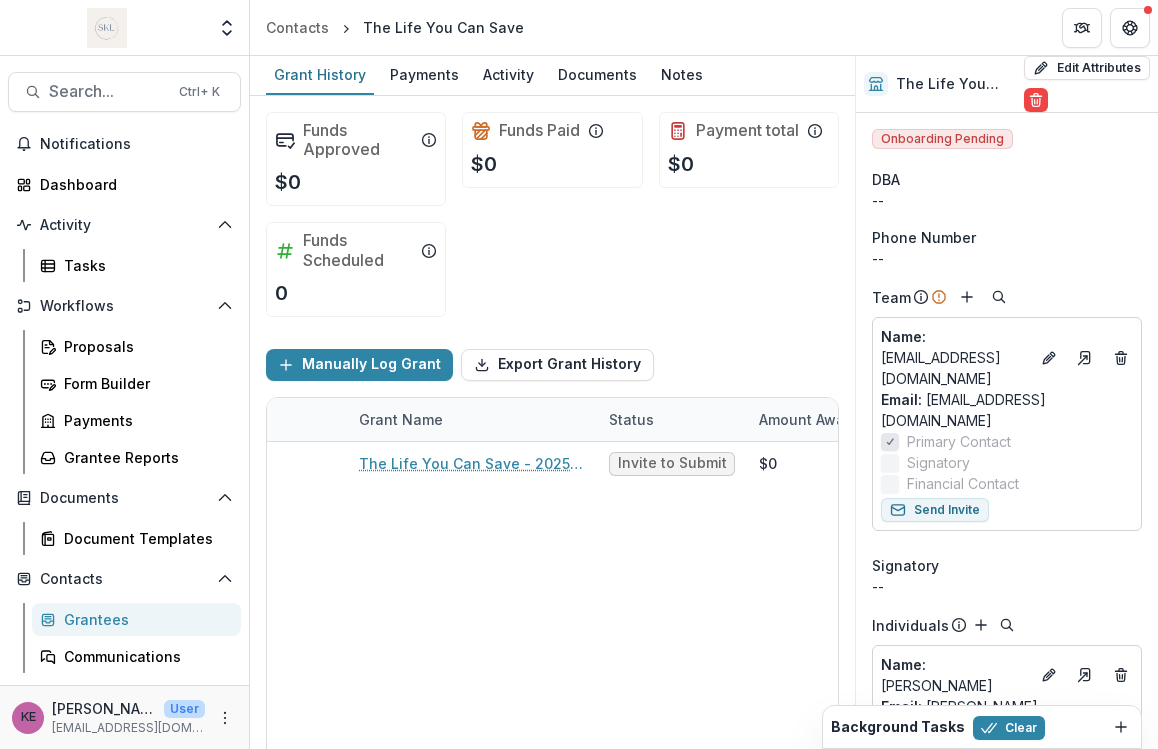 scroll, scrollTop: 89, scrollLeft: 0, axis: vertical 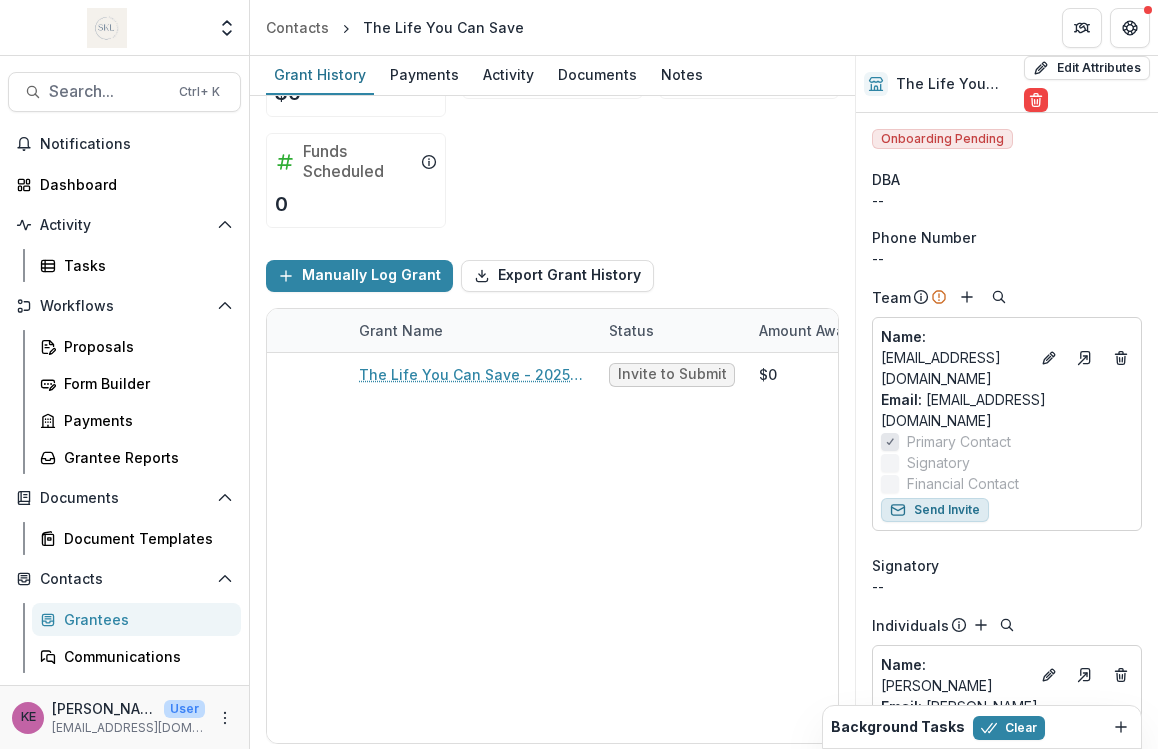 click 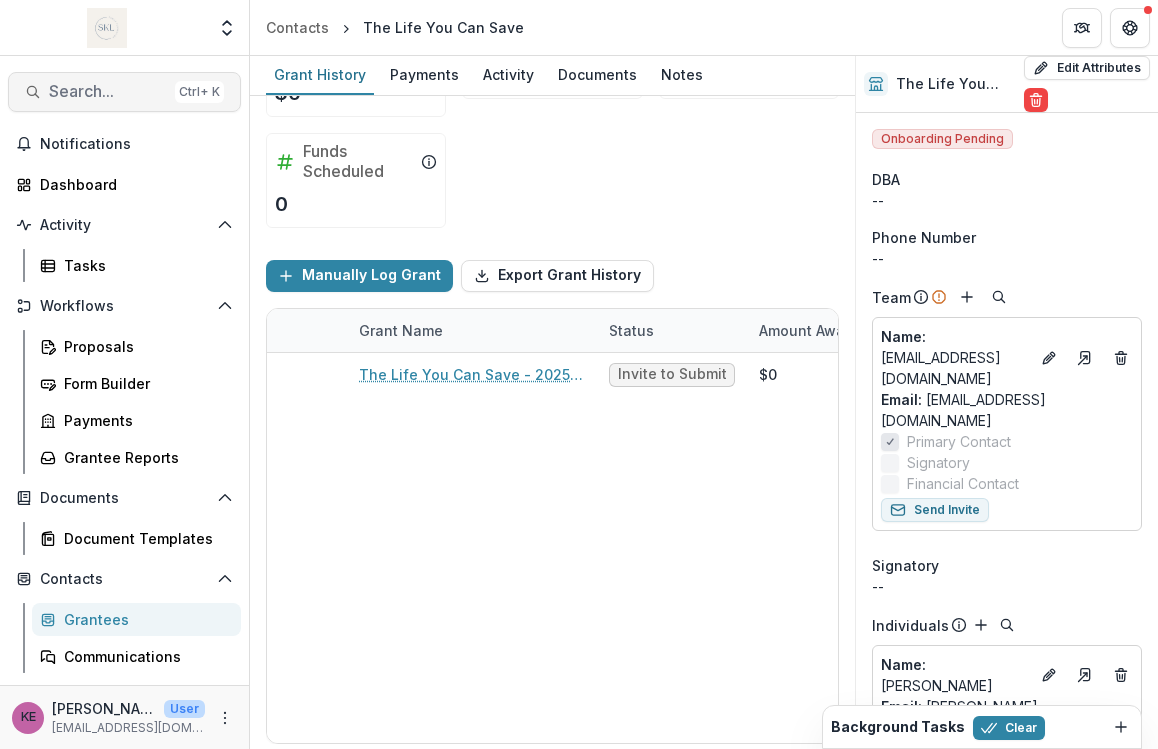 click on "Search..." at bounding box center [108, 91] 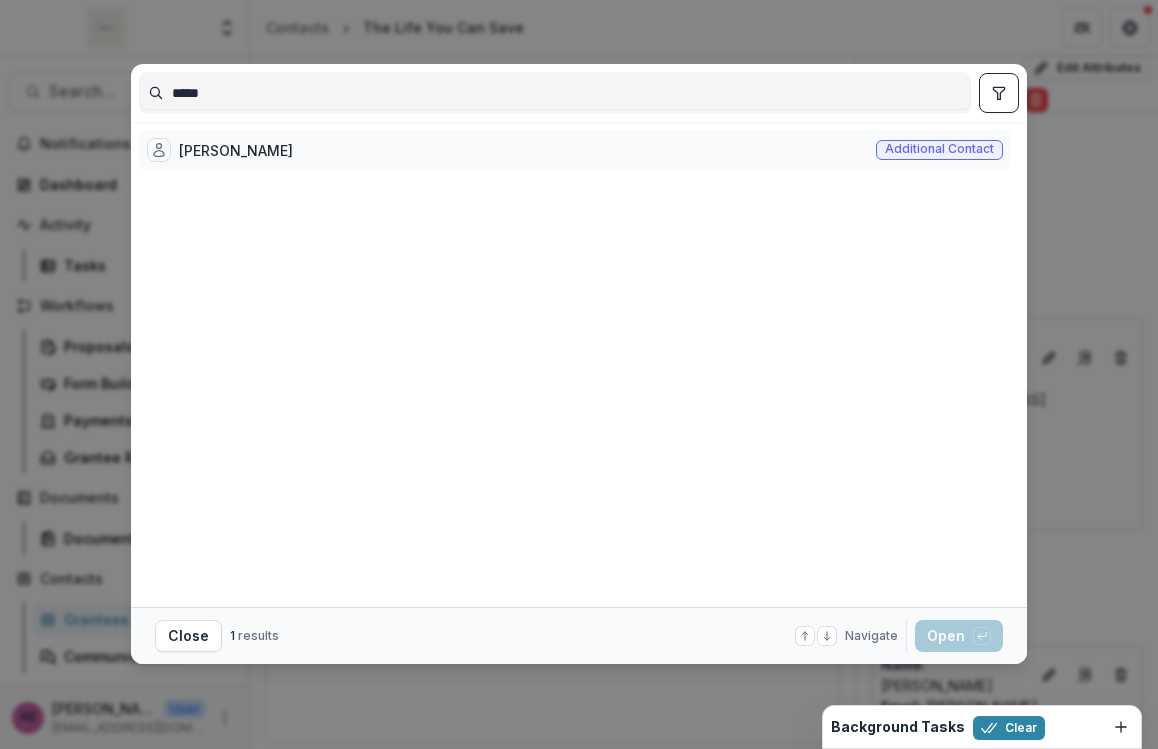 type on "*****" 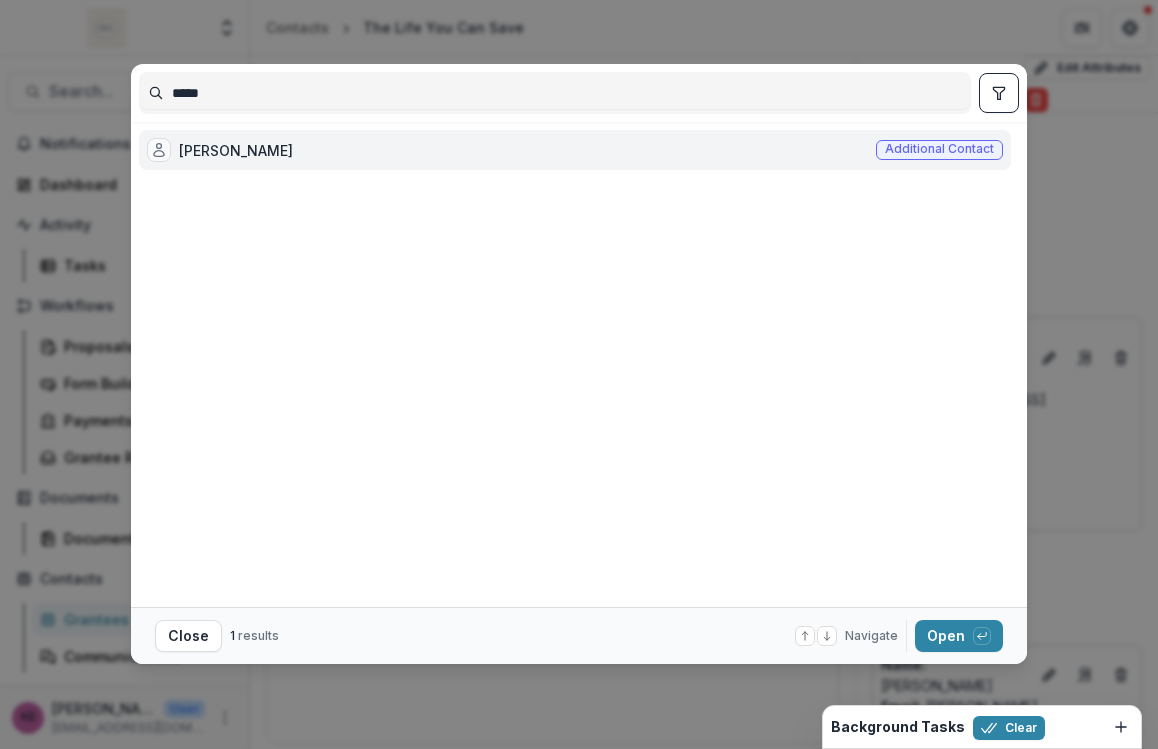 click on "[PERSON_NAME] Additional contact" at bounding box center (575, 150) 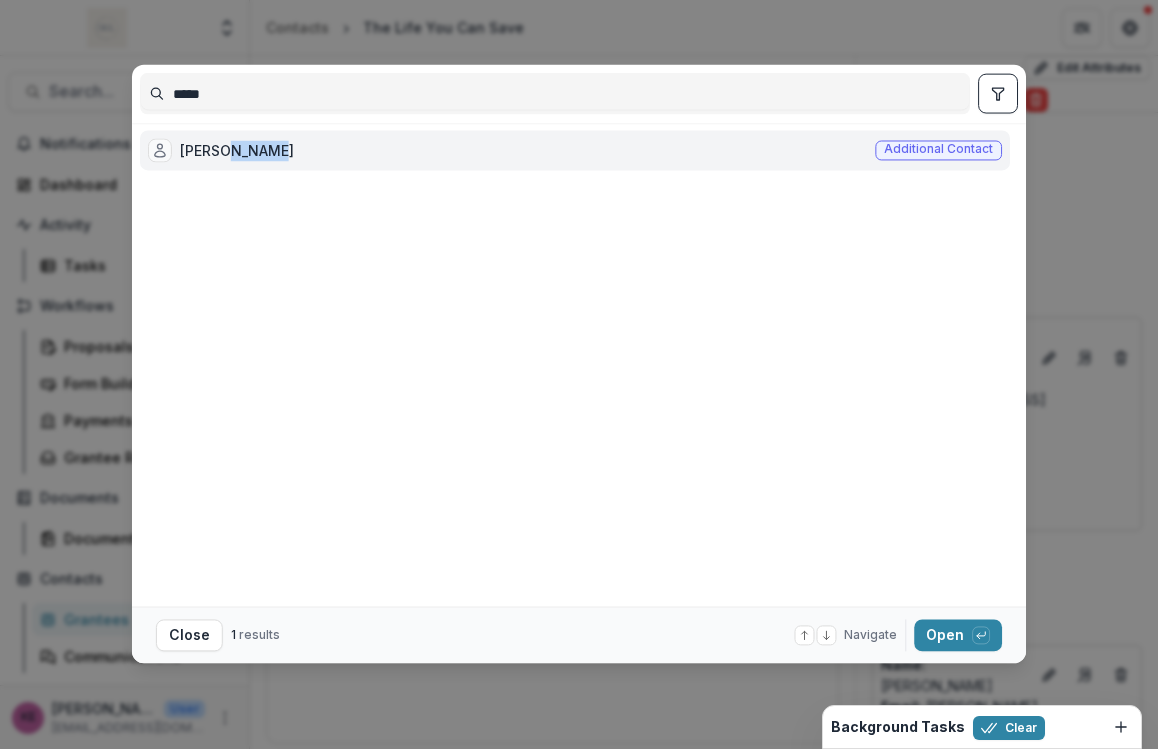 click on "[PERSON_NAME]" at bounding box center (237, 150) 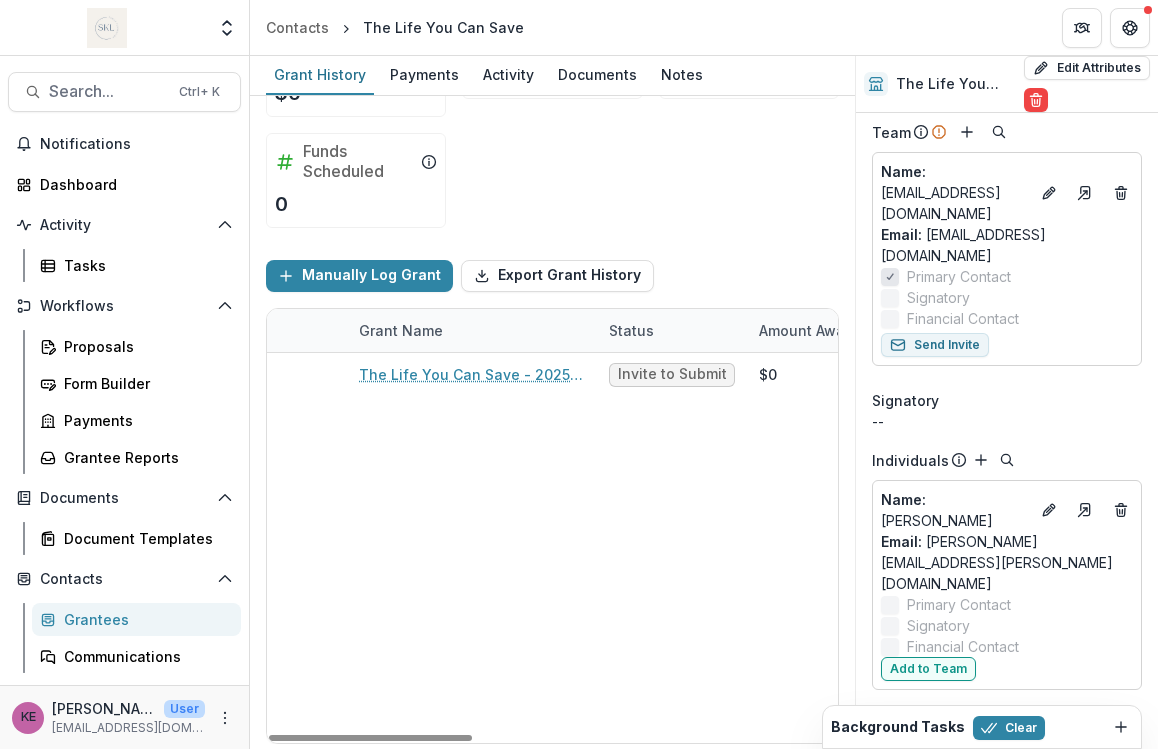 scroll, scrollTop: 0, scrollLeft: 0, axis: both 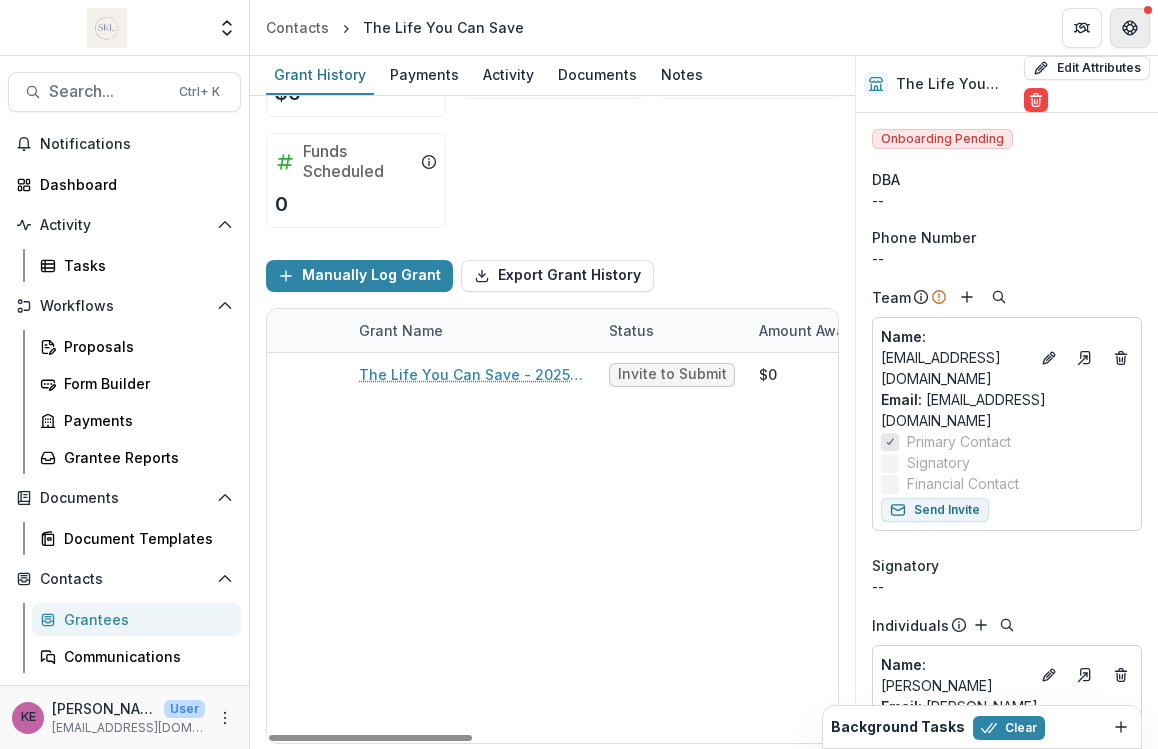 click at bounding box center (1130, 28) 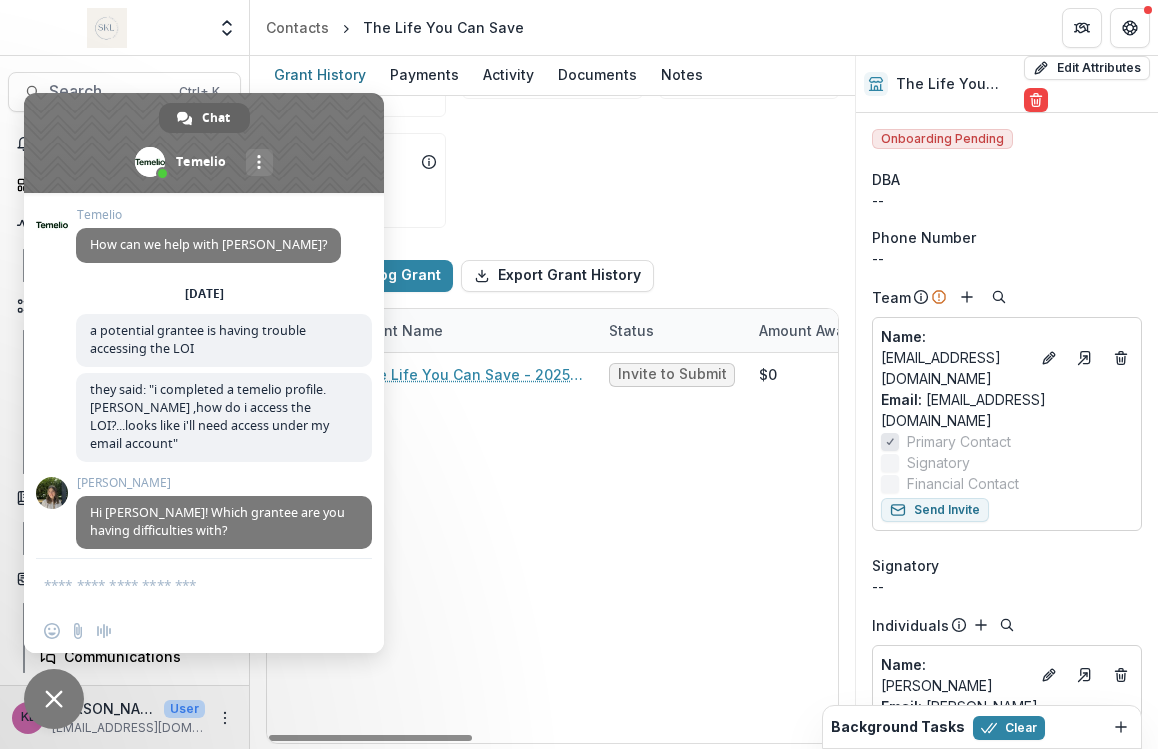 click at bounding box center (184, 584) 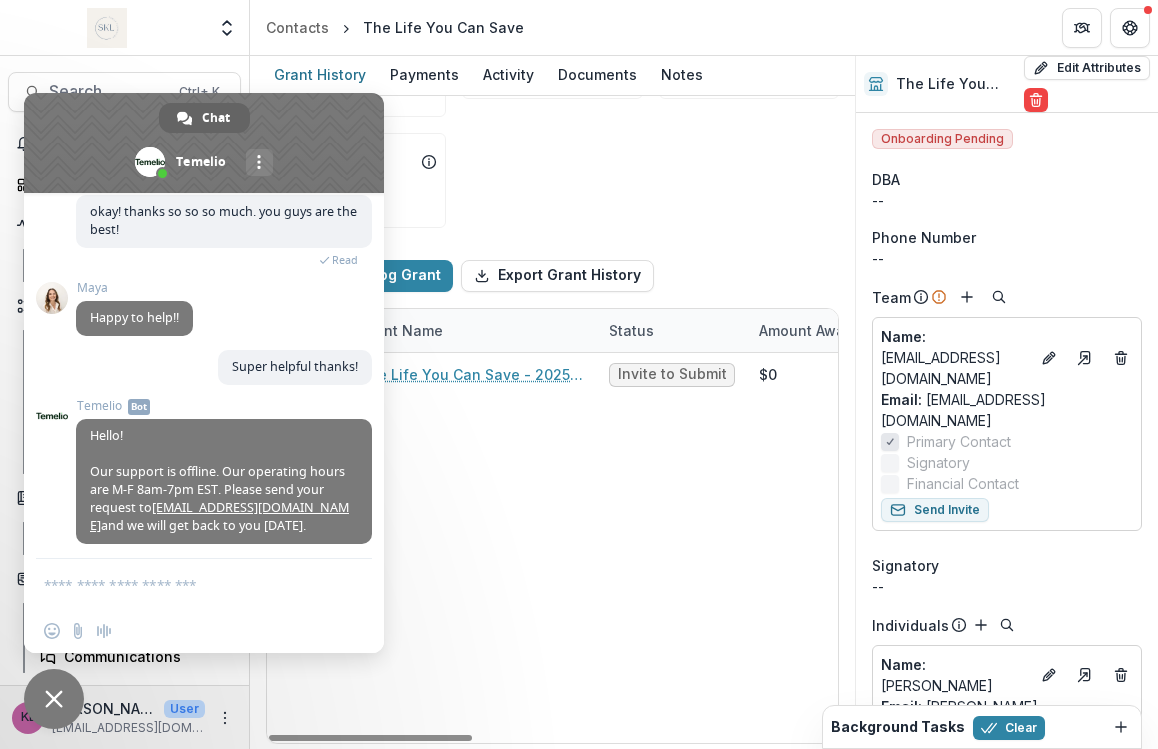scroll, scrollTop: 4410, scrollLeft: 0, axis: vertical 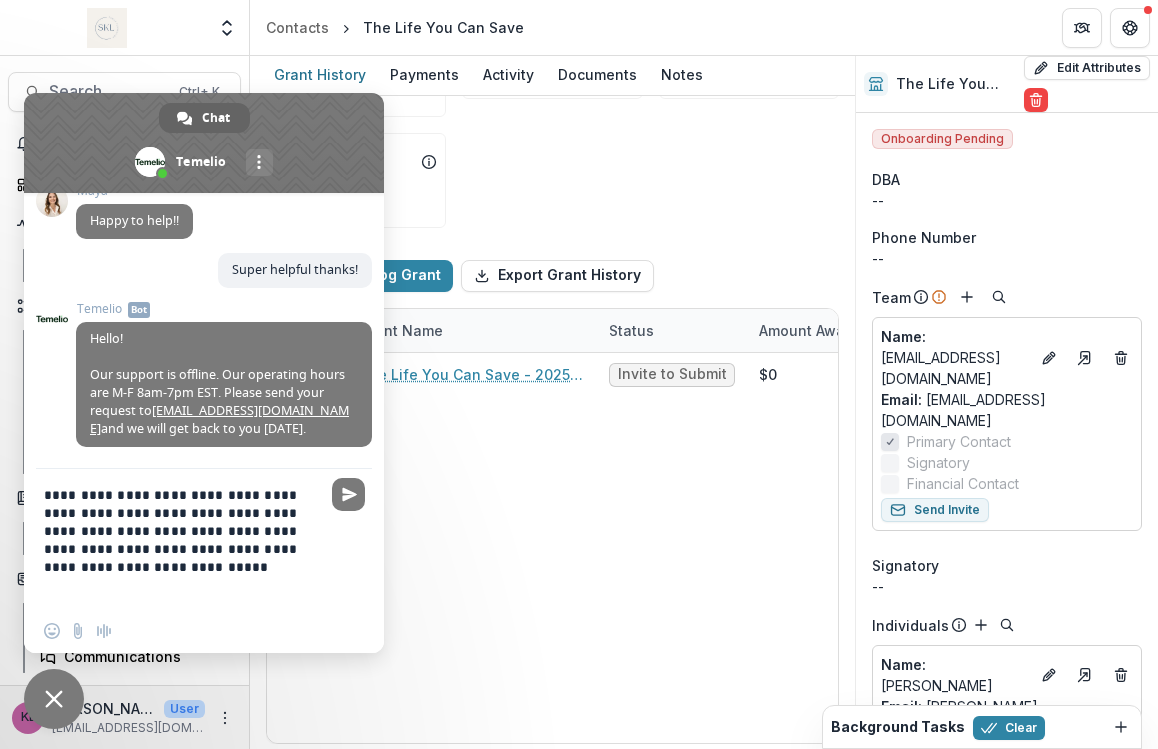 type on "**********" 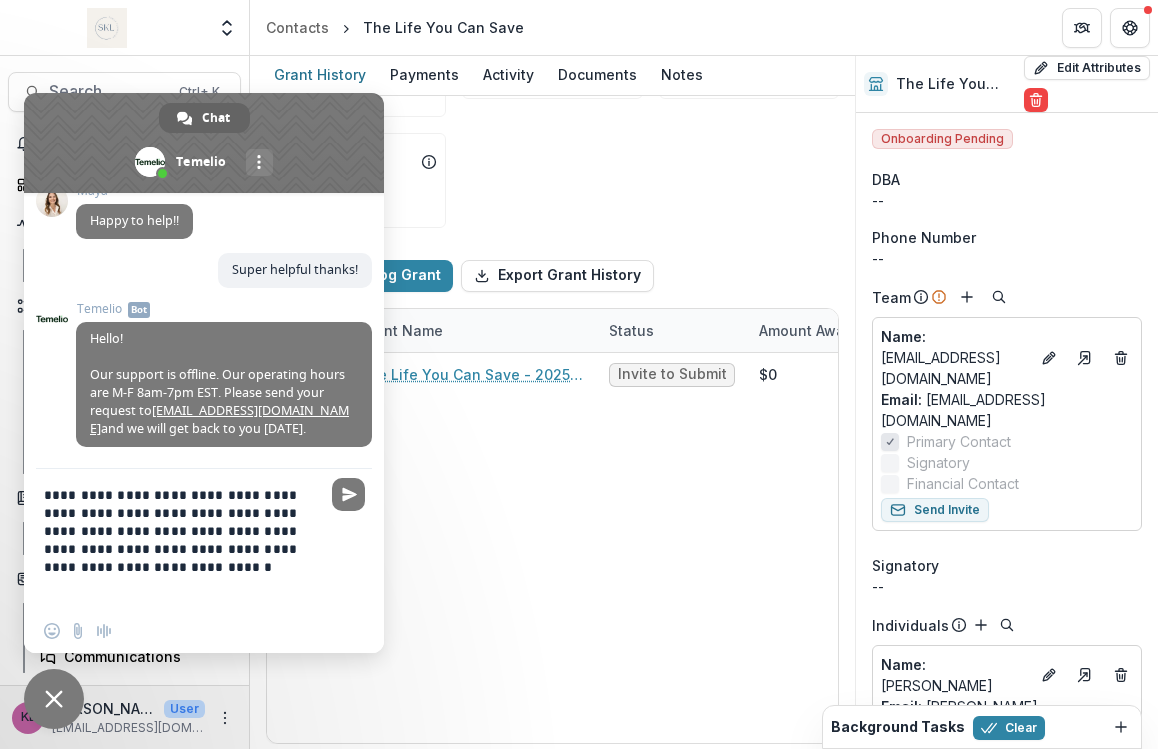 type 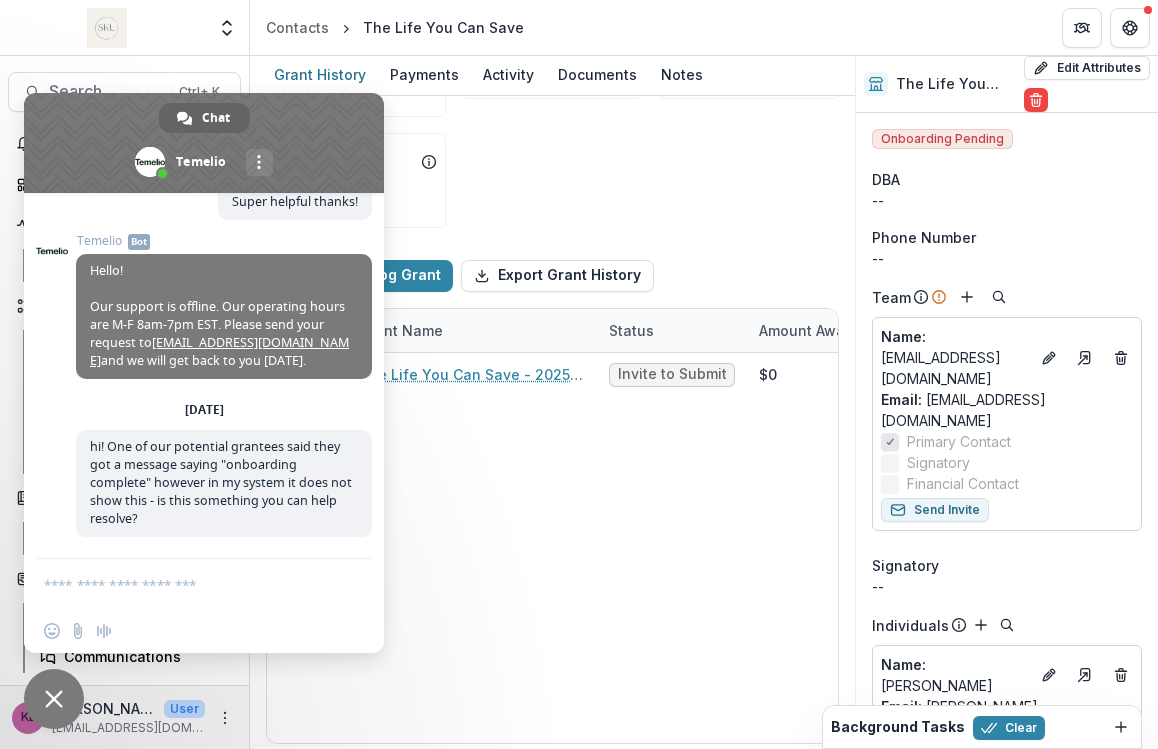 scroll, scrollTop: 4571, scrollLeft: 0, axis: vertical 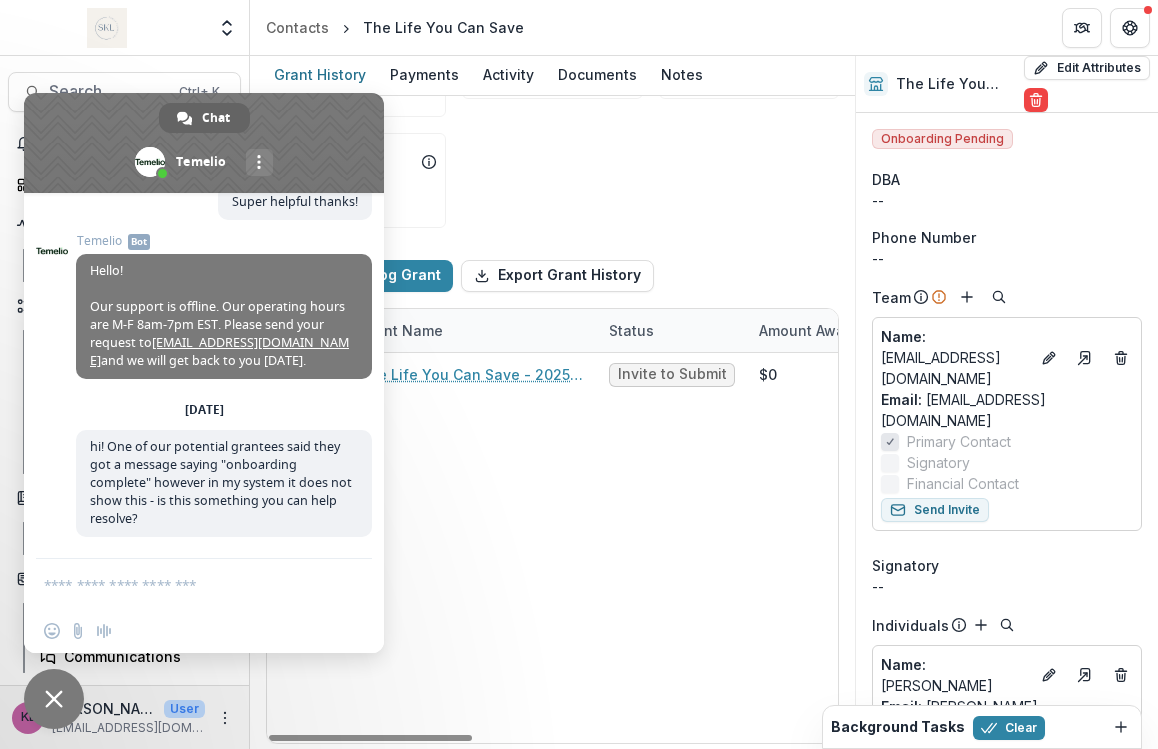click on "Grant Name Status Amount Awarded Amount Paid Amount Payable Start Date End Date Amount Requested Grant Type The Life You Can Save - 2025 - LOI Application Invite to Submit LOI $0 $0 $0 -- -- $0" at bounding box center (552, 526) 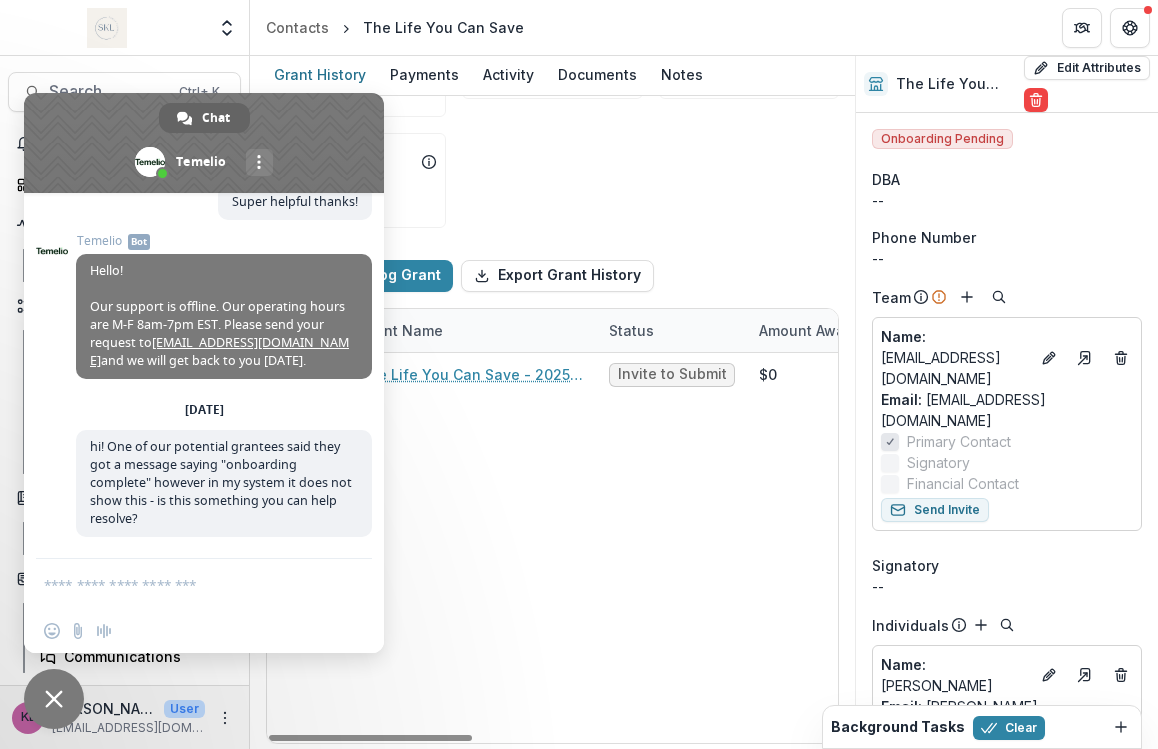 click at bounding box center [204, 143] 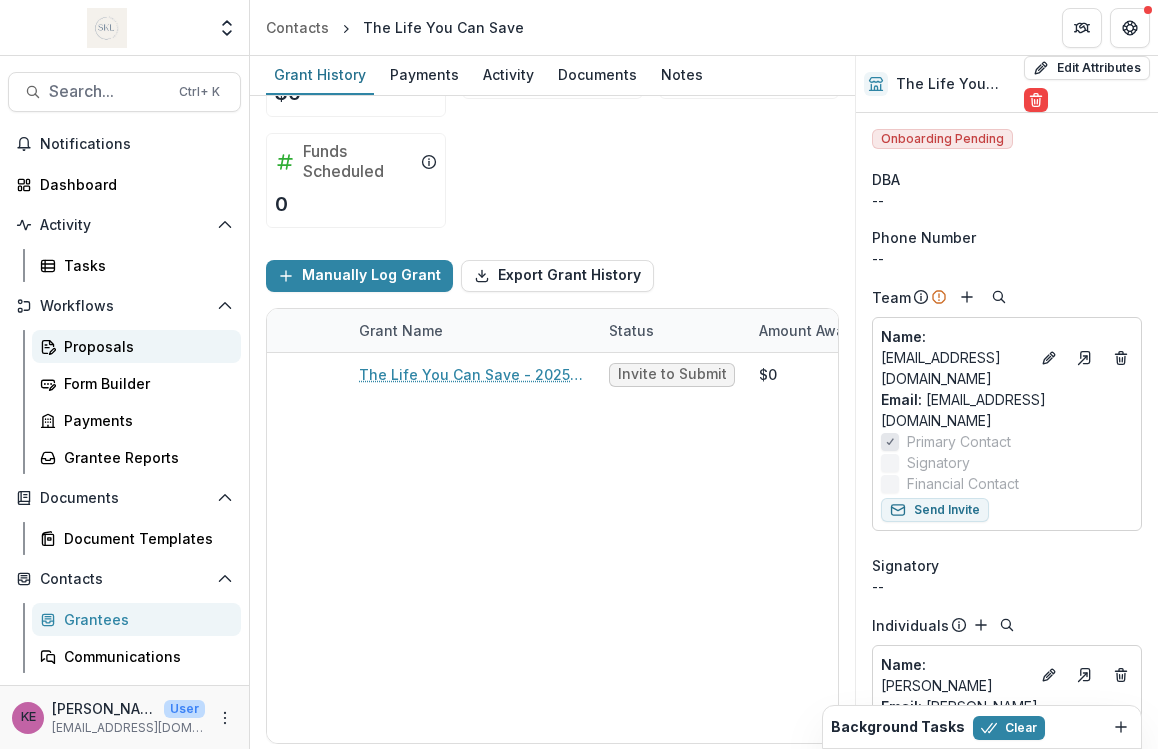 click on "Proposals" at bounding box center (144, 346) 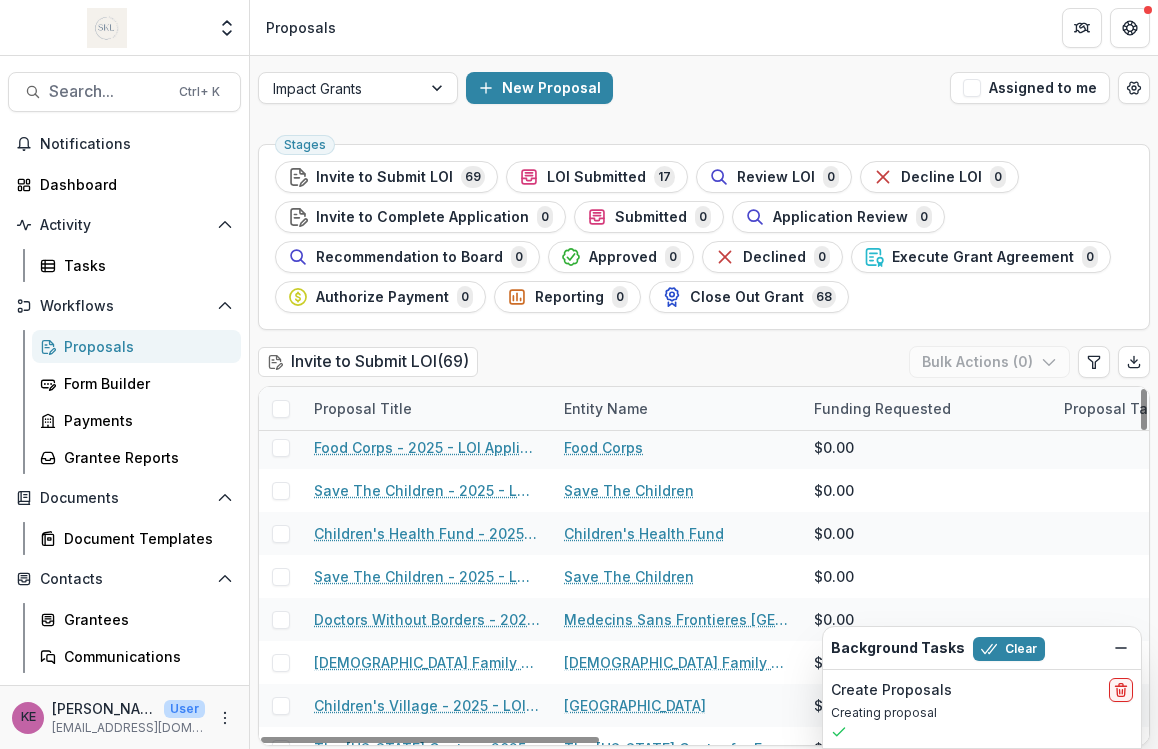 scroll, scrollTop: 2652, scrollLeft: 0, axis: vertical 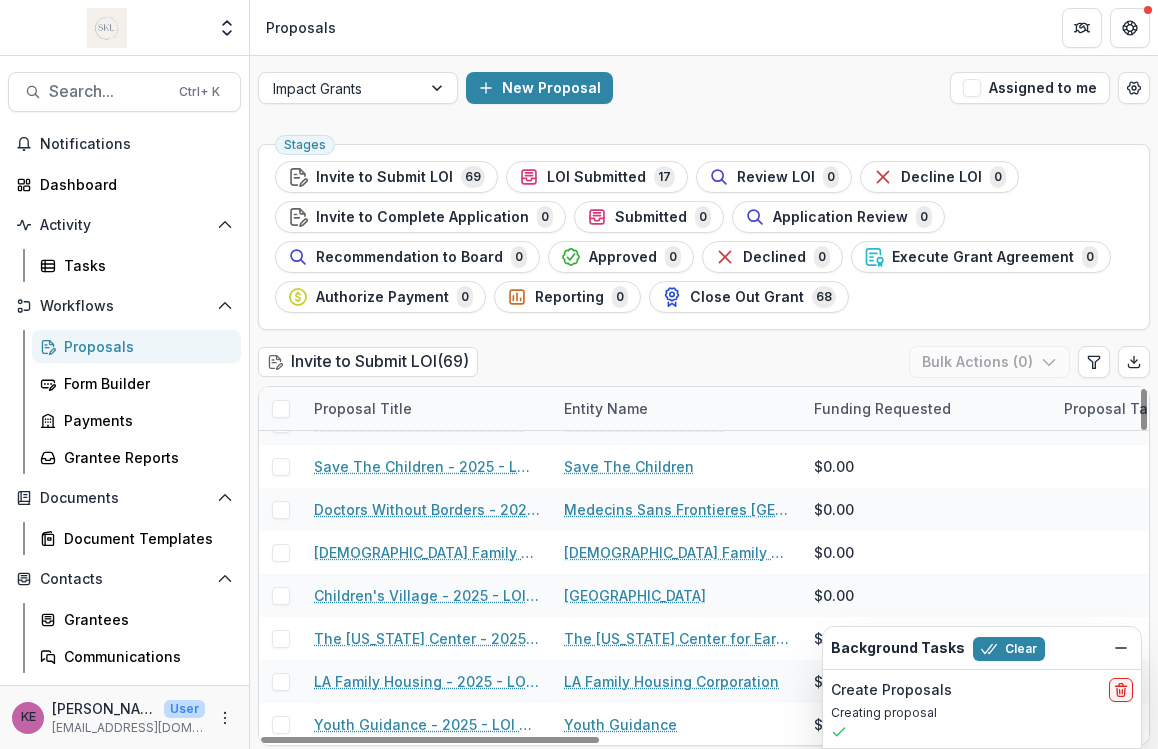 click on "Invite to Submit LOI  ( 69 )" at bounding box center [368, 361] 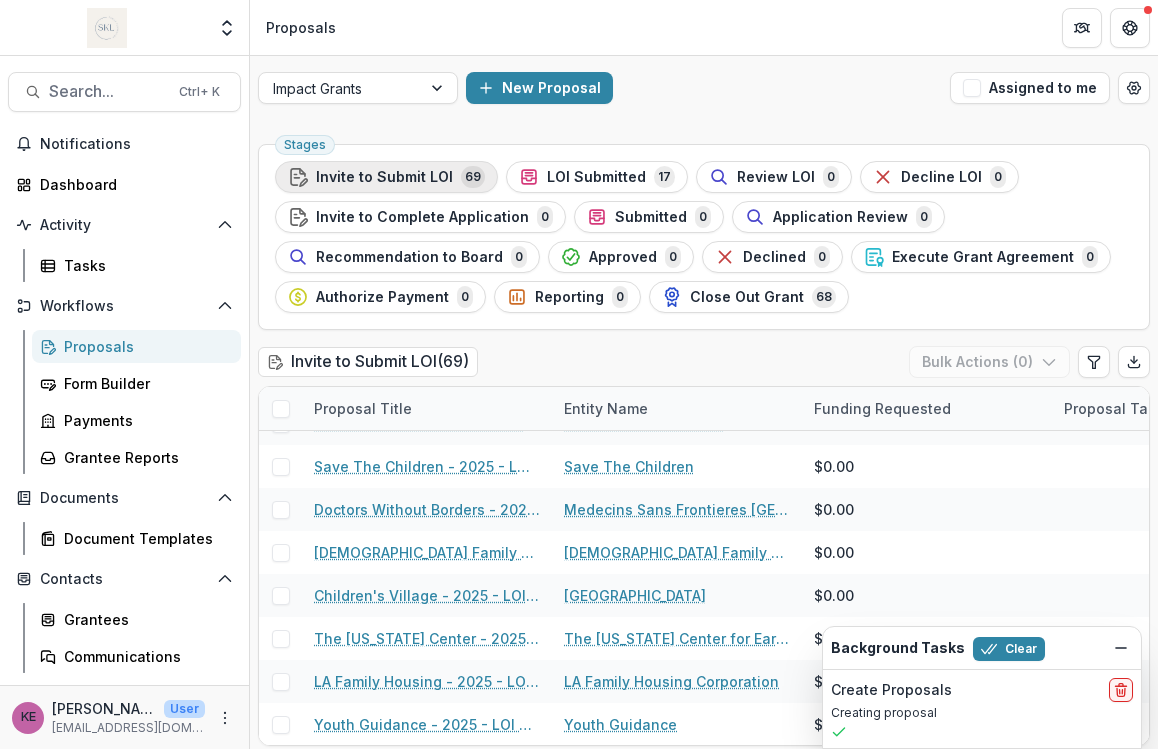 click on "Invite to Submit LOI" at bounding box center [384, 177] 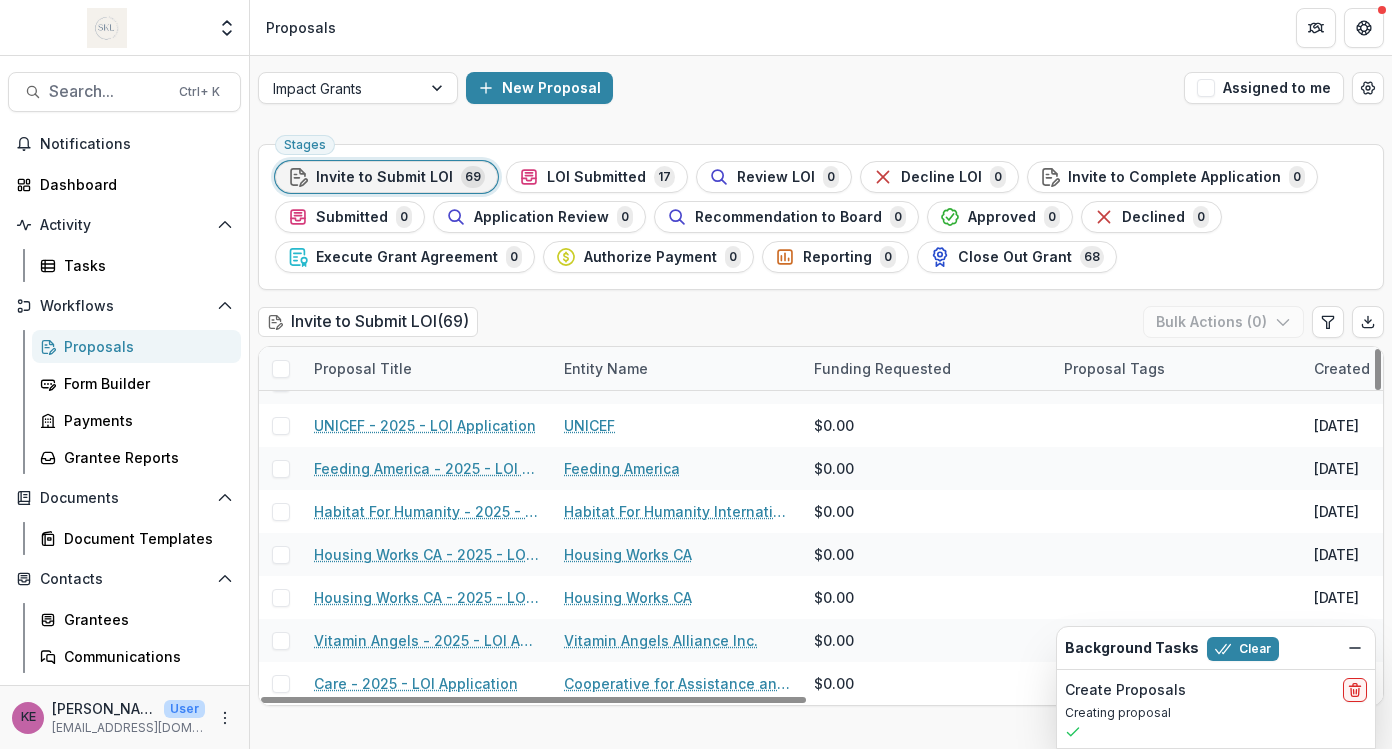 scroll, scrollTop: 0, scrollLeft: 0, axis: both 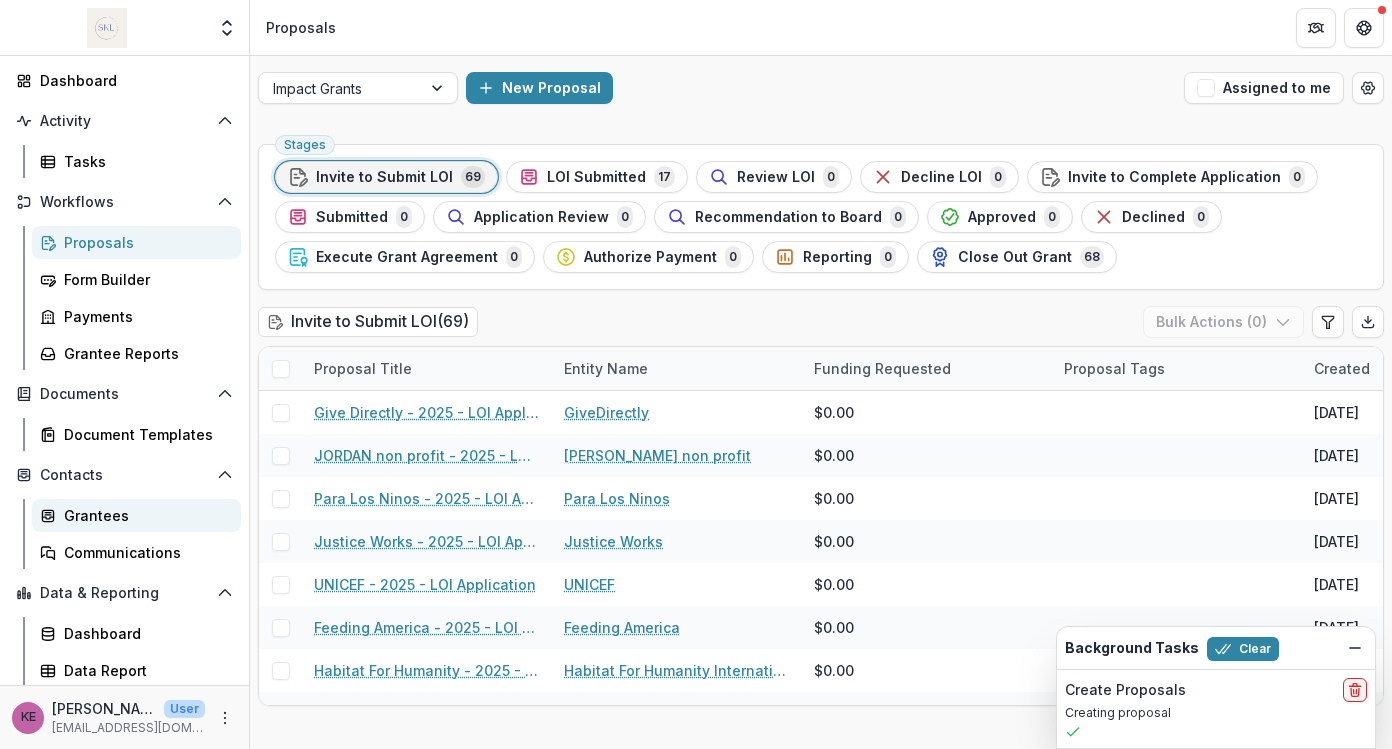 click on "Grantees" at bounding box center (144, 515) 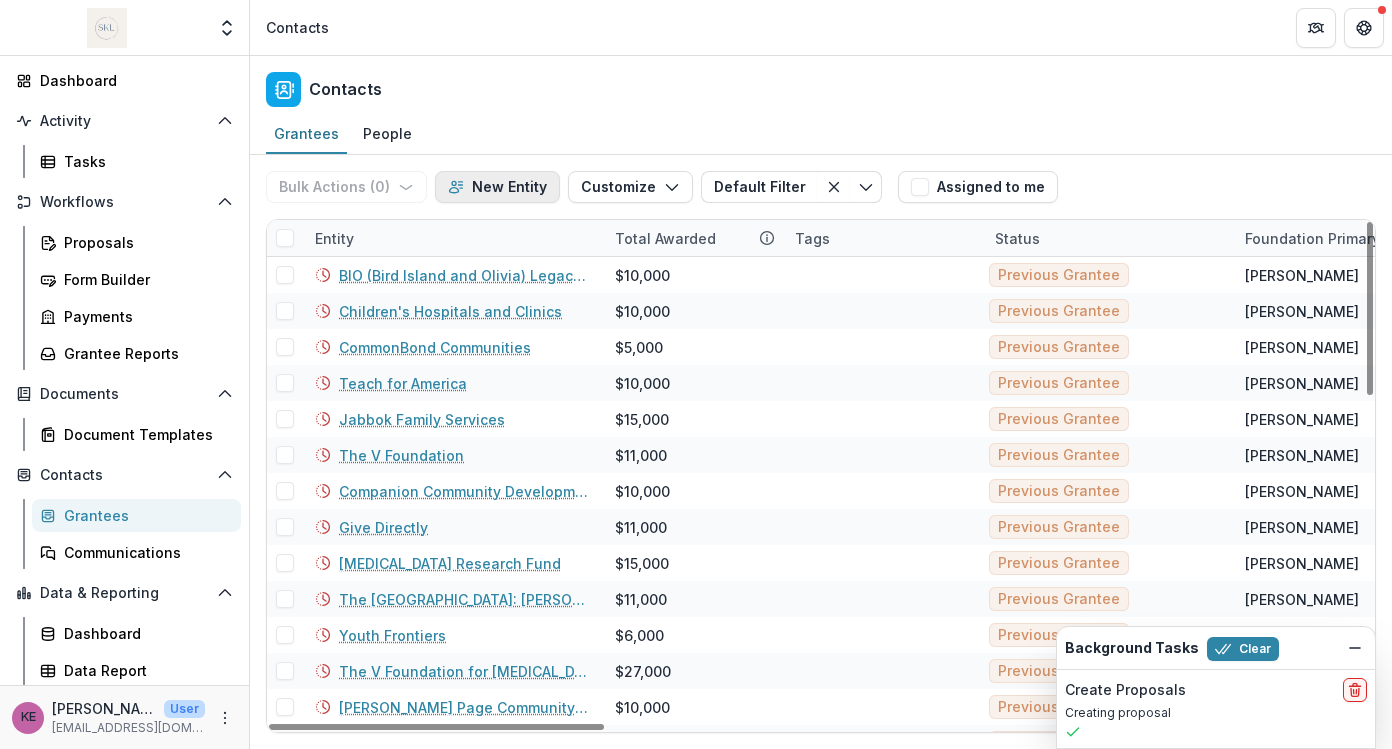 click on "New Entity" at bounding box center (497, 187) 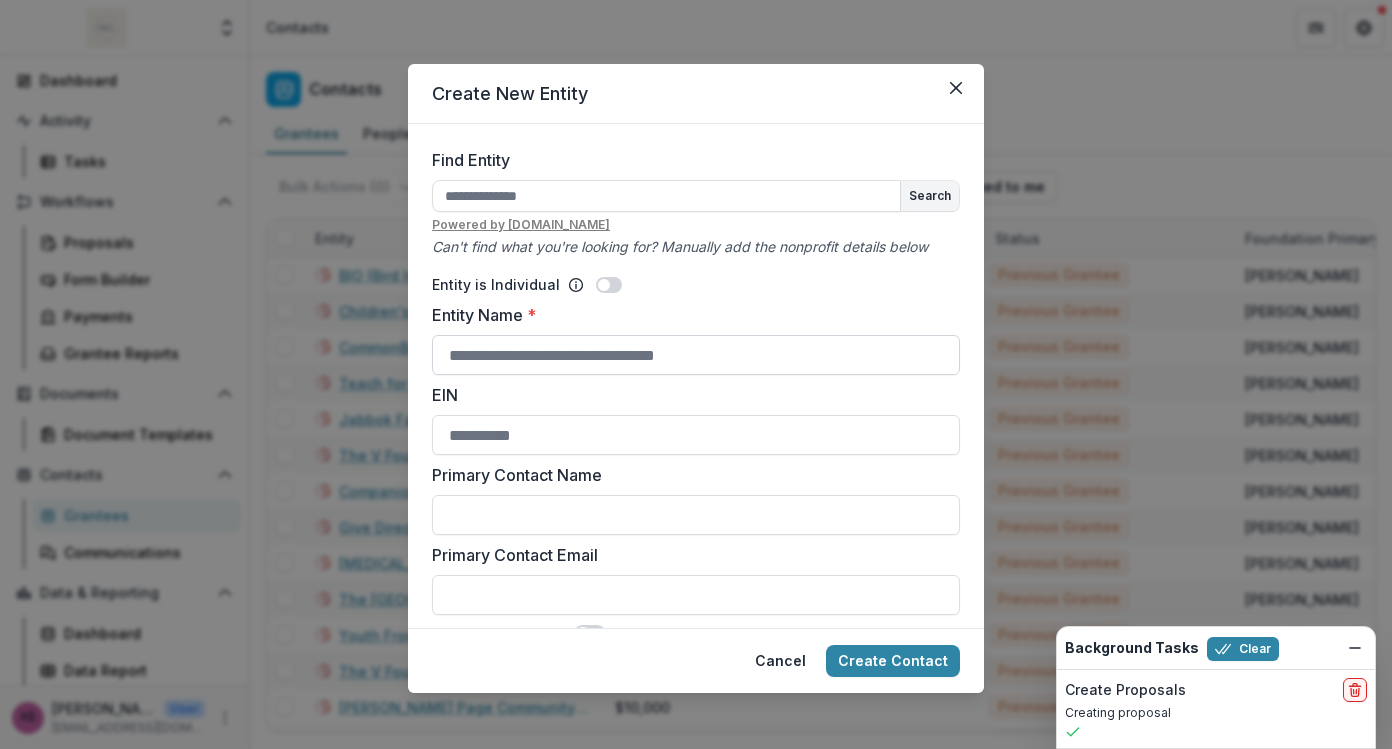 click on "Entity Name *" at bounding box center (696, 355) 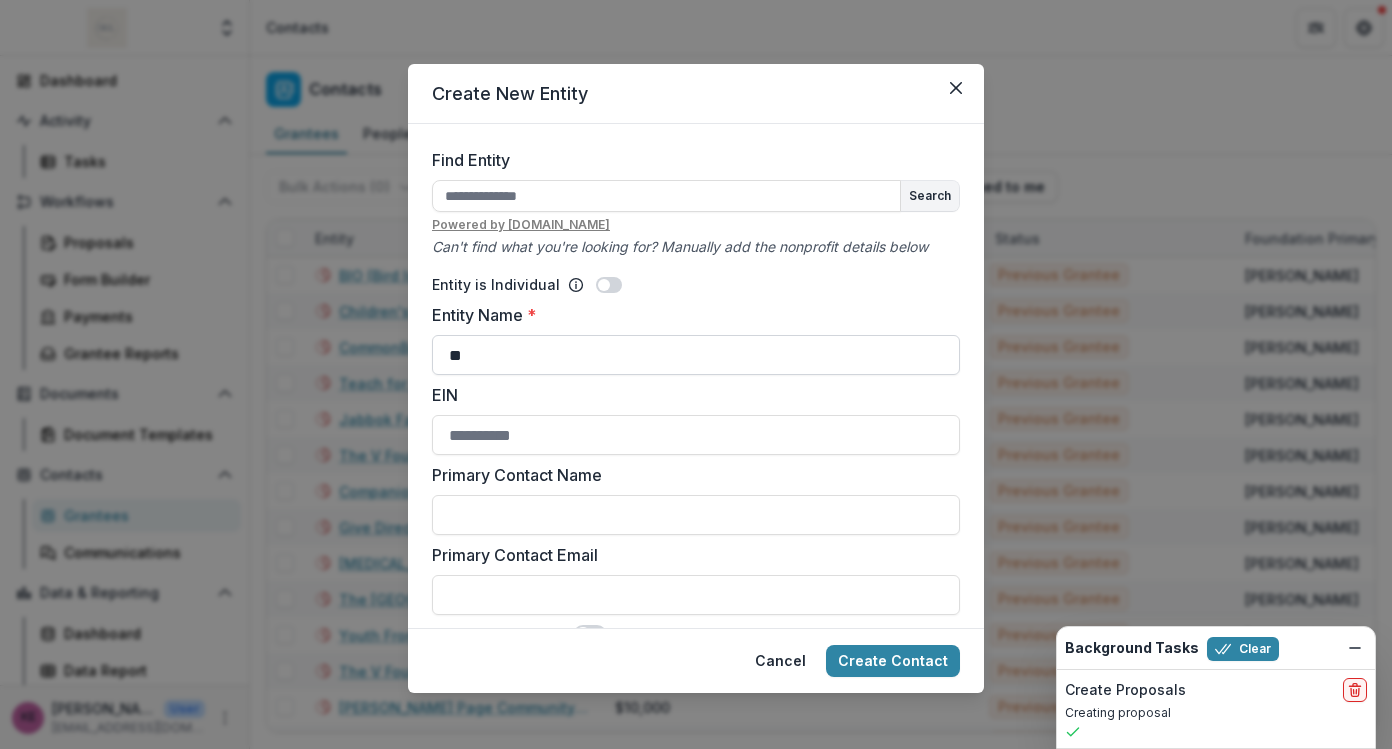 type on "*" 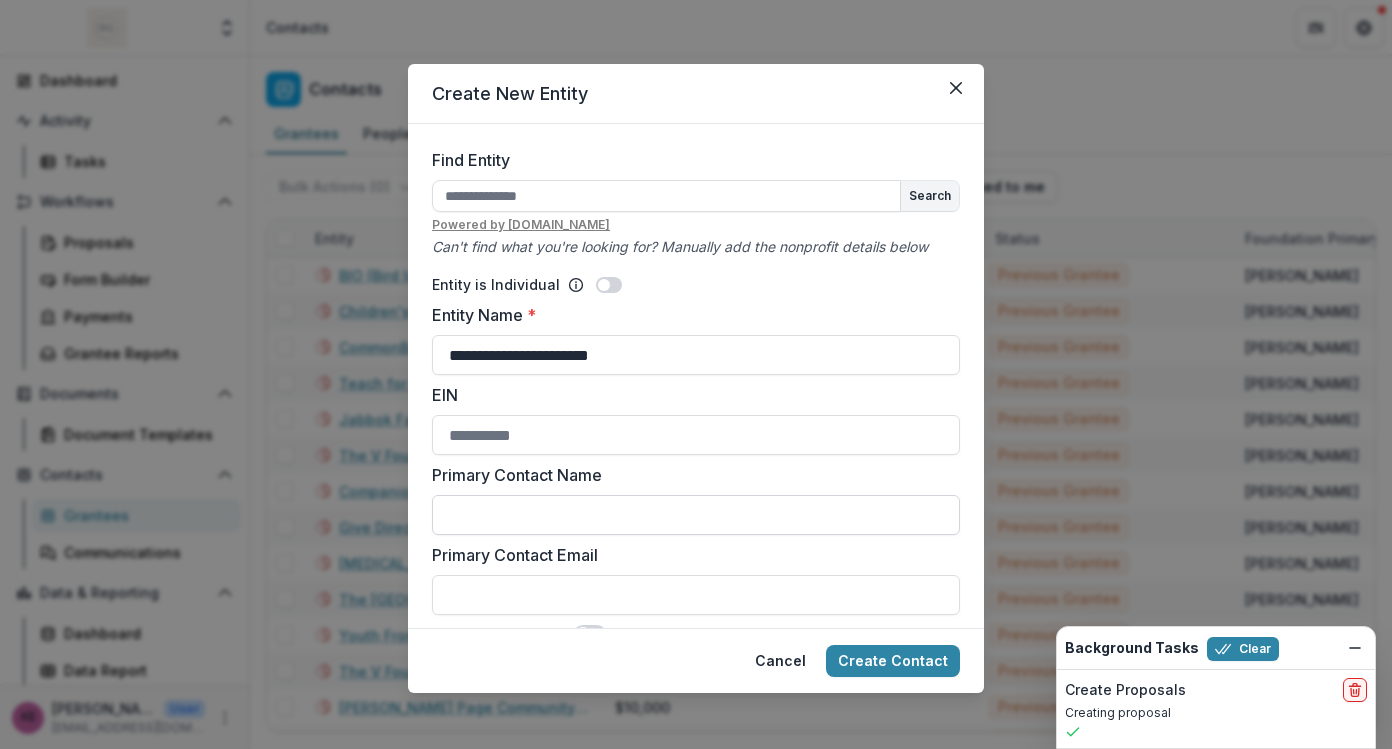 type on "**********" 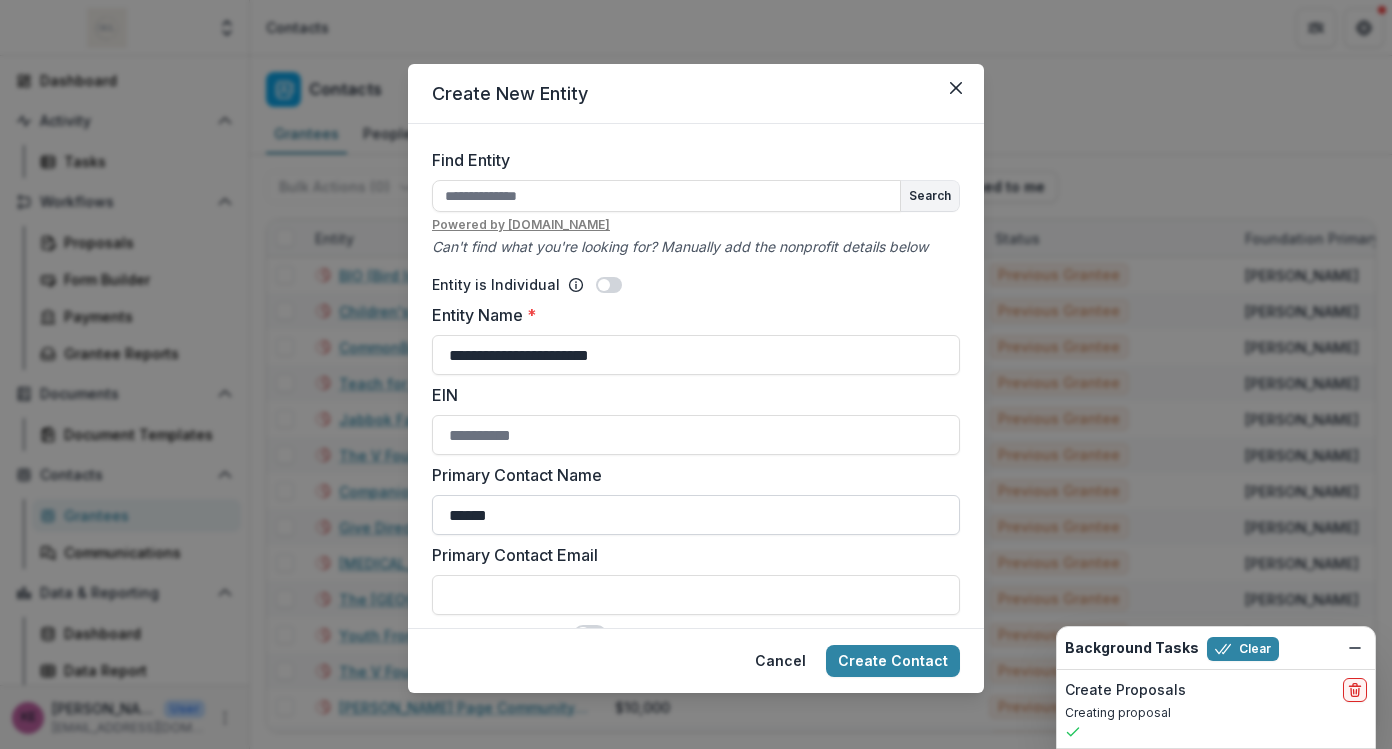 scroll, scrollTop: 42, scrollLeft: 0, axis: vertical 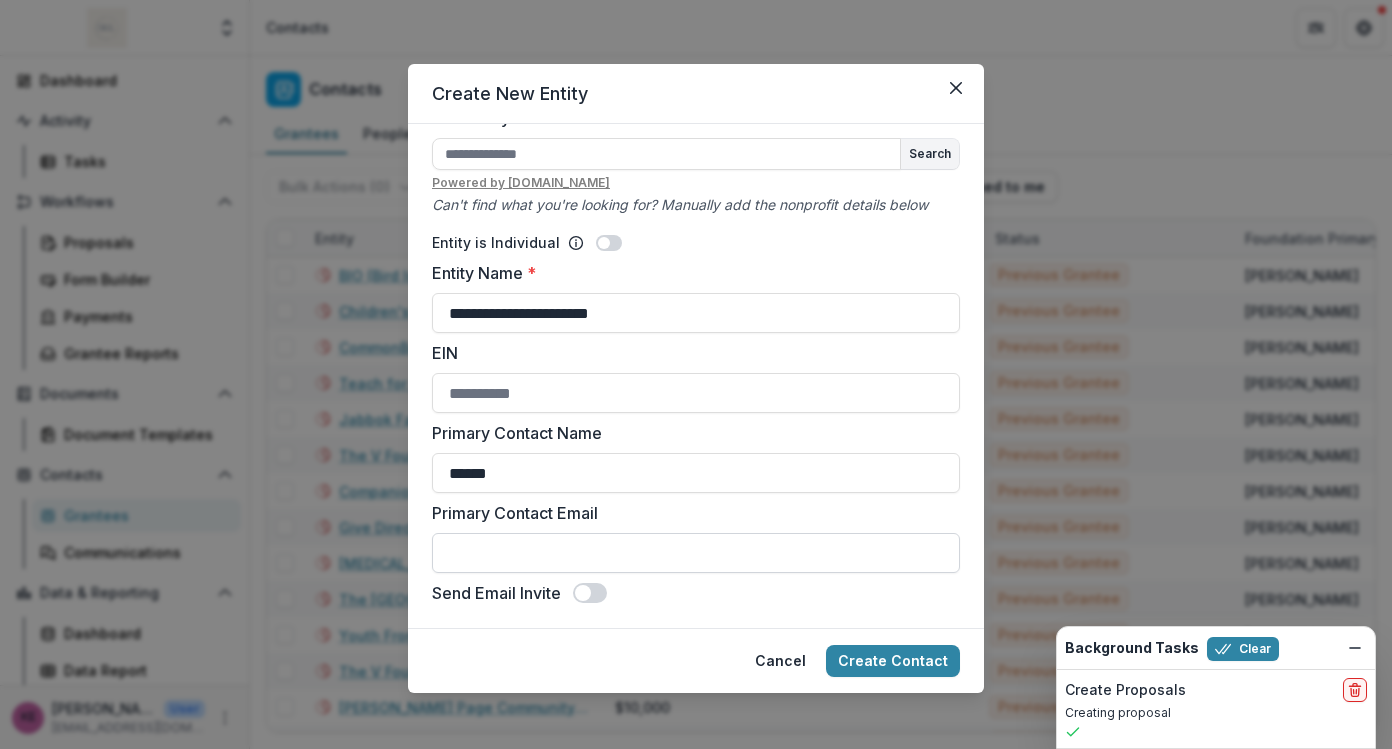 type on "******" 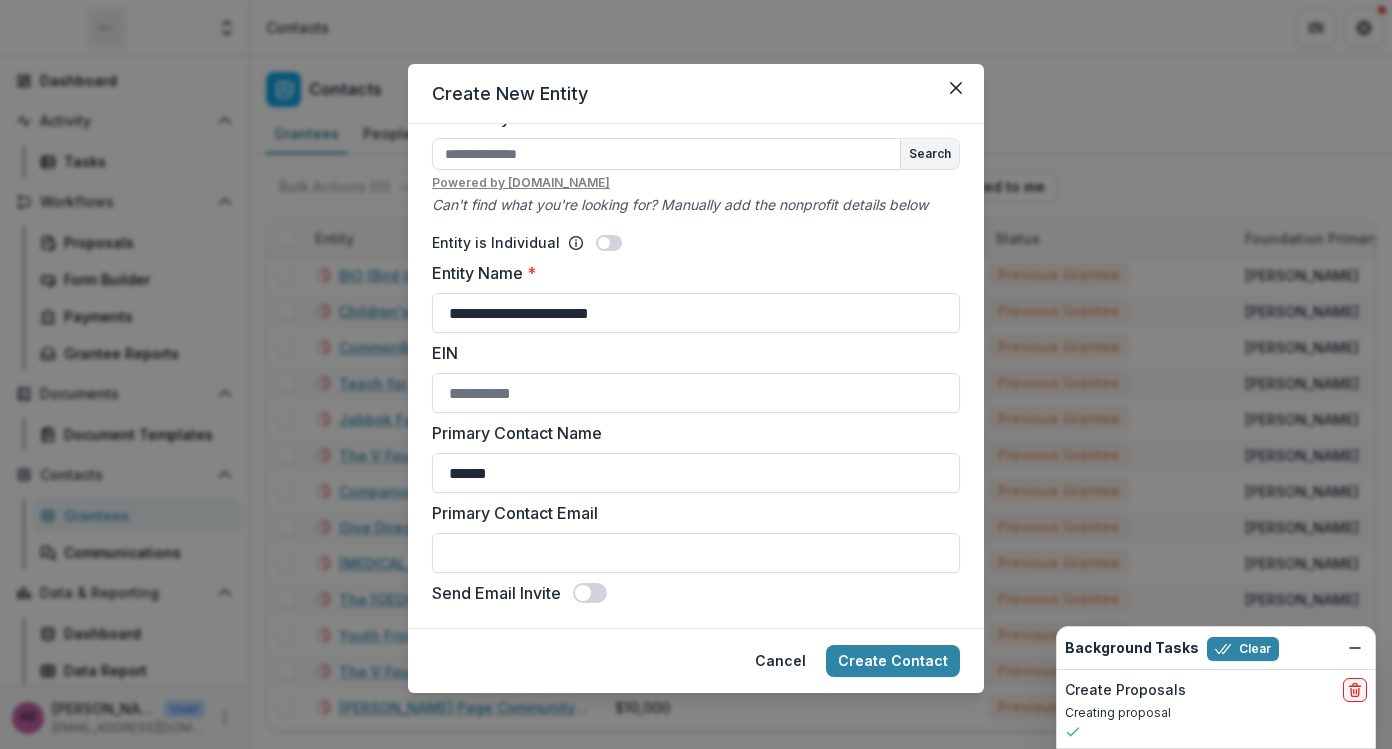 click on "Cancel Create Contact" at bounding box center (696, 660) 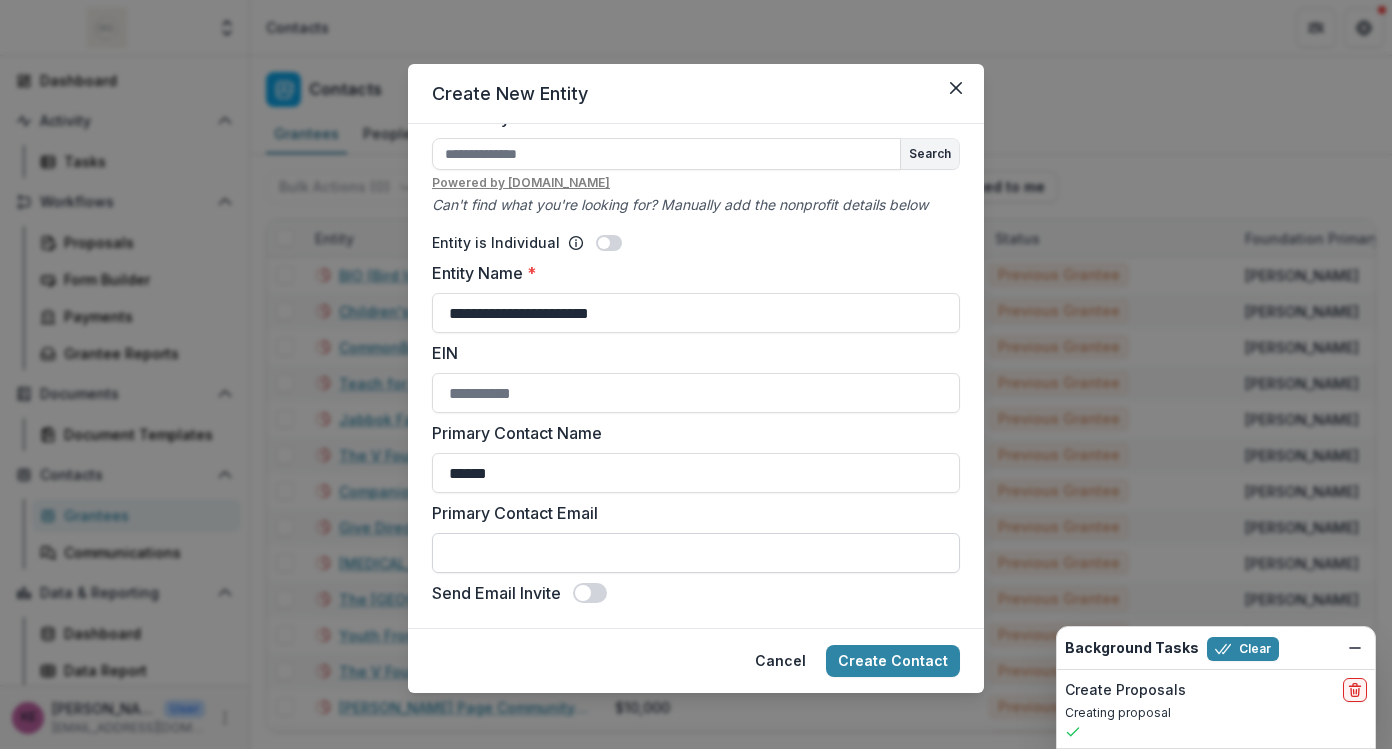 click on "Primary Contact Email" at bounding box center [696, 553] 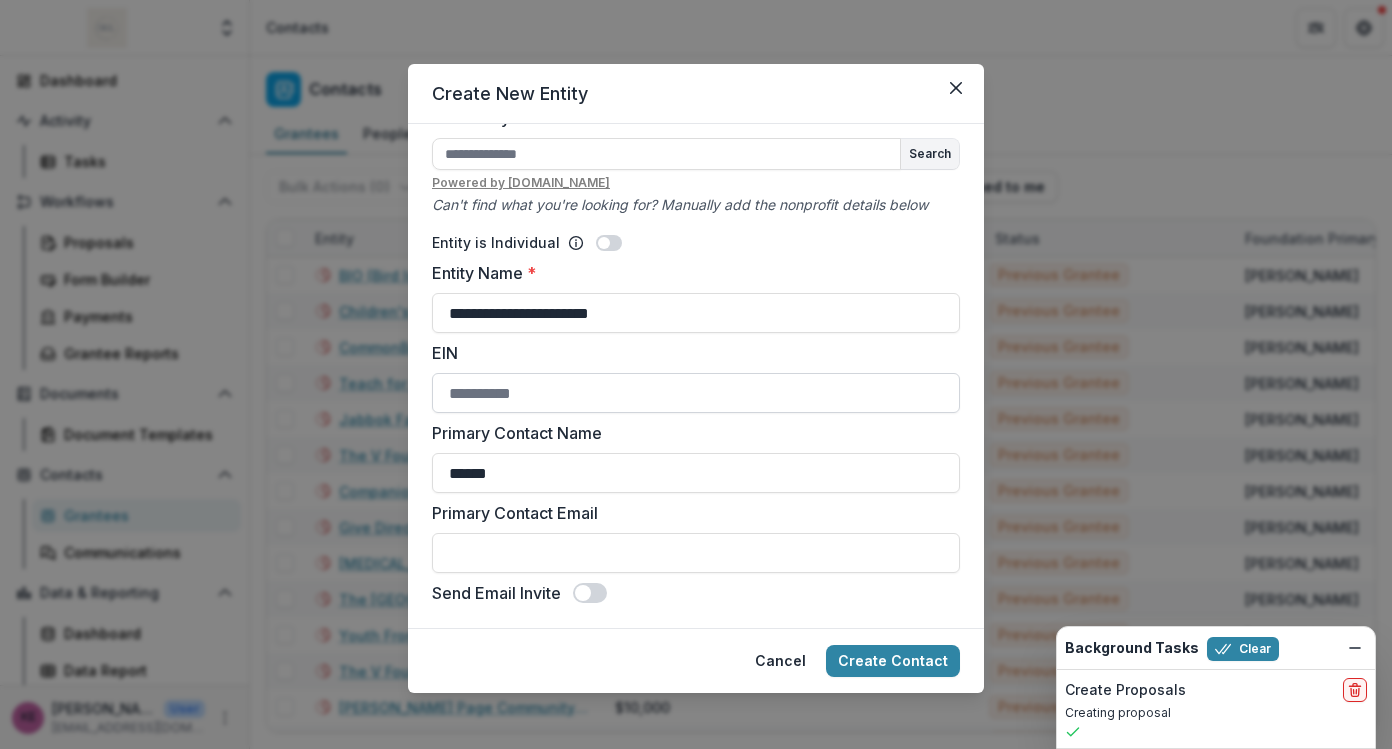 paste on "**********" 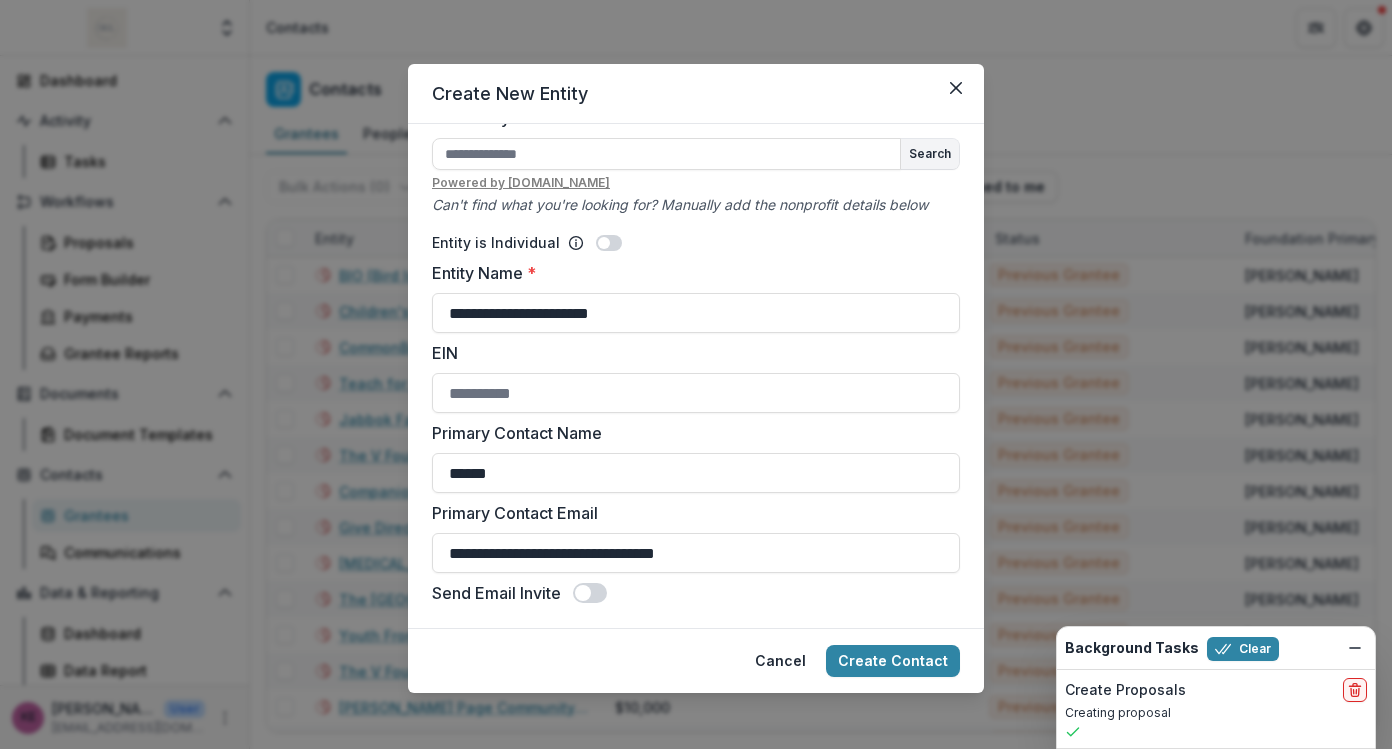 type on "**********" 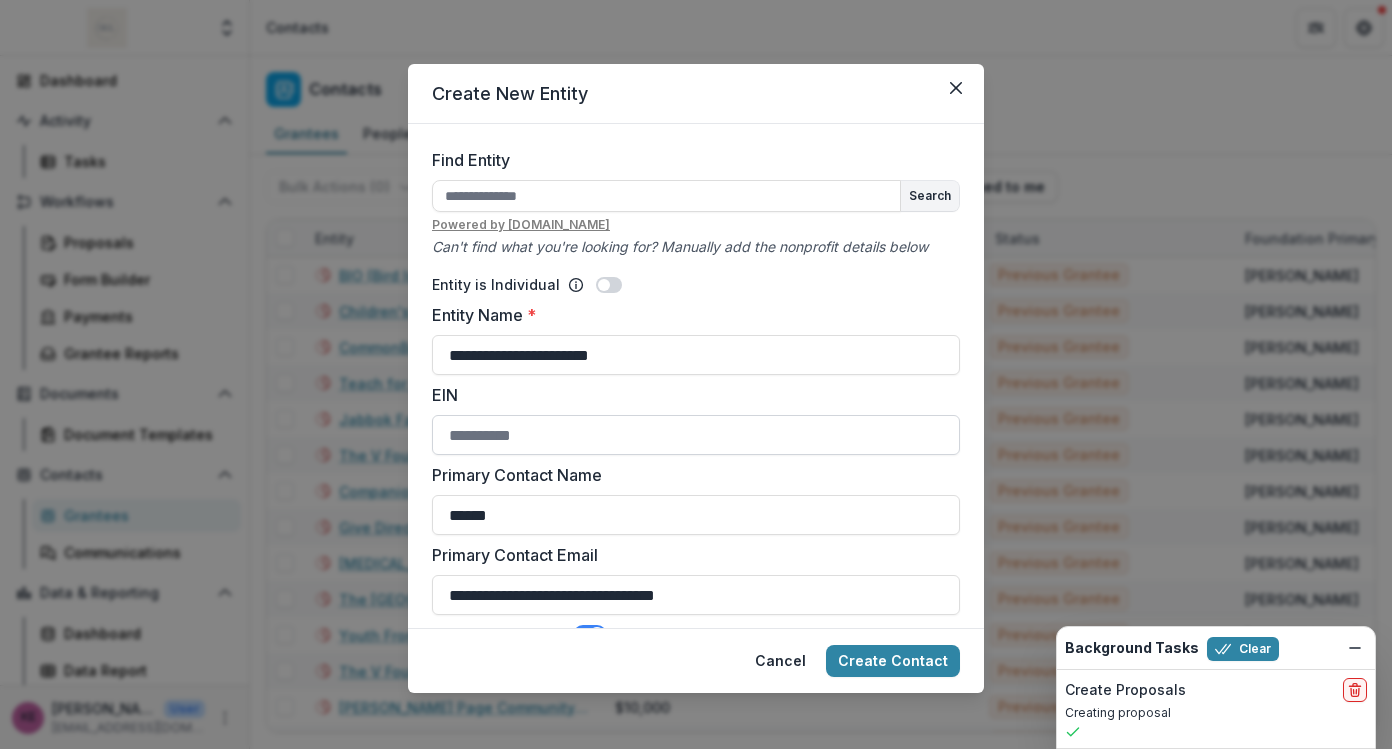 scroll, scrollTop: 42, scrollLeft: 0, axis: vertical 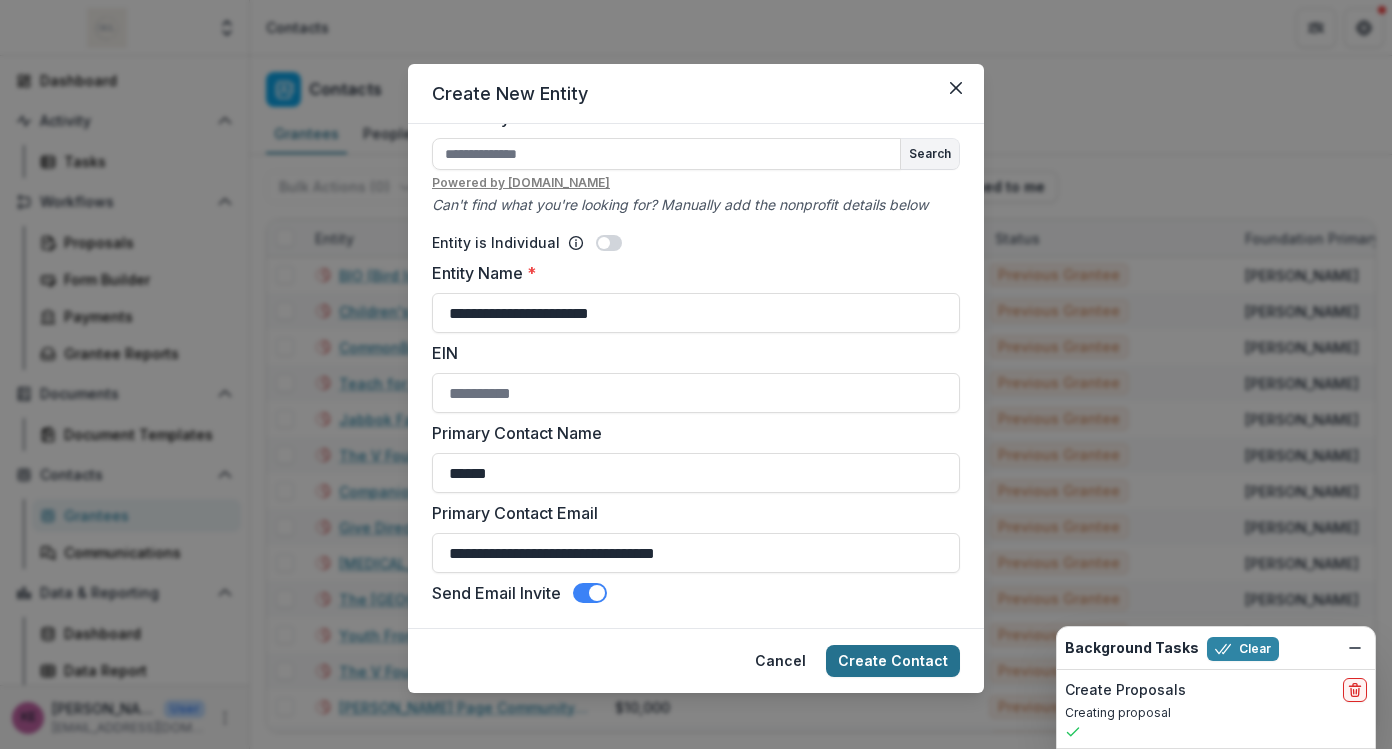 click on "Create Contact" at bounding box center [893, 661] 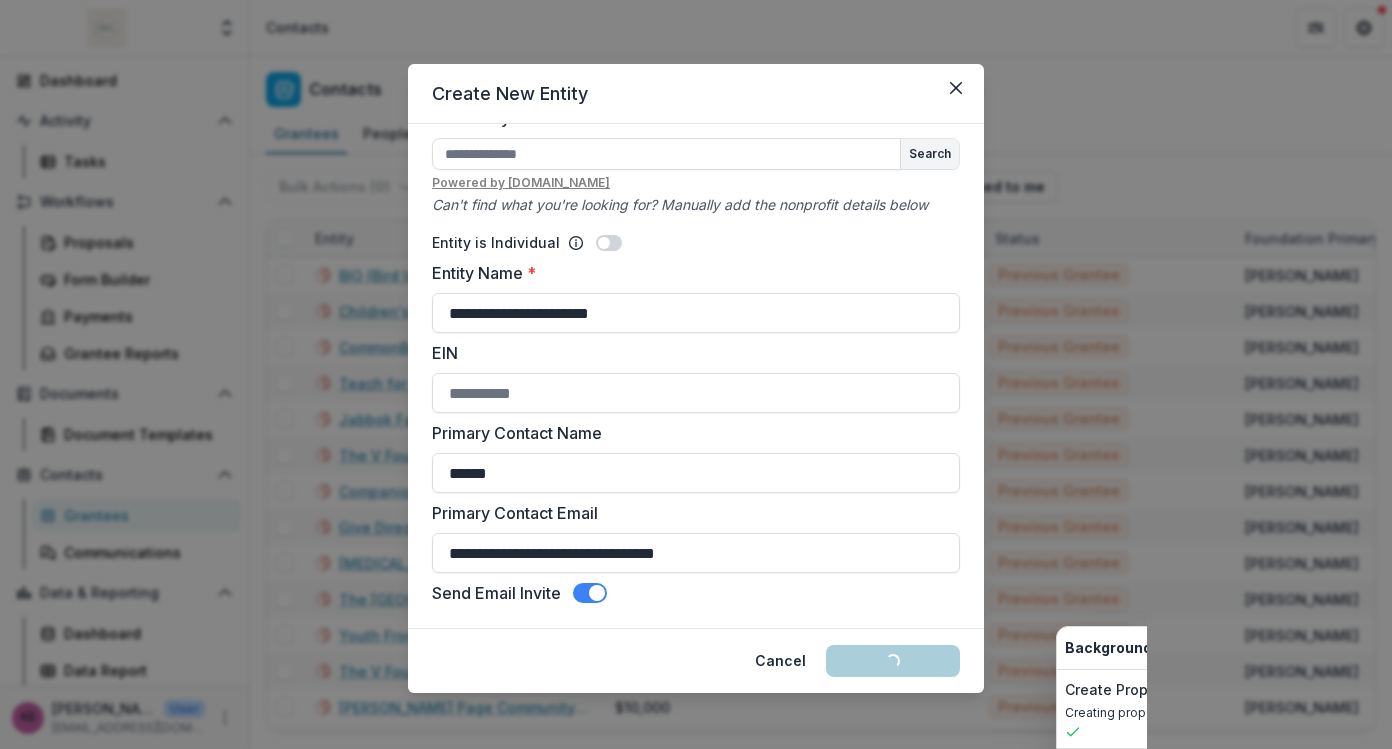 type 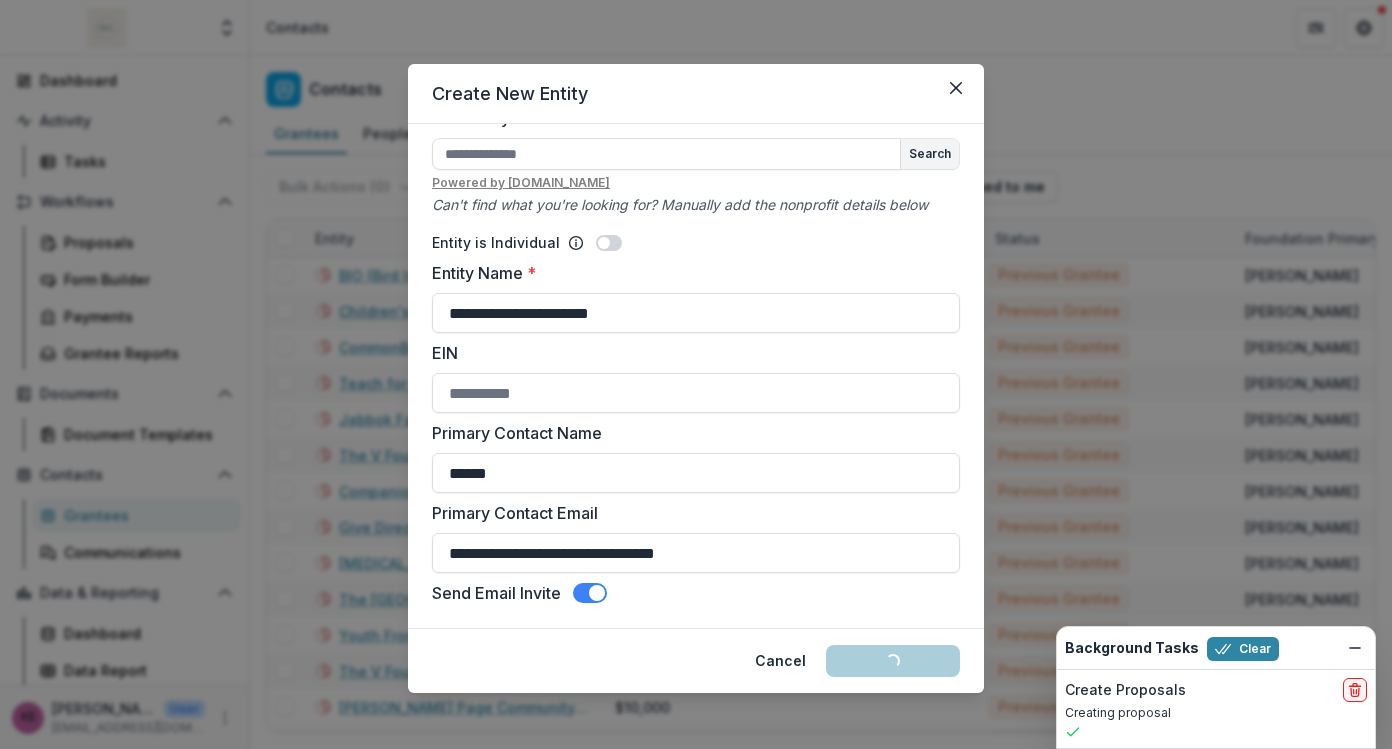 type 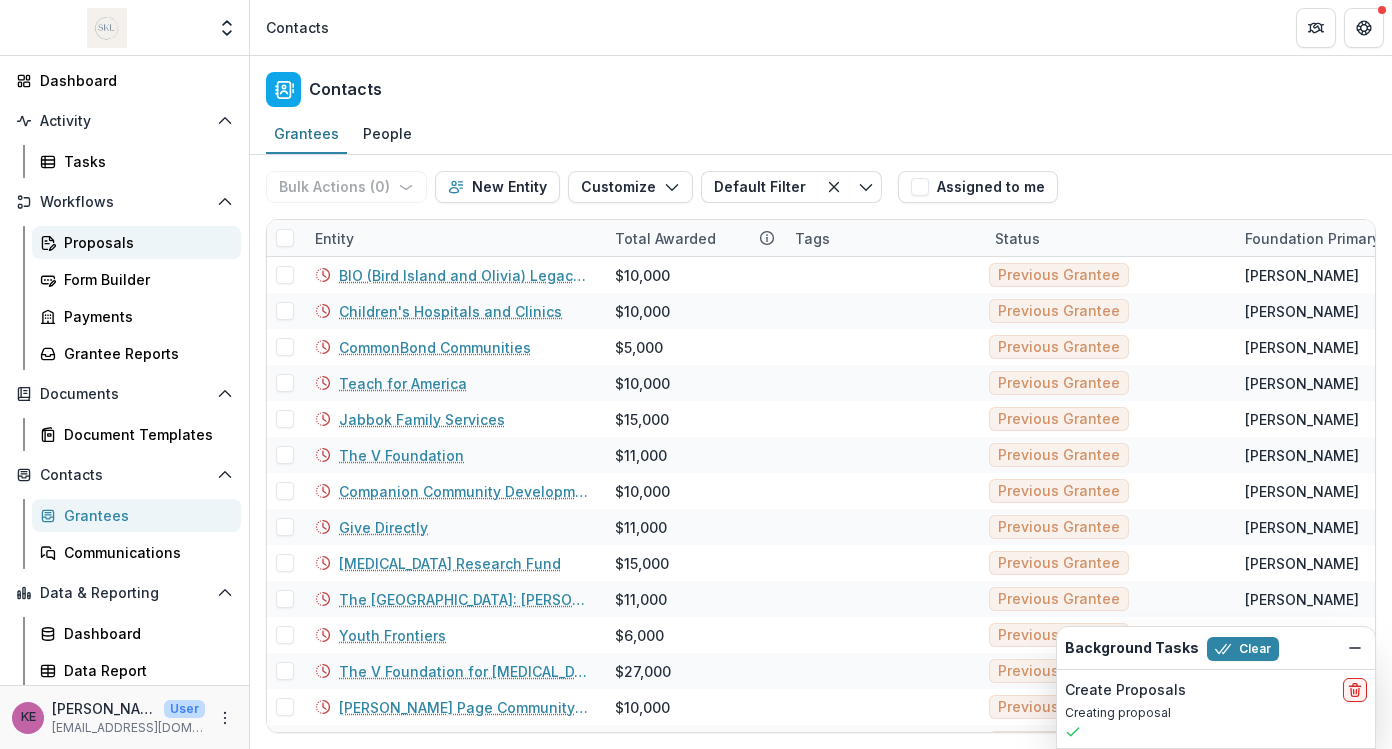 click on "Proposals" at bounding box center [144, 242] 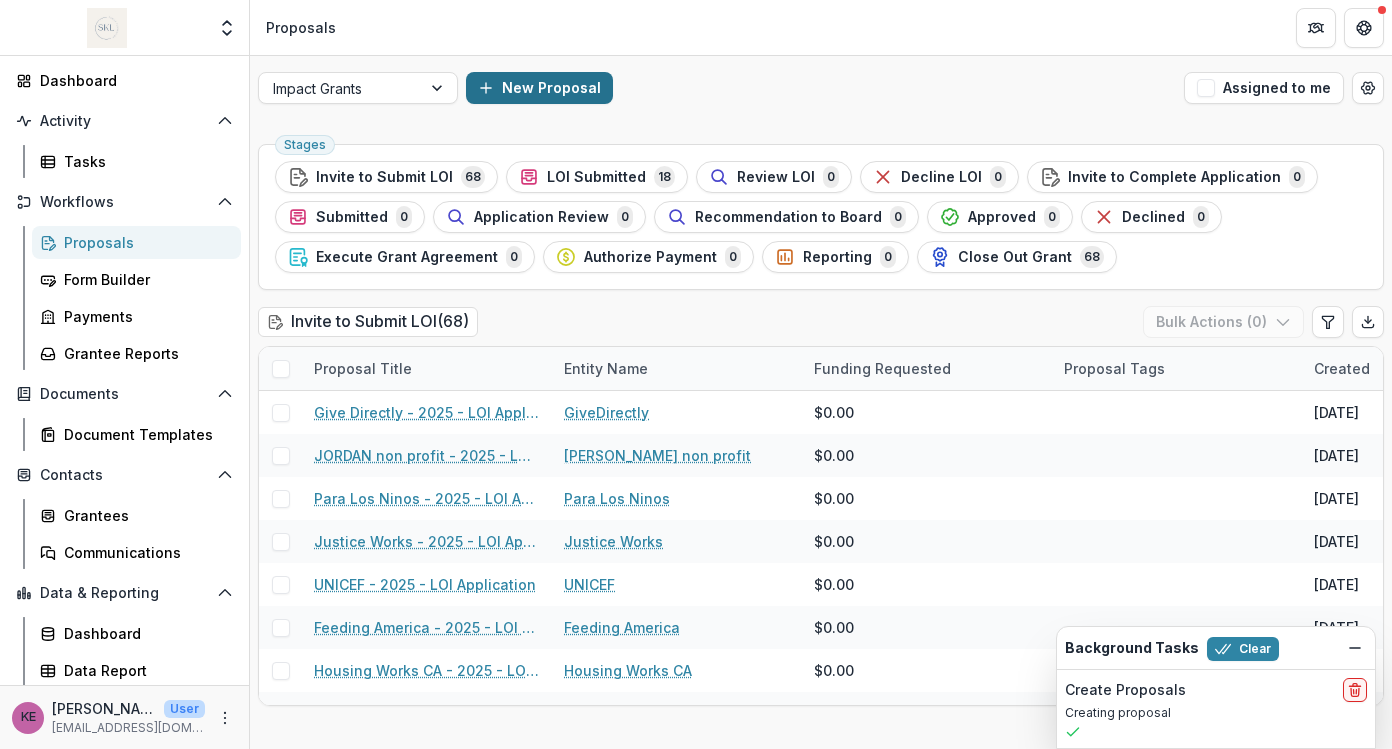 click on "New Proposal" at bounding box center (539, 88) 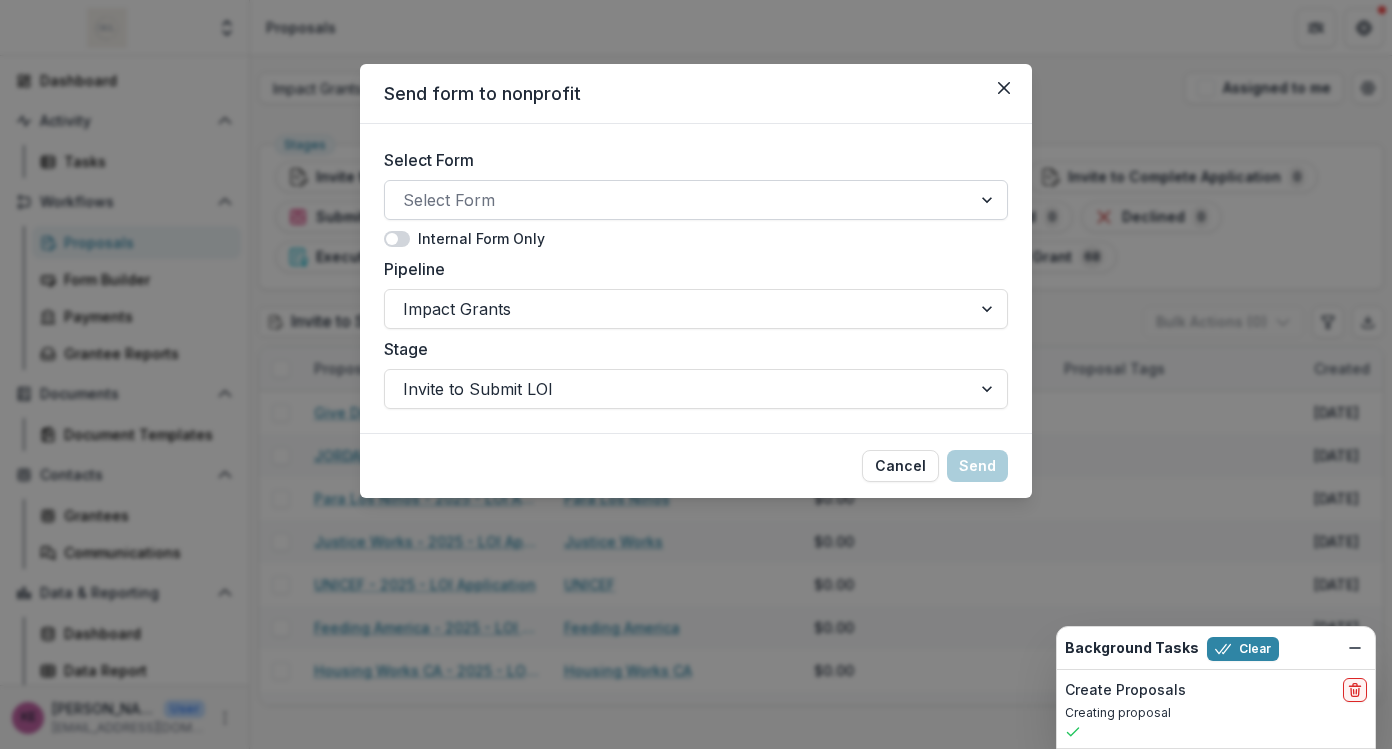 click on "Select Form" at bounding box center [696, 200] 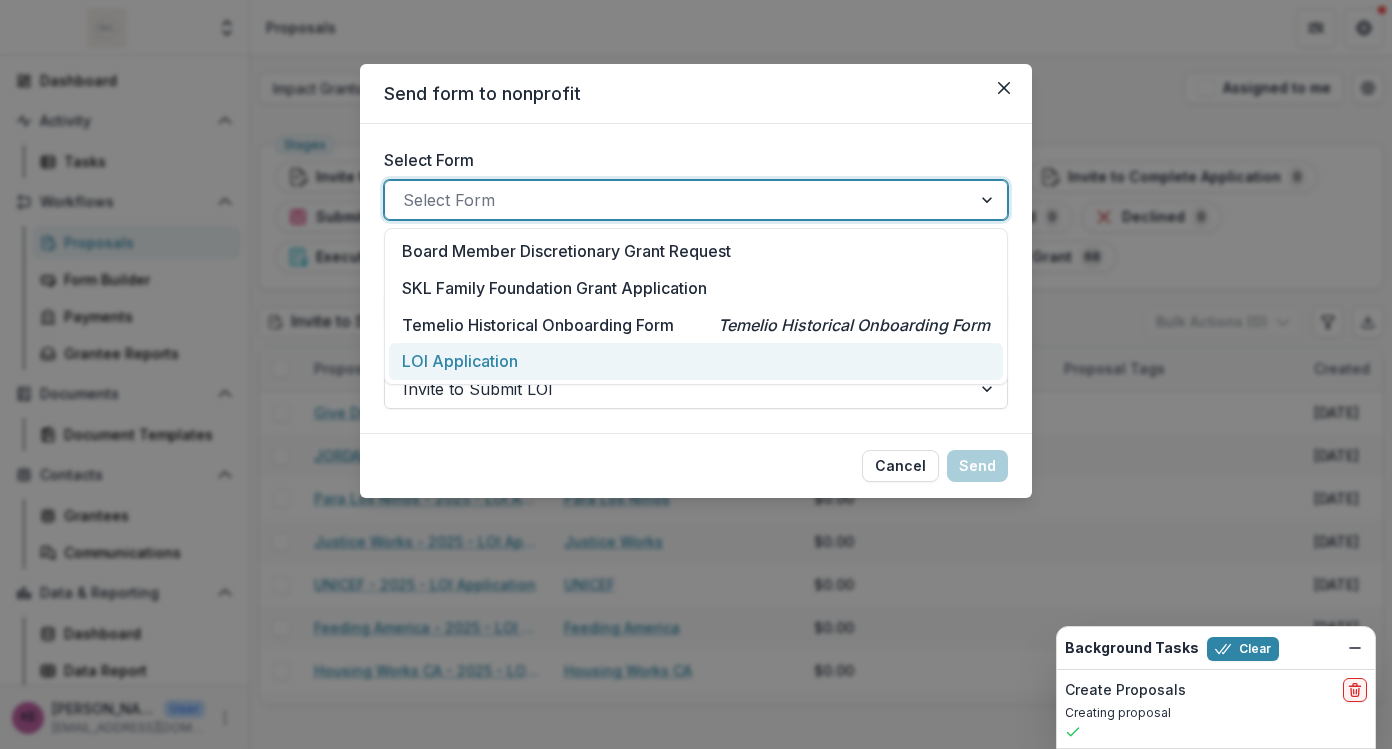 click on "LOI Application" at bounding box center (696, 361) 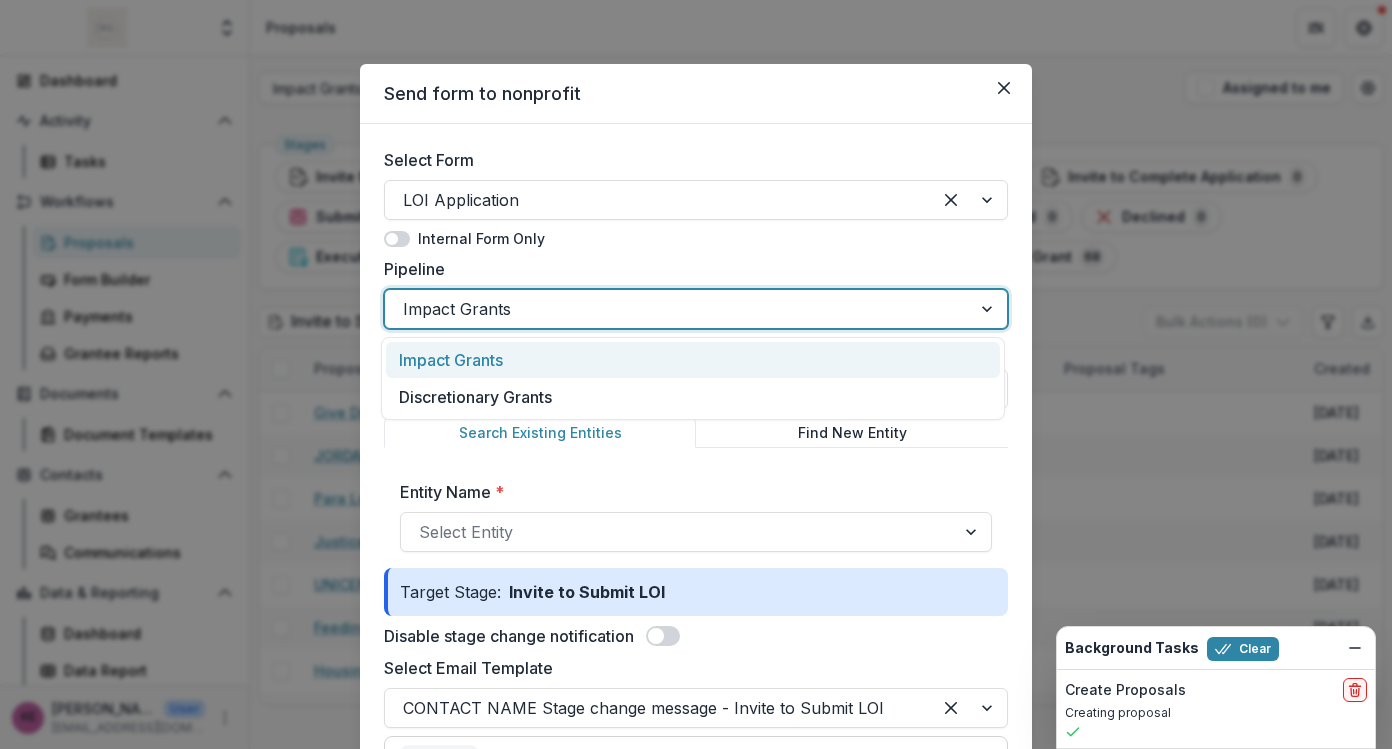 click at bounding box center (678, 309) 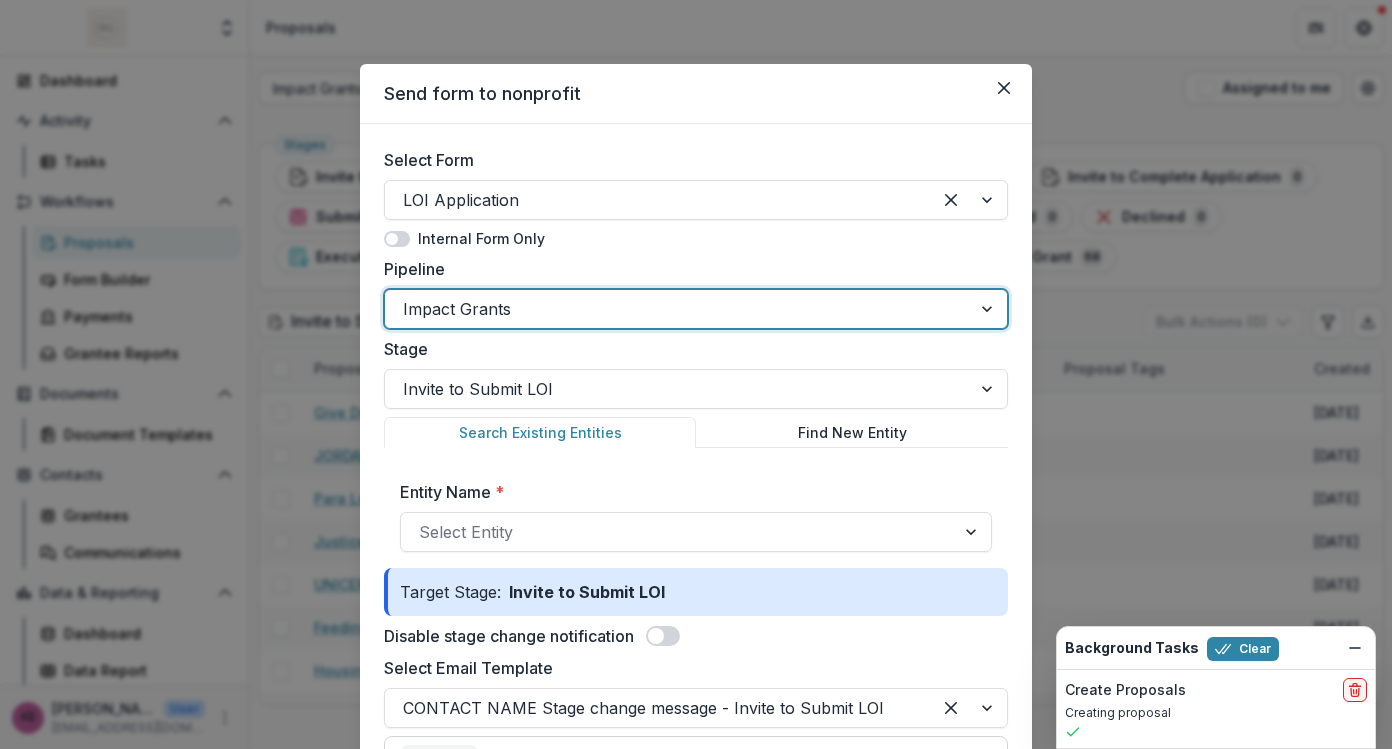 click at bounding box center [678, 309] 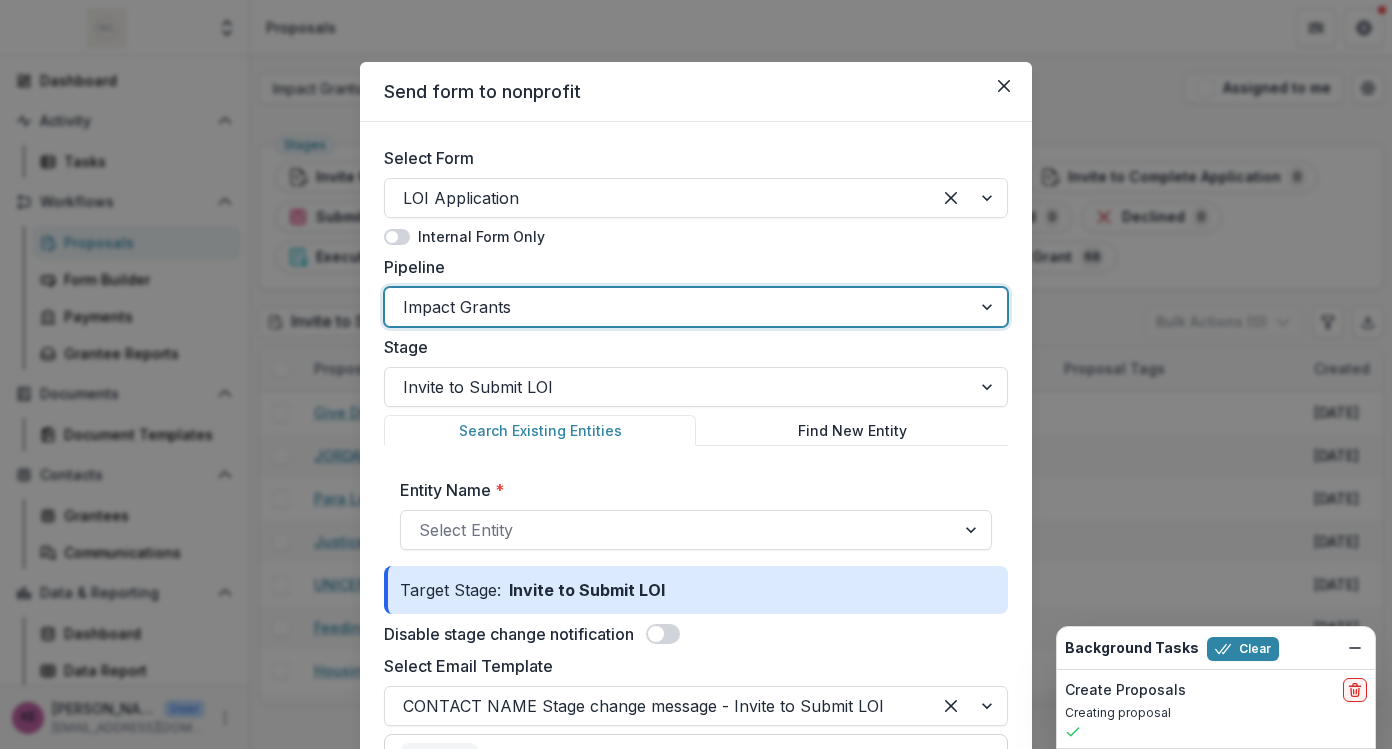 scroll, scrollTop: 0, scrollLeft: 0, axis: both 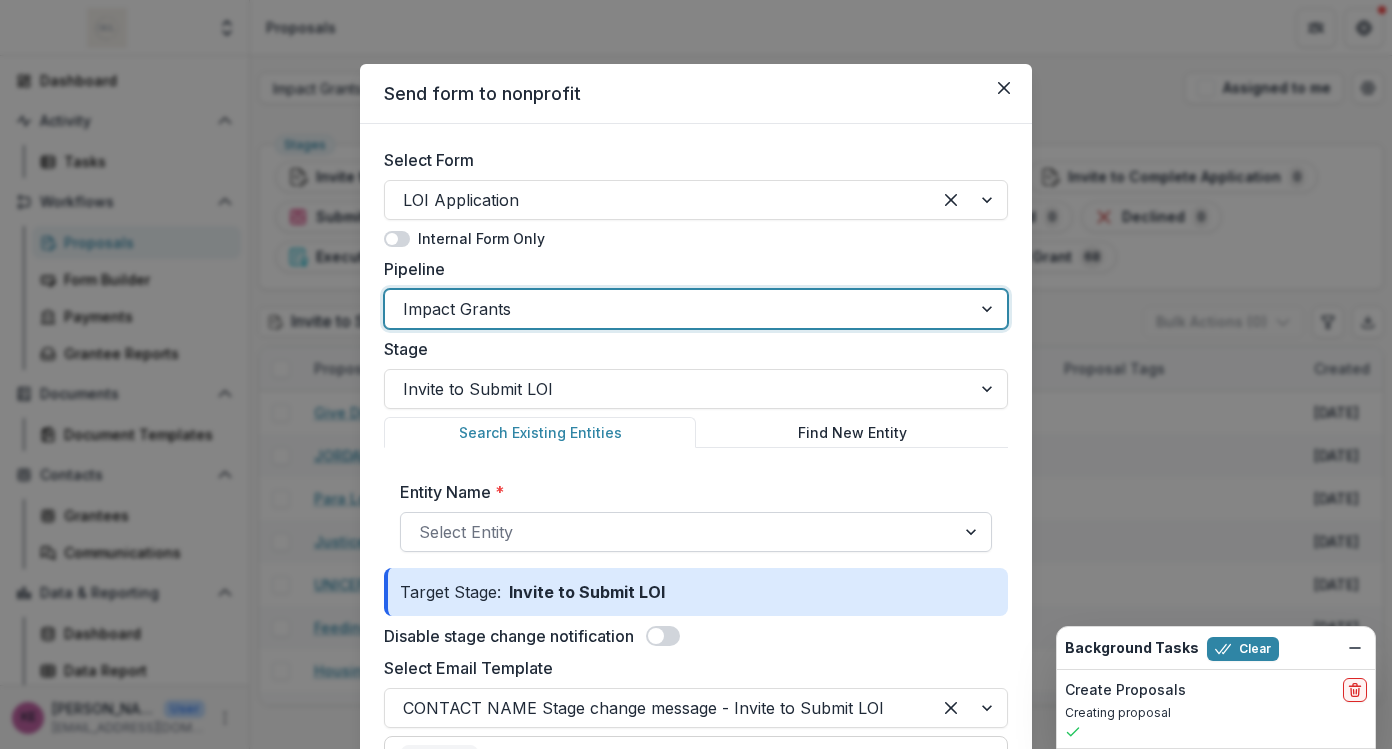 click at bounding box center (678, 532) 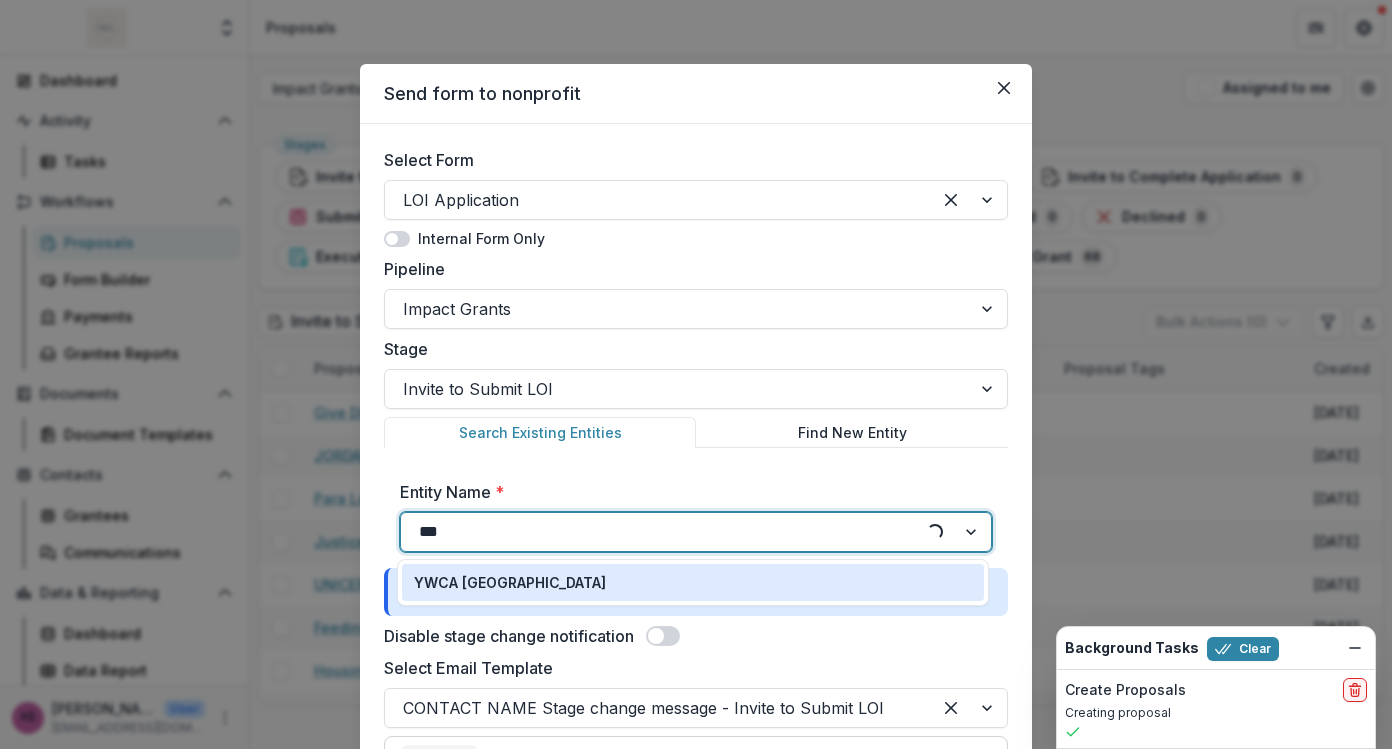 type on "****" 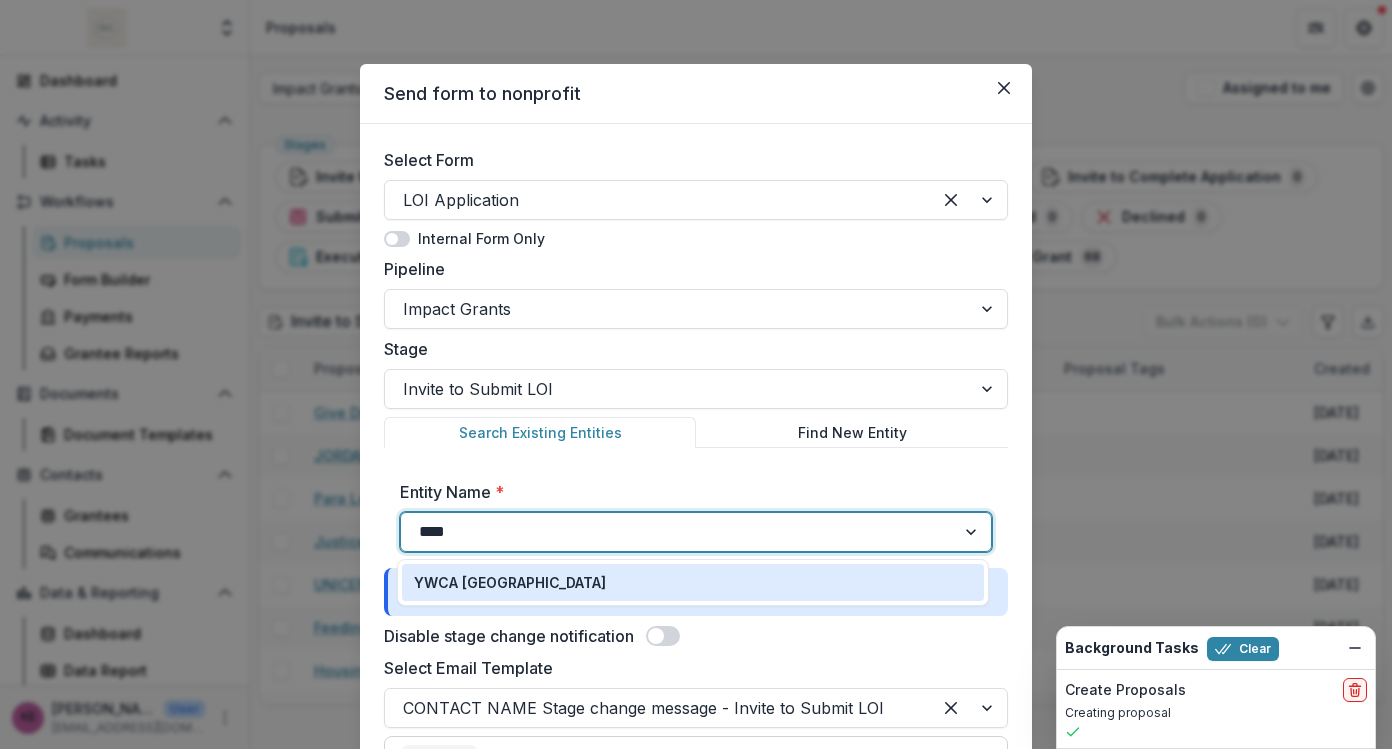 click on "YWCA [GEOGRAPHIC_DATA]" at bounding box center [510, 582] 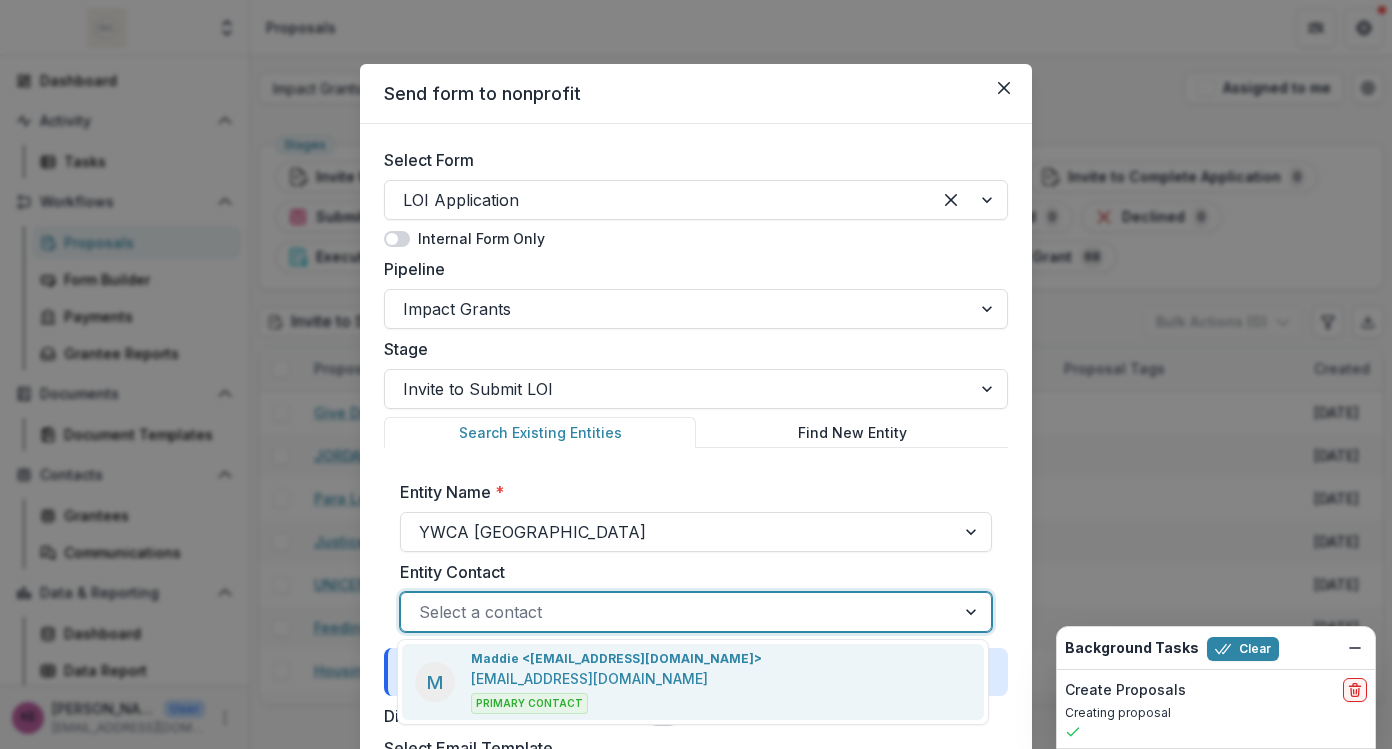 click at bounding box center (678, 612) 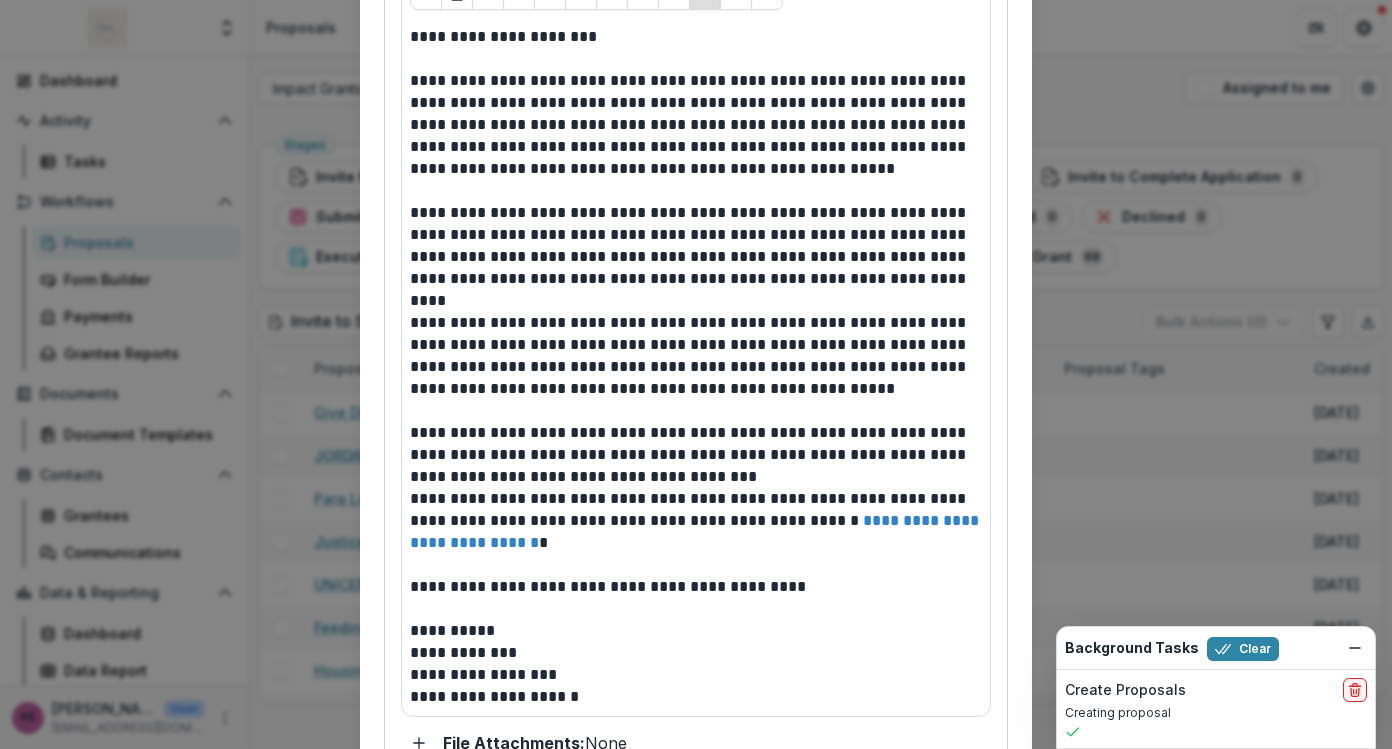 scroll, scrollTop: 1202, scrollLeft: 0, axis: vertical 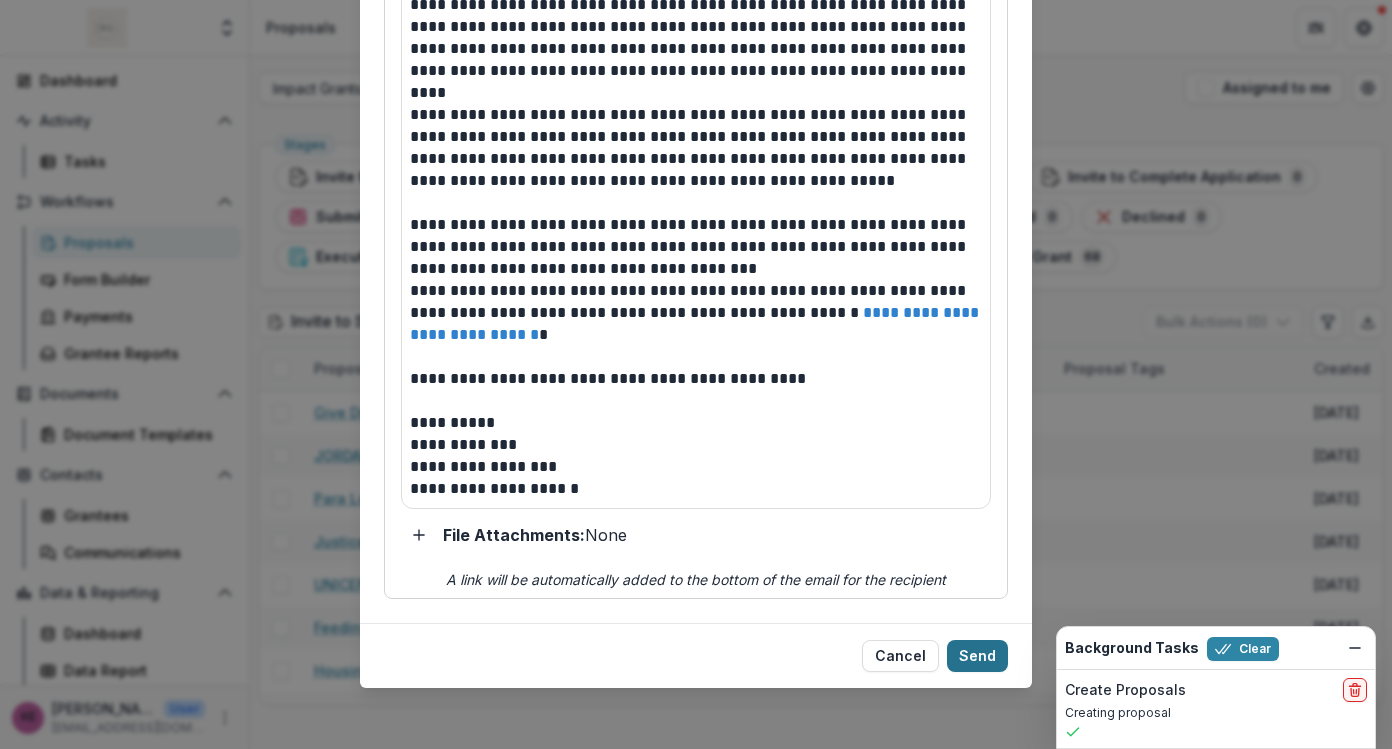click on "Send" at bounding box center [977, 656] 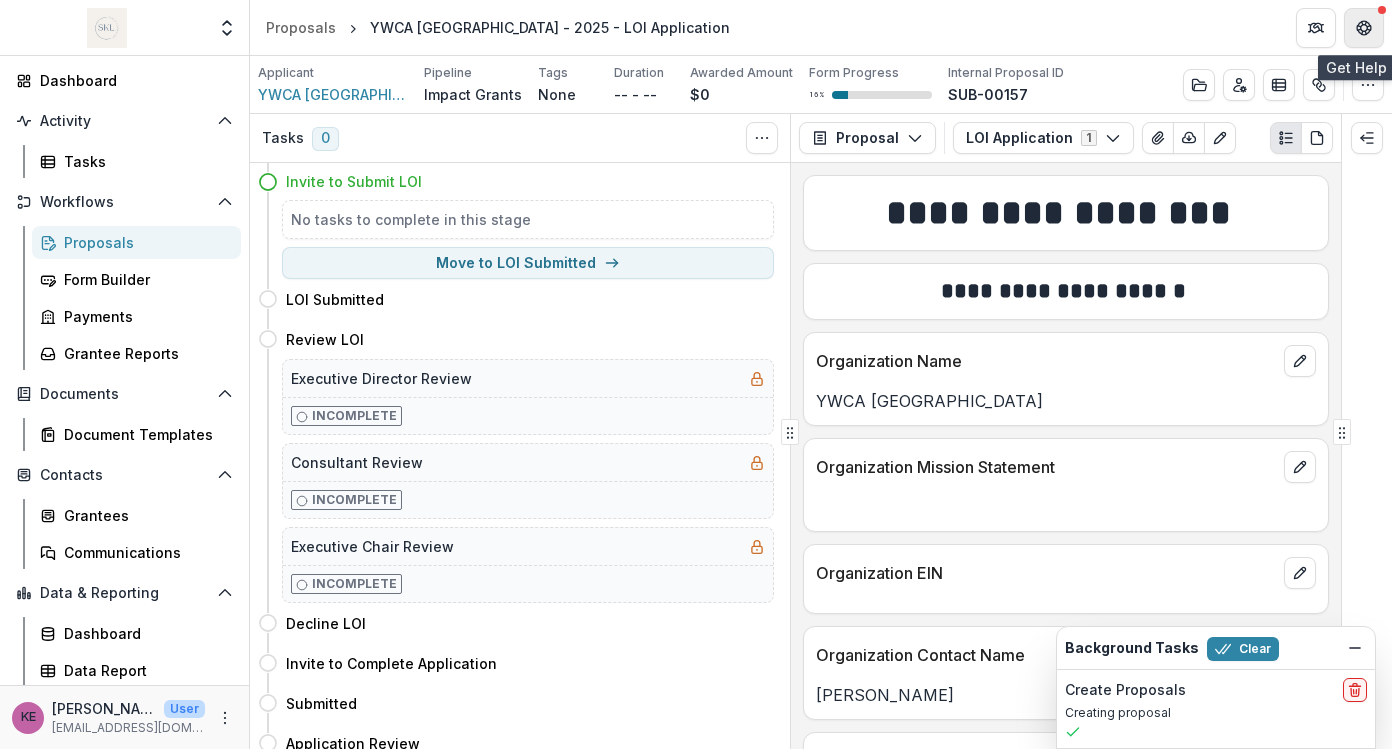 click at bounding box center (1364, 28) 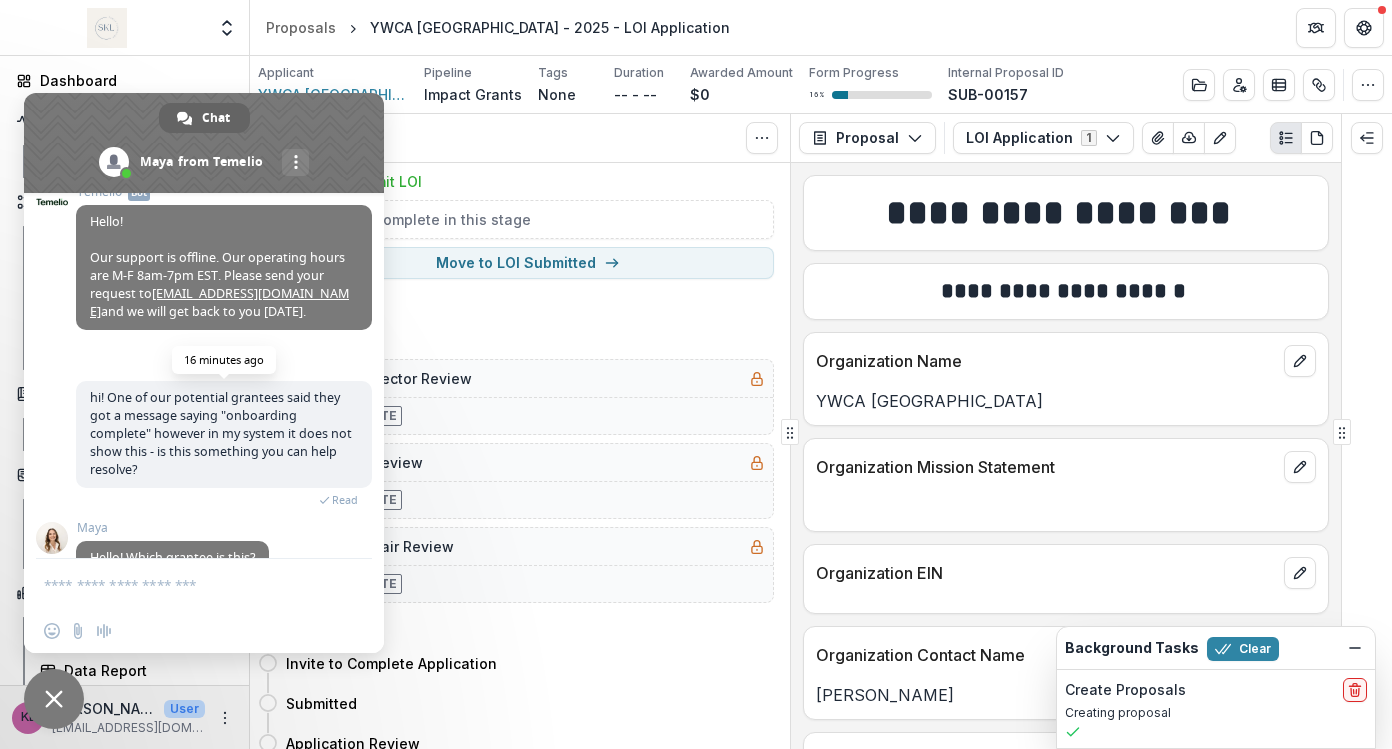 scroll, scrollTop: 4641, scrollLeft: 0, axis: vertical 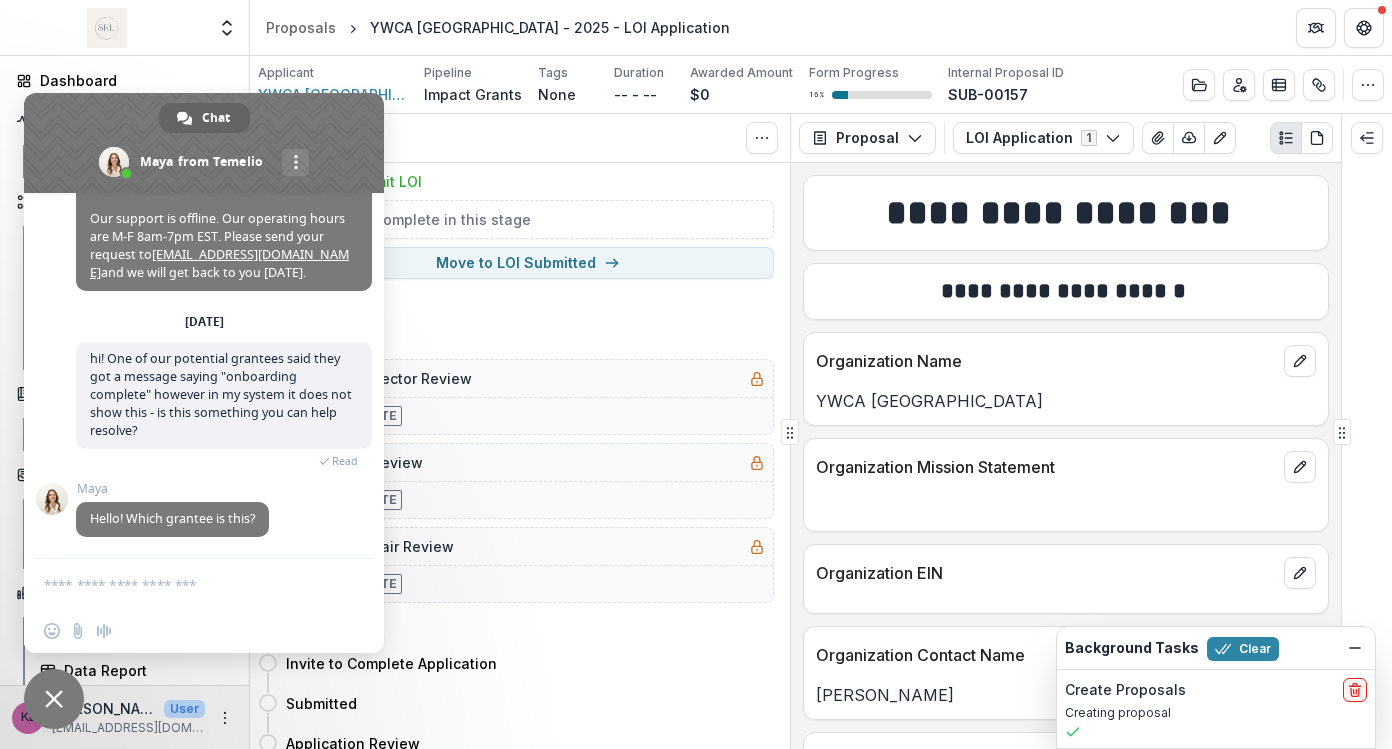 click at bounding box center (184, 584) 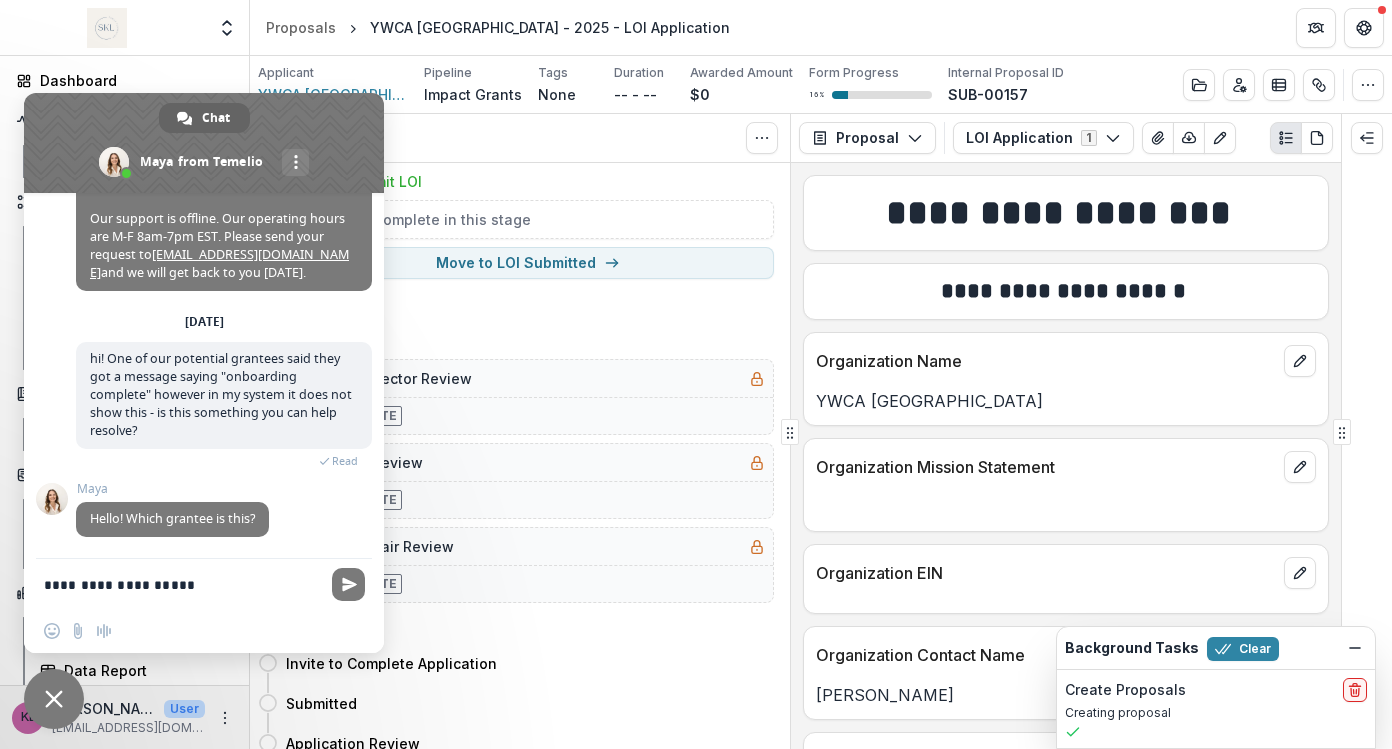 type on "**********" 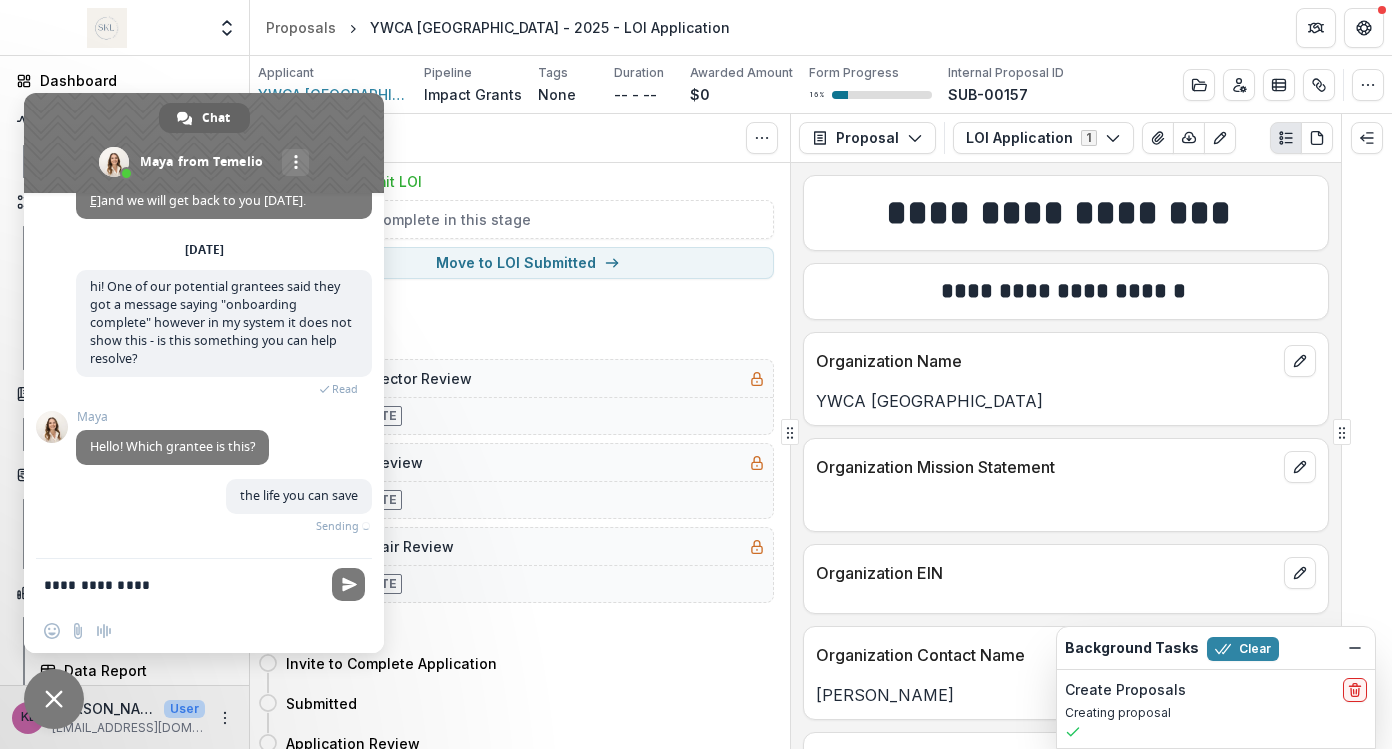 scroll, scrollTop: 4690, scrollLeft: 0, axis: vertical 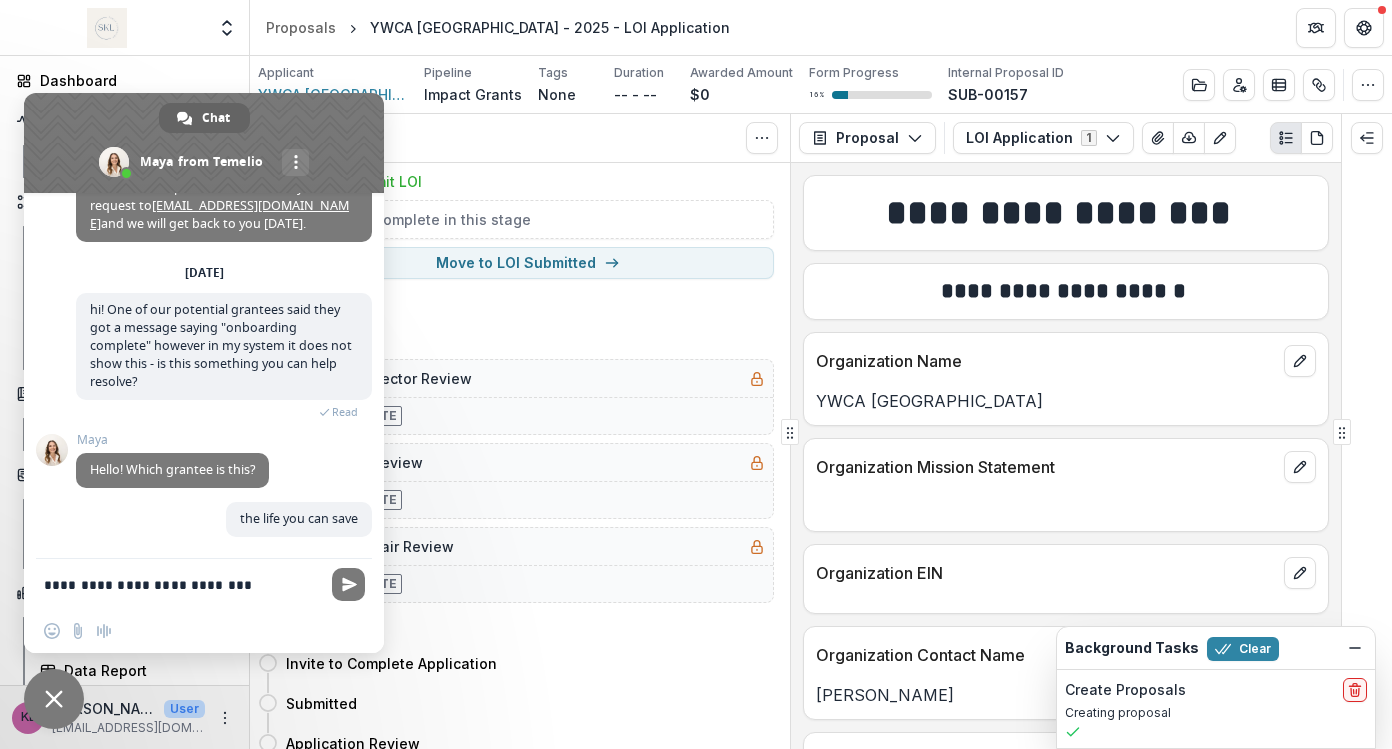 type on "**********" 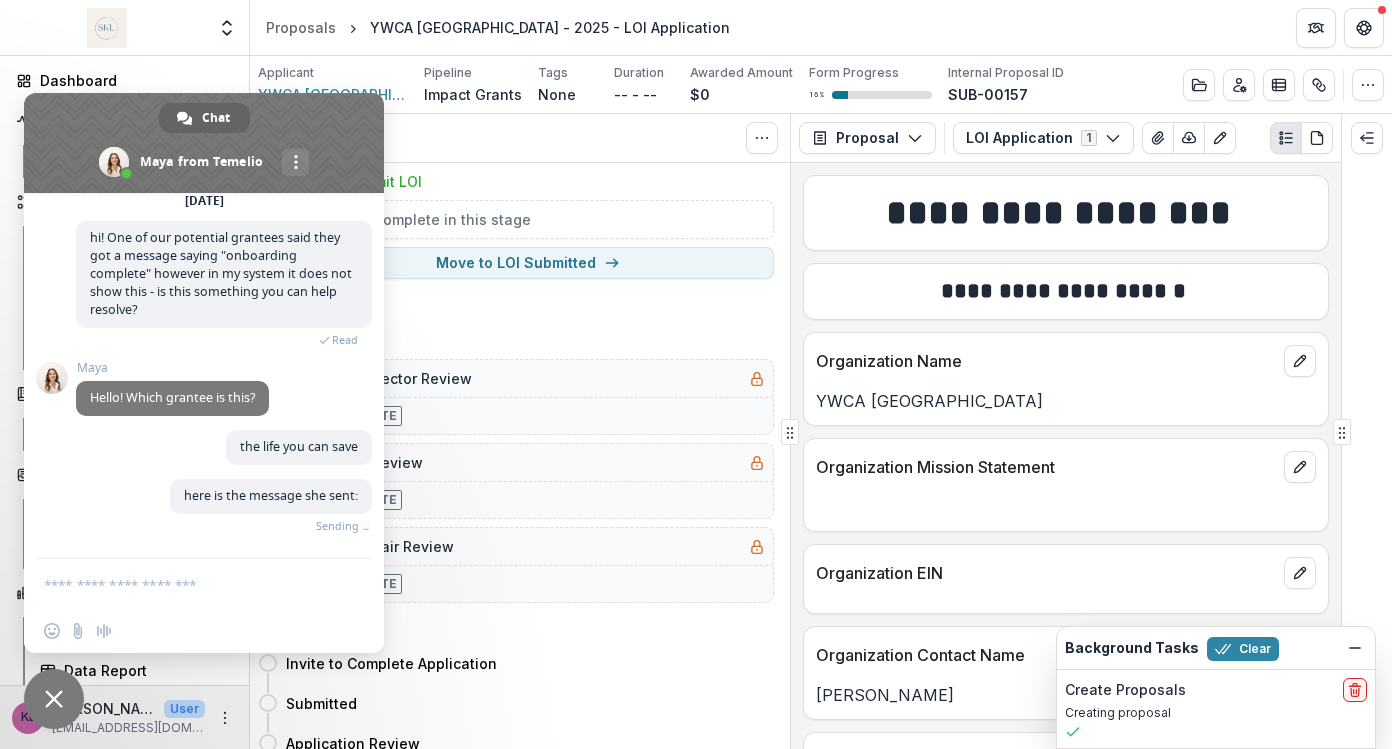 scroll, scrollTop: 4732, scrollLeft: 0, axis: vertical 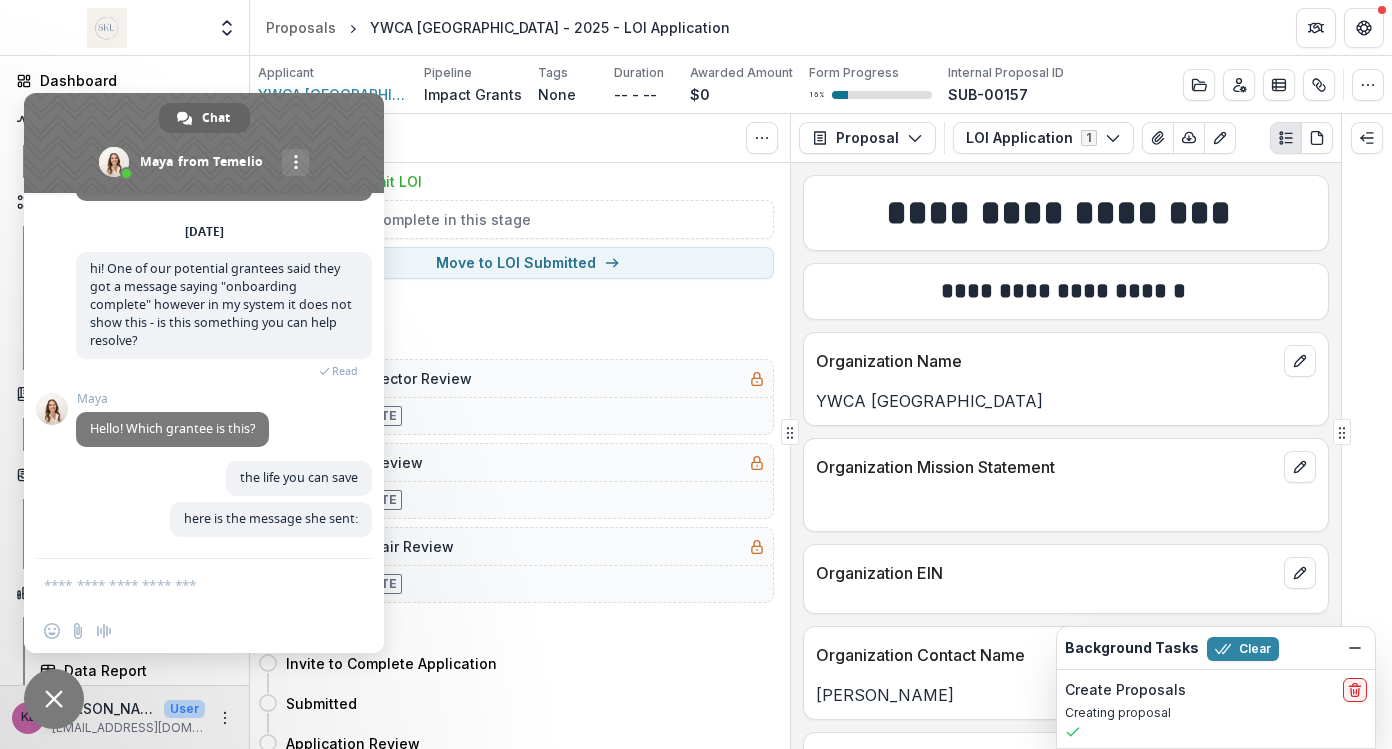 click at bounding box center (1367, 431) 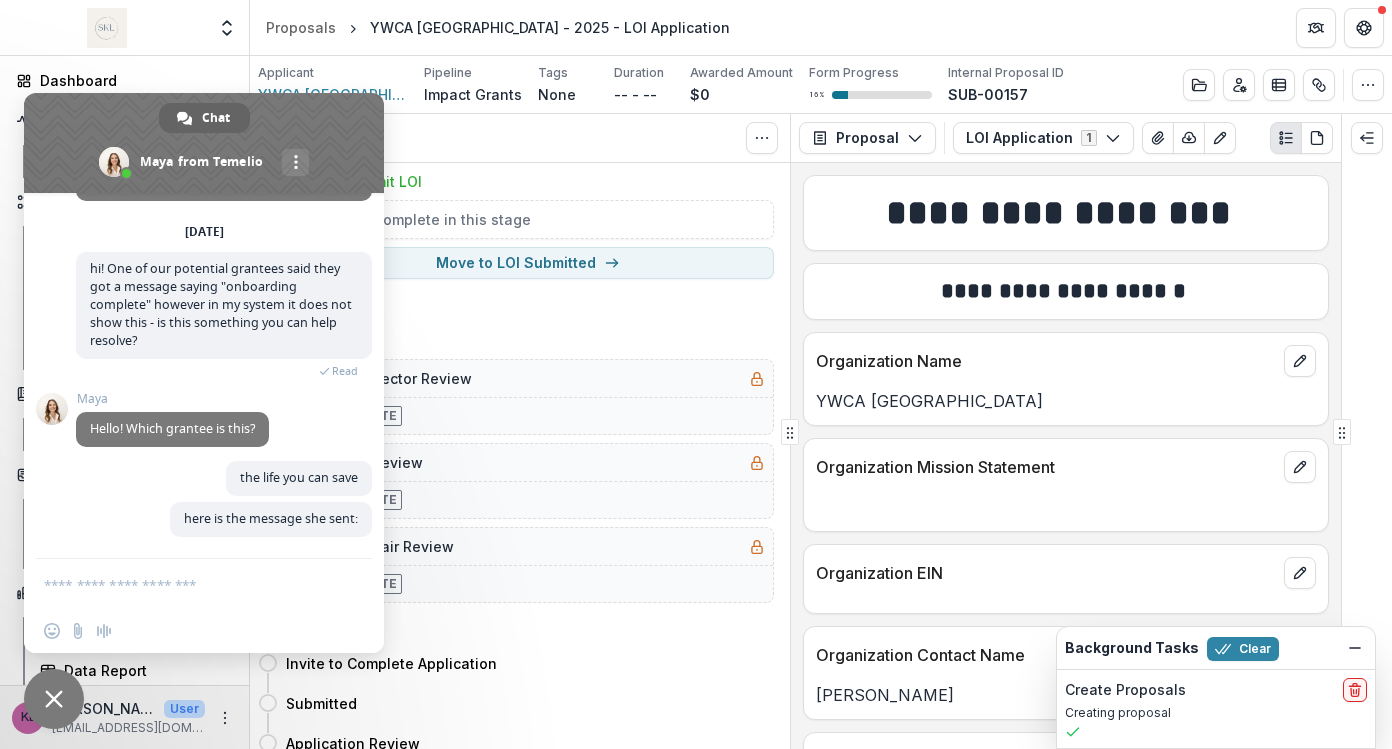 click at bounding box center (184, 584) 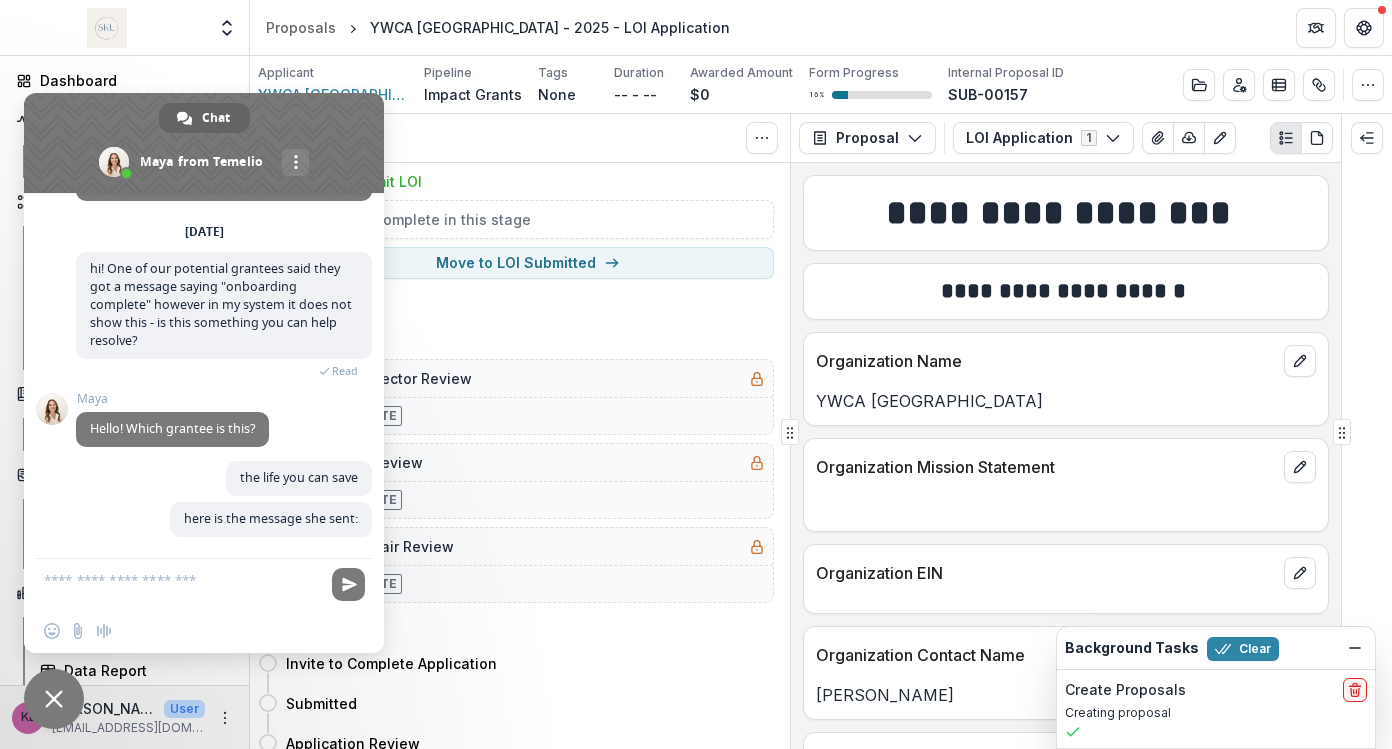 scroll, scrollTop: 5, scrollLeft: 0, axis: vertical 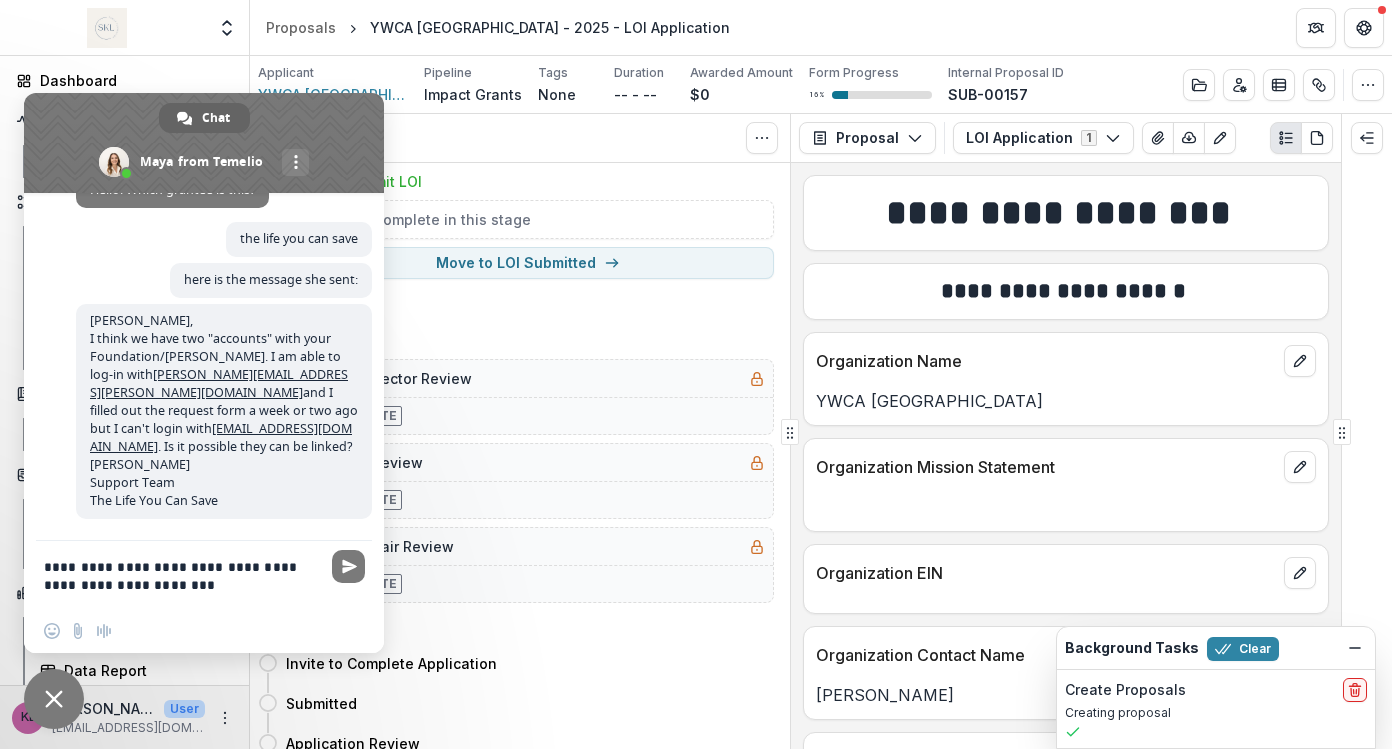 type on "**********" 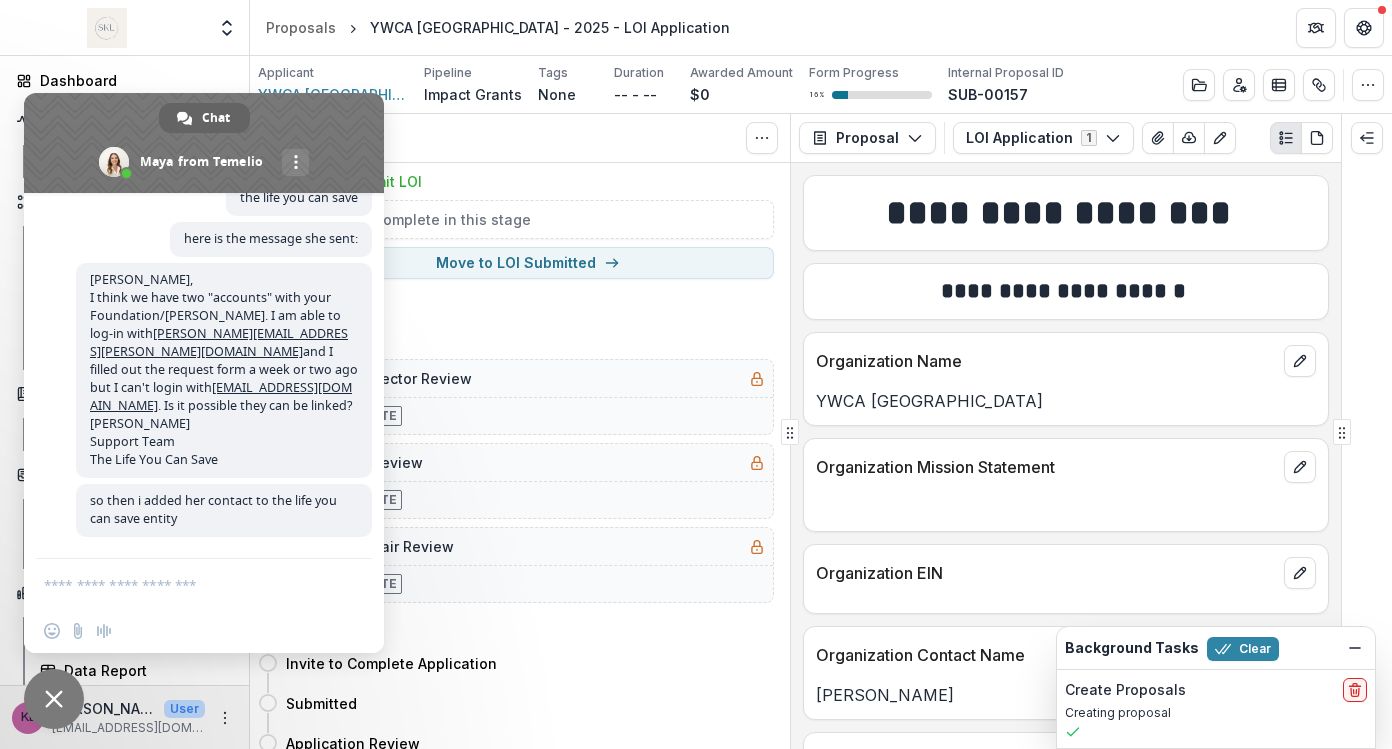 scroll, scrollTop: 5002, scrollLeft: 0, axis: vertical 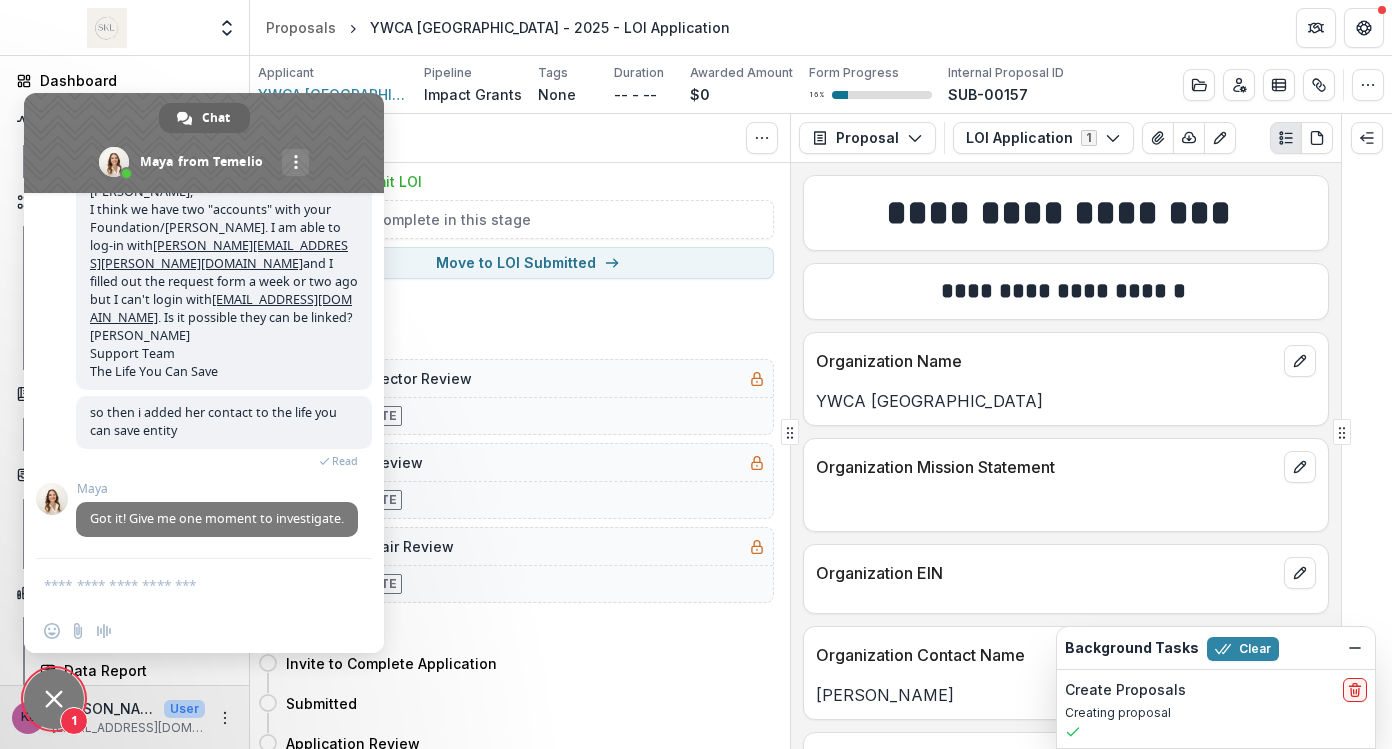click on "Maya Got it! Give me one moment to investigate. A minute ago" at bounding box center (217, 509) 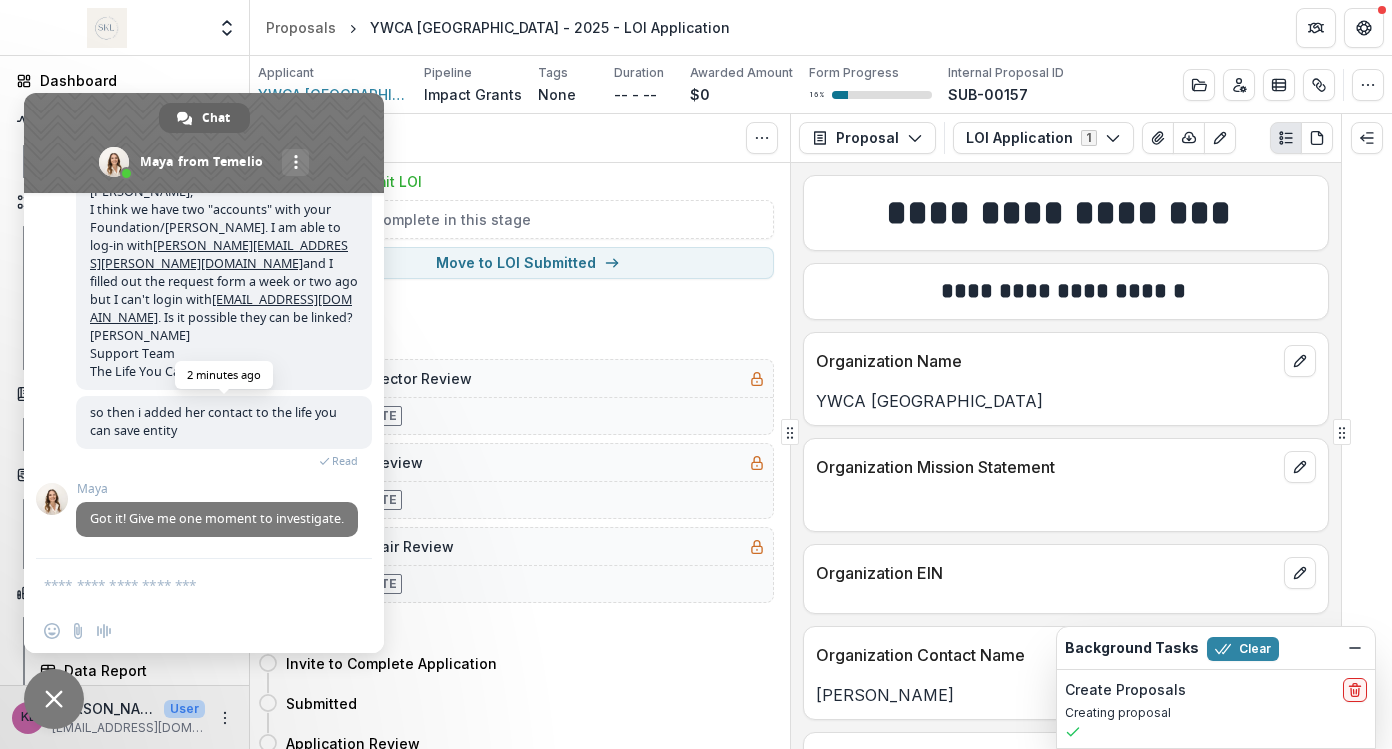 scroll, scrollTop: 5072, scrollLeft: 0, axis: vertical 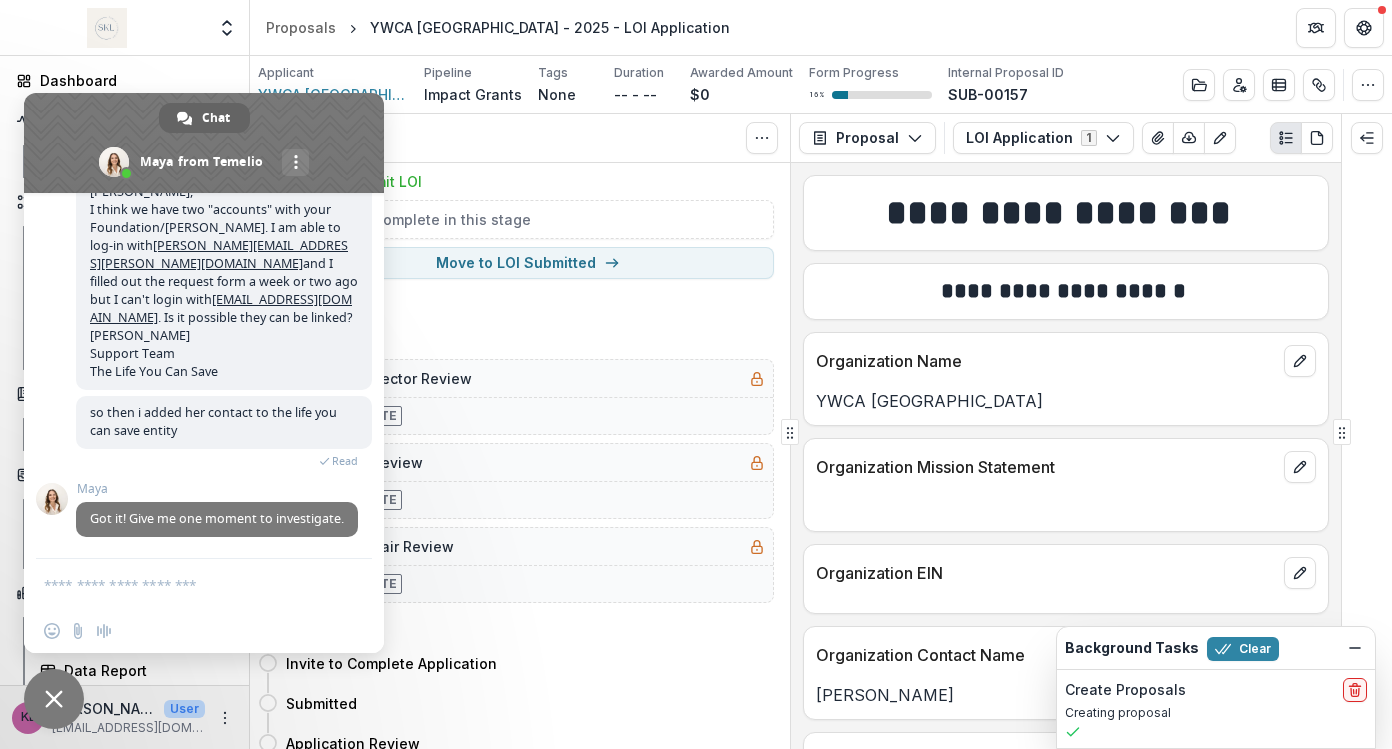 click at bounding box center (184, 584) 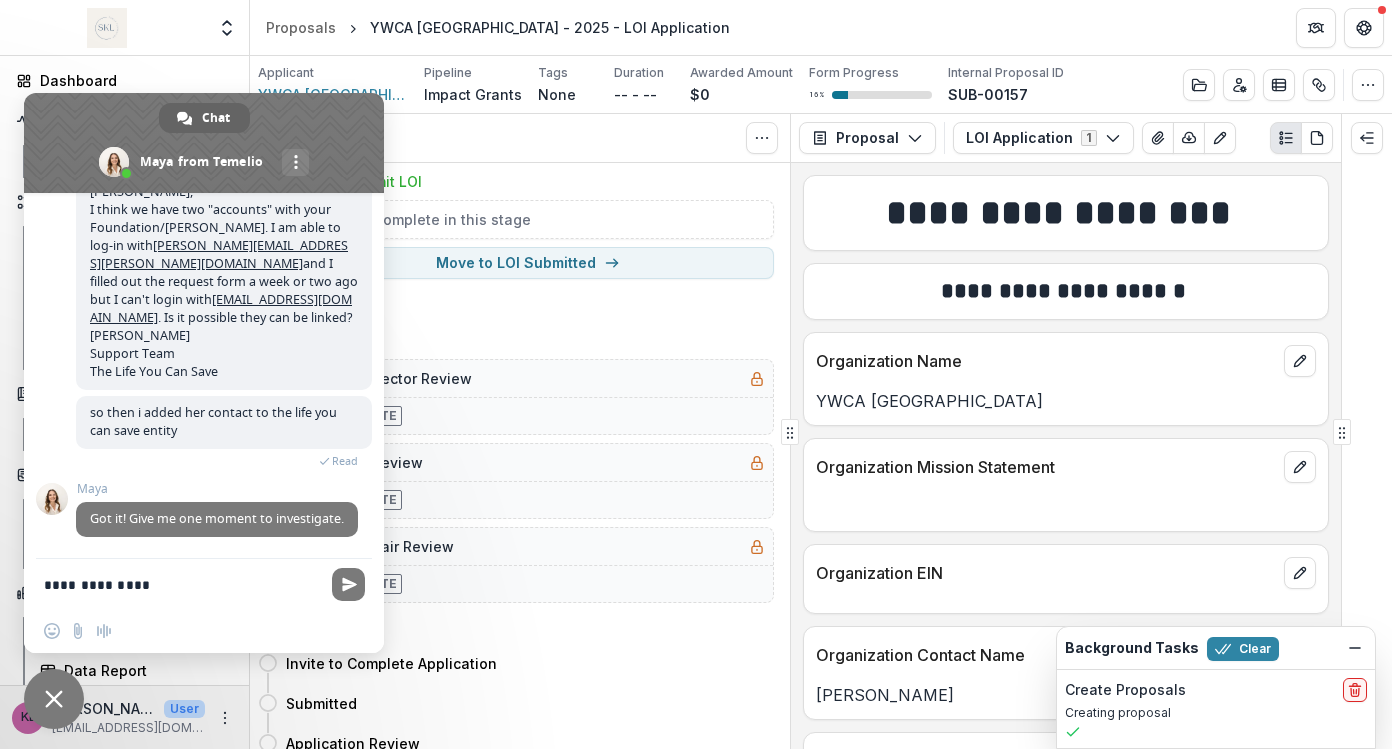 type on "**********" 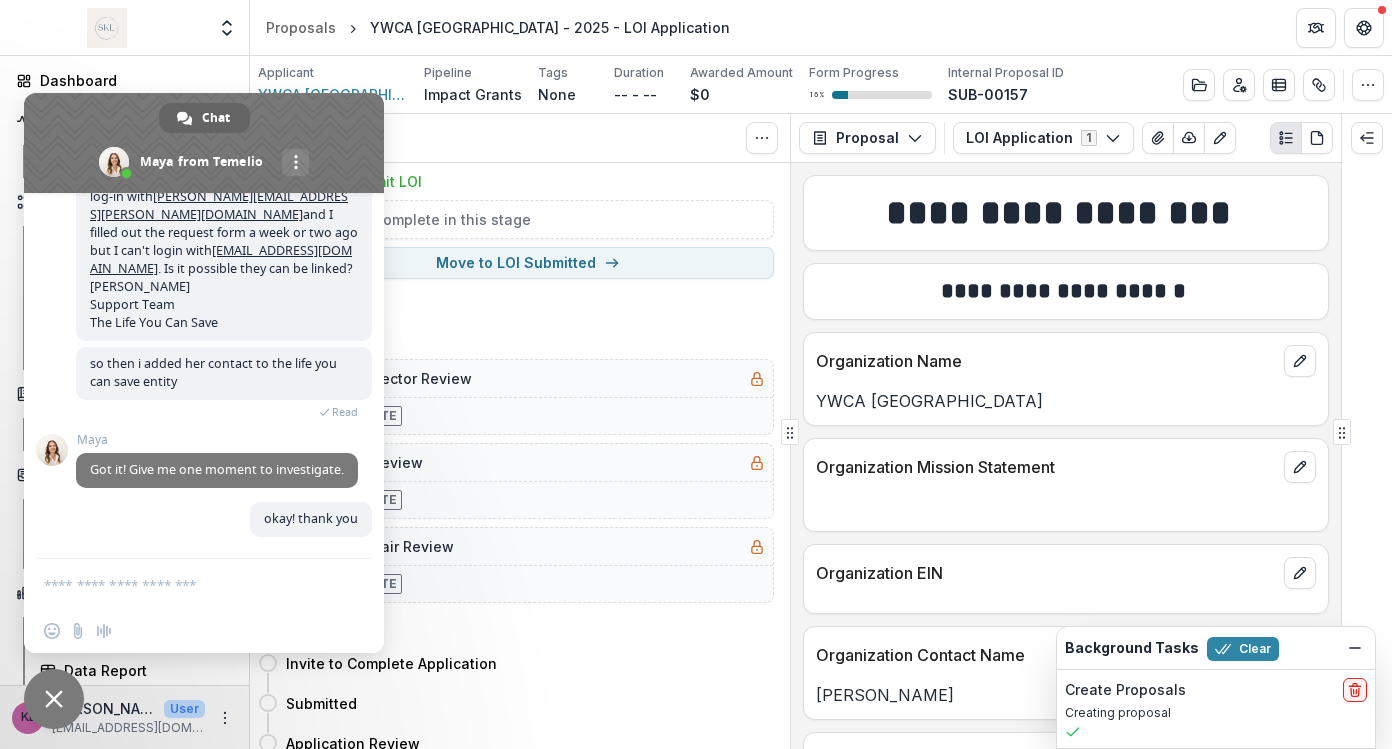 scroll, scrollTop: 5122, scrollLeft: 0, axis: vertical 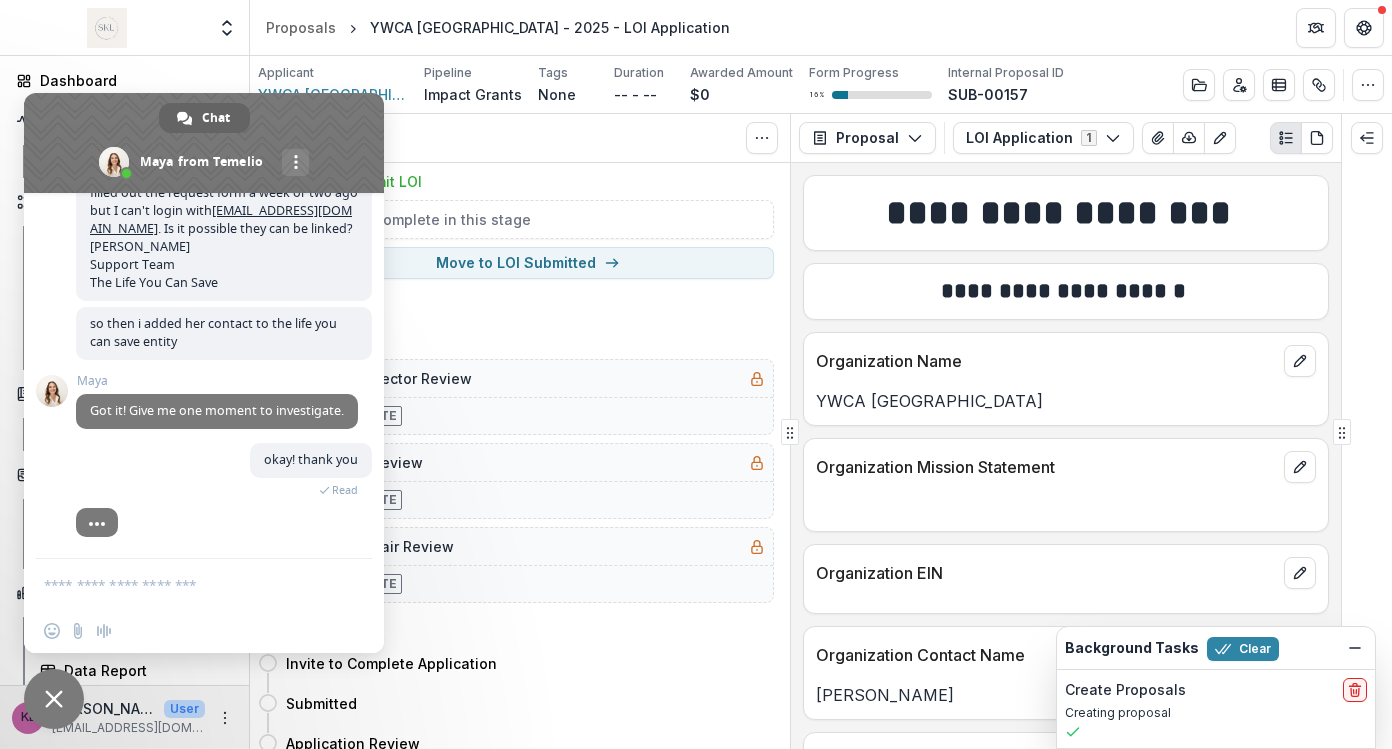 click at bounding box center (204, 143) 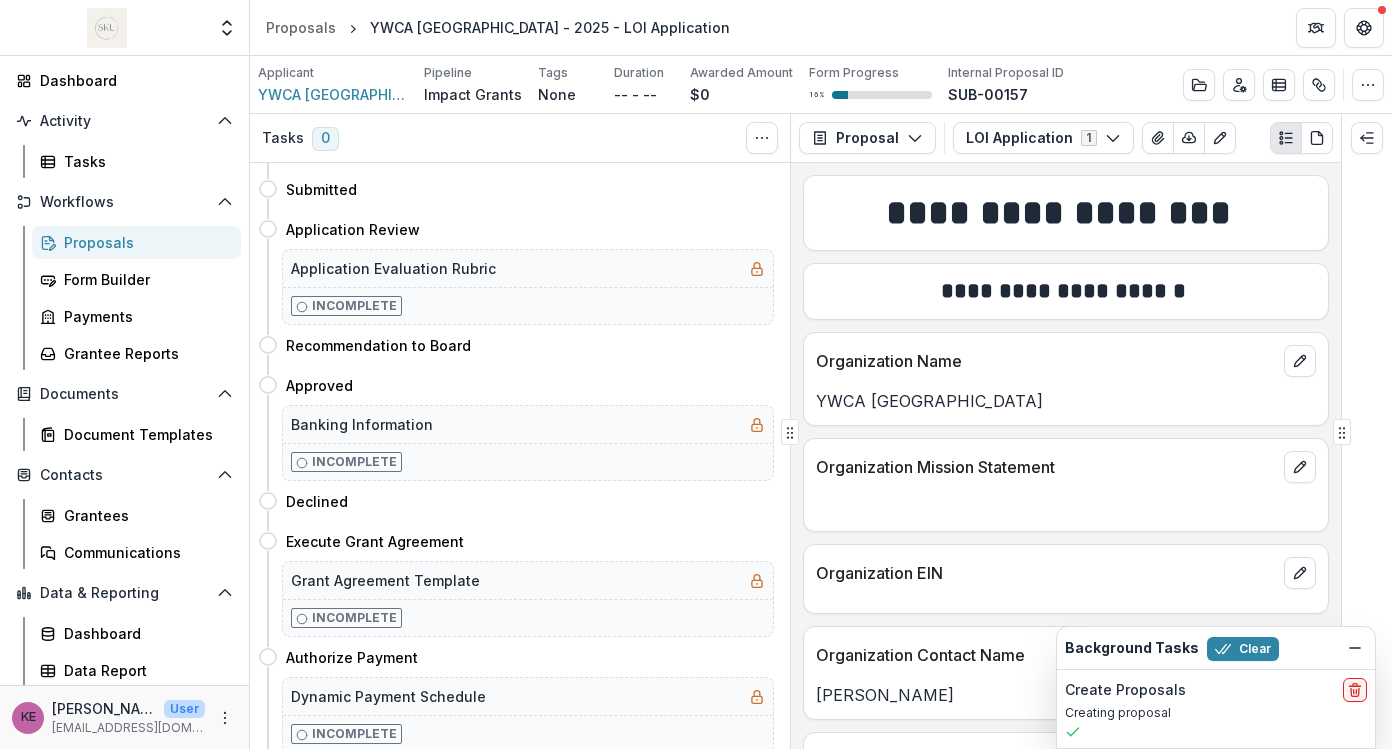 scroll, scrollTop: 0, scrollLeft: 0, axis: both 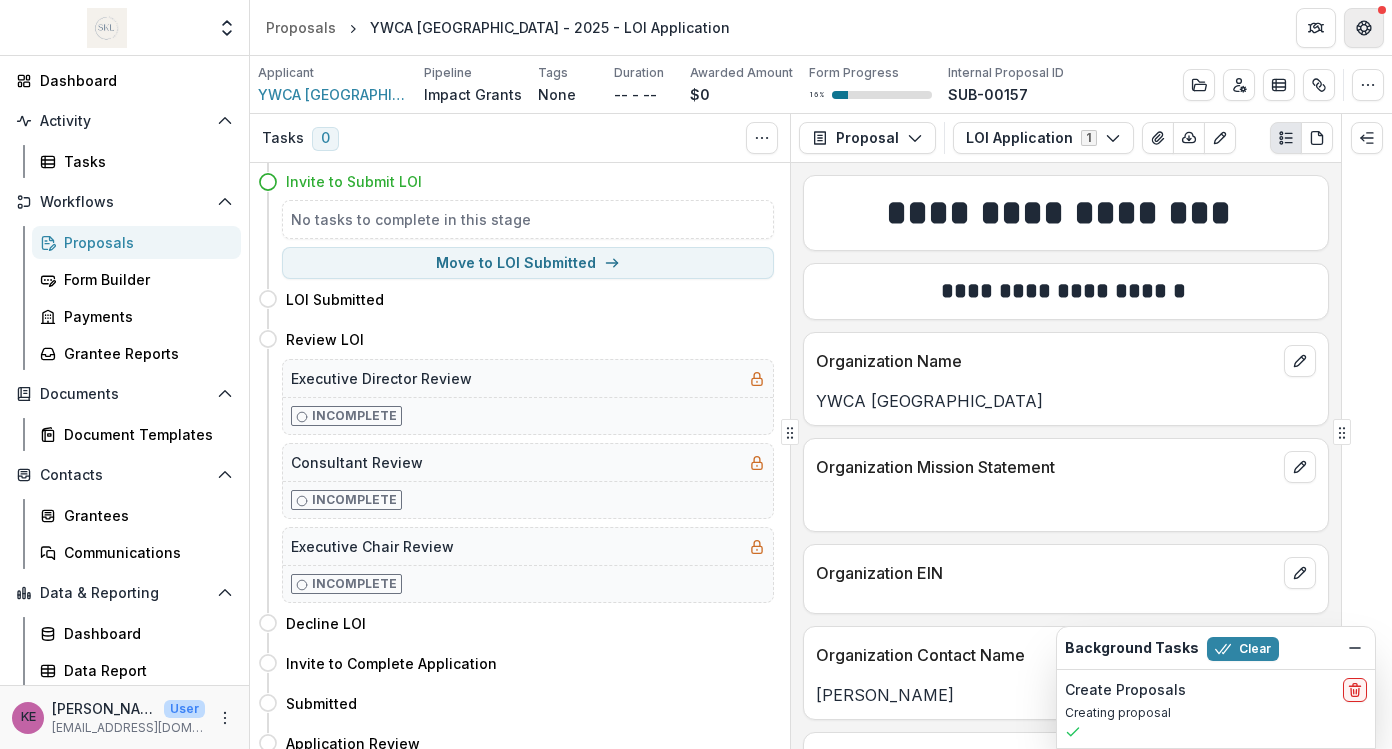 click at bounding box center (1364, 28) 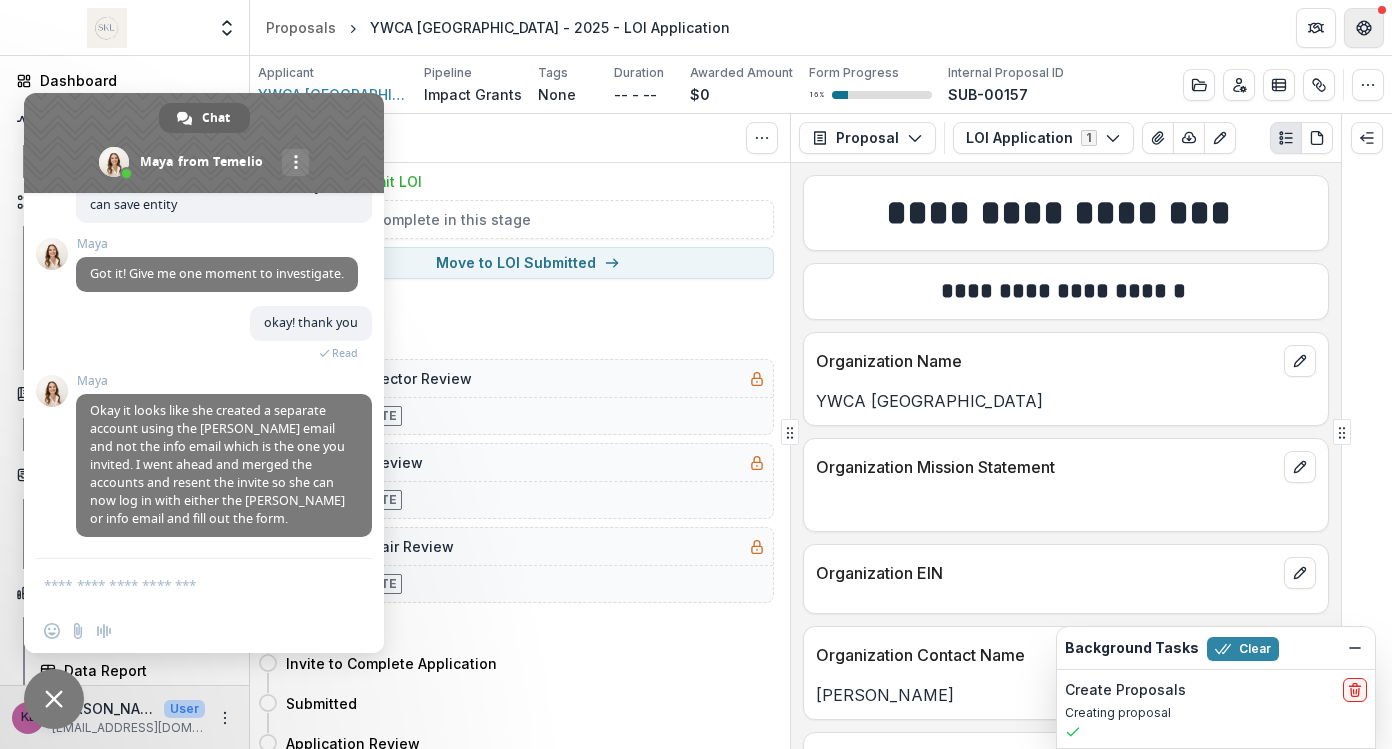 scroll, scrollTop: 5284, scrollLeft: 0, axis: vertical 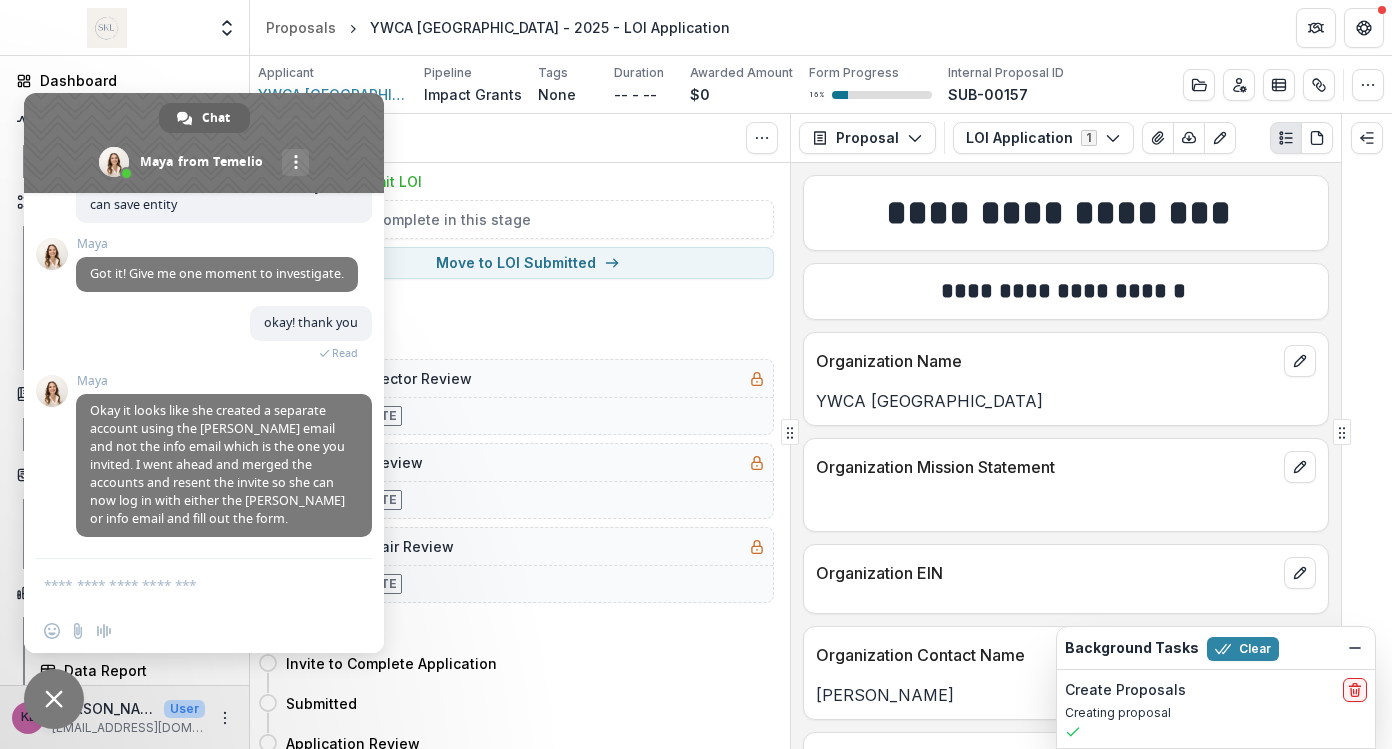 click at bounding box center [184, 584] 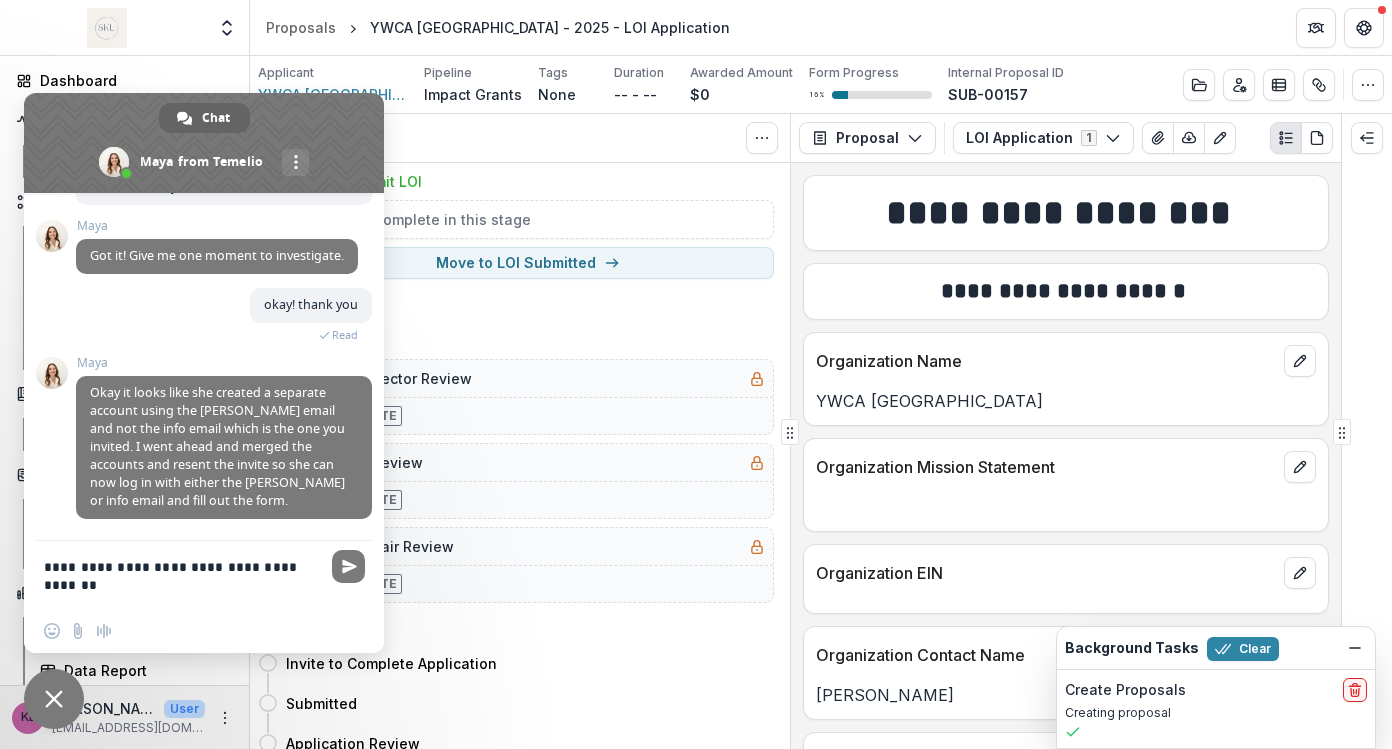 type on "**********" 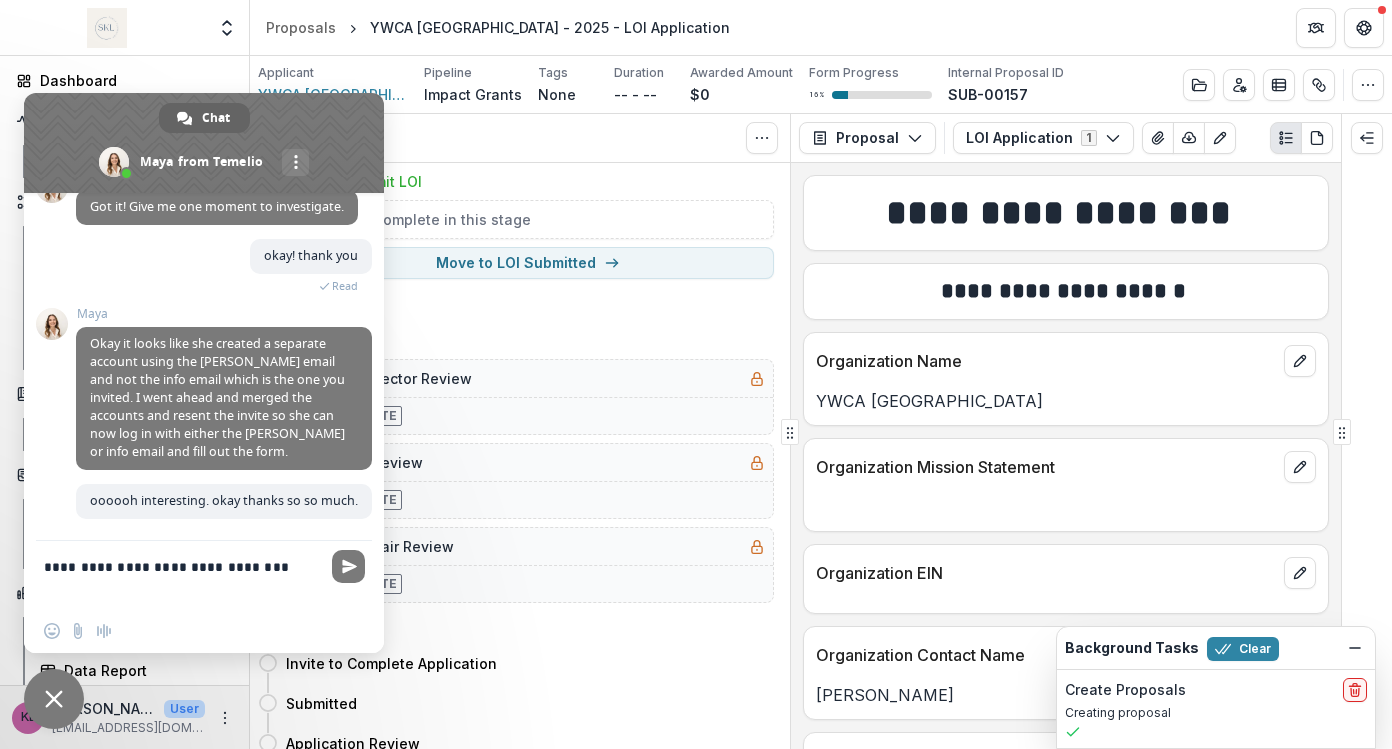 scroll, scrollTop: 5371, scrollLeft: 0, axis: vertical 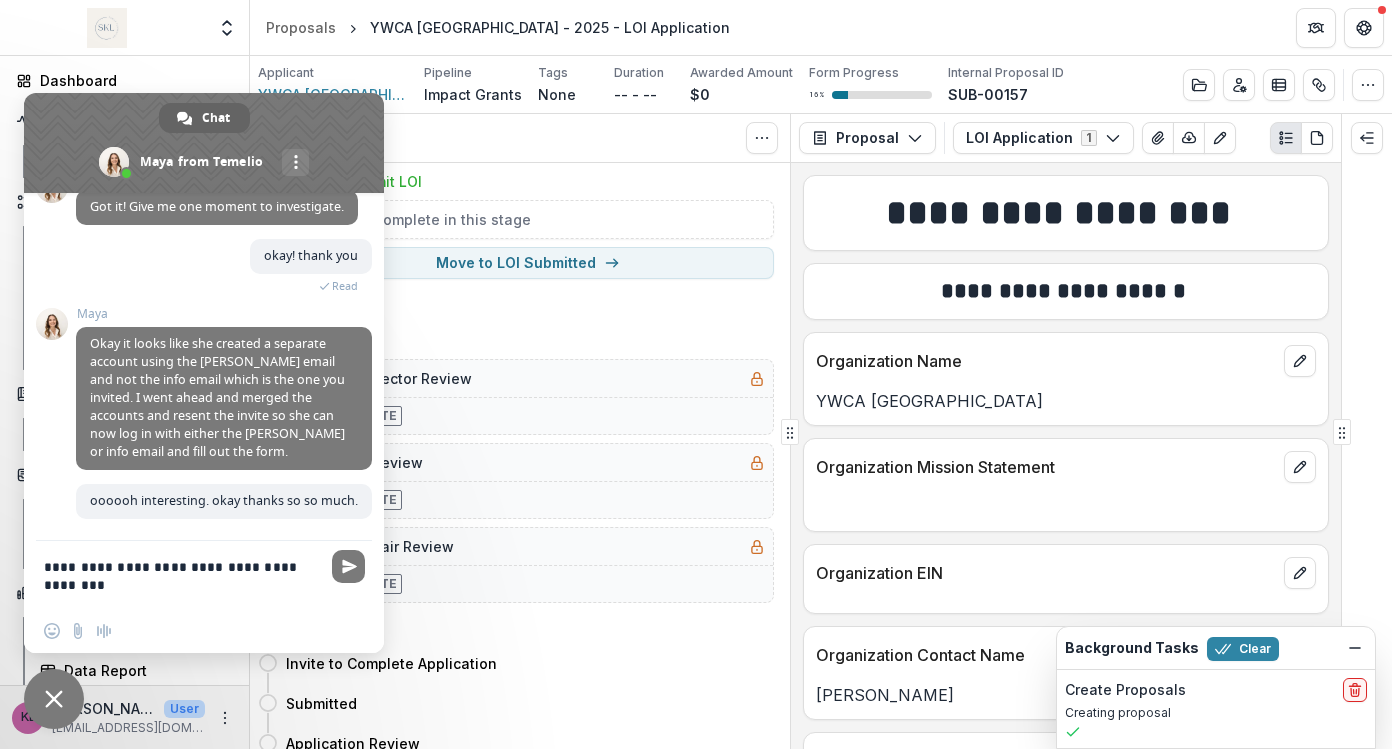 type on "**********" 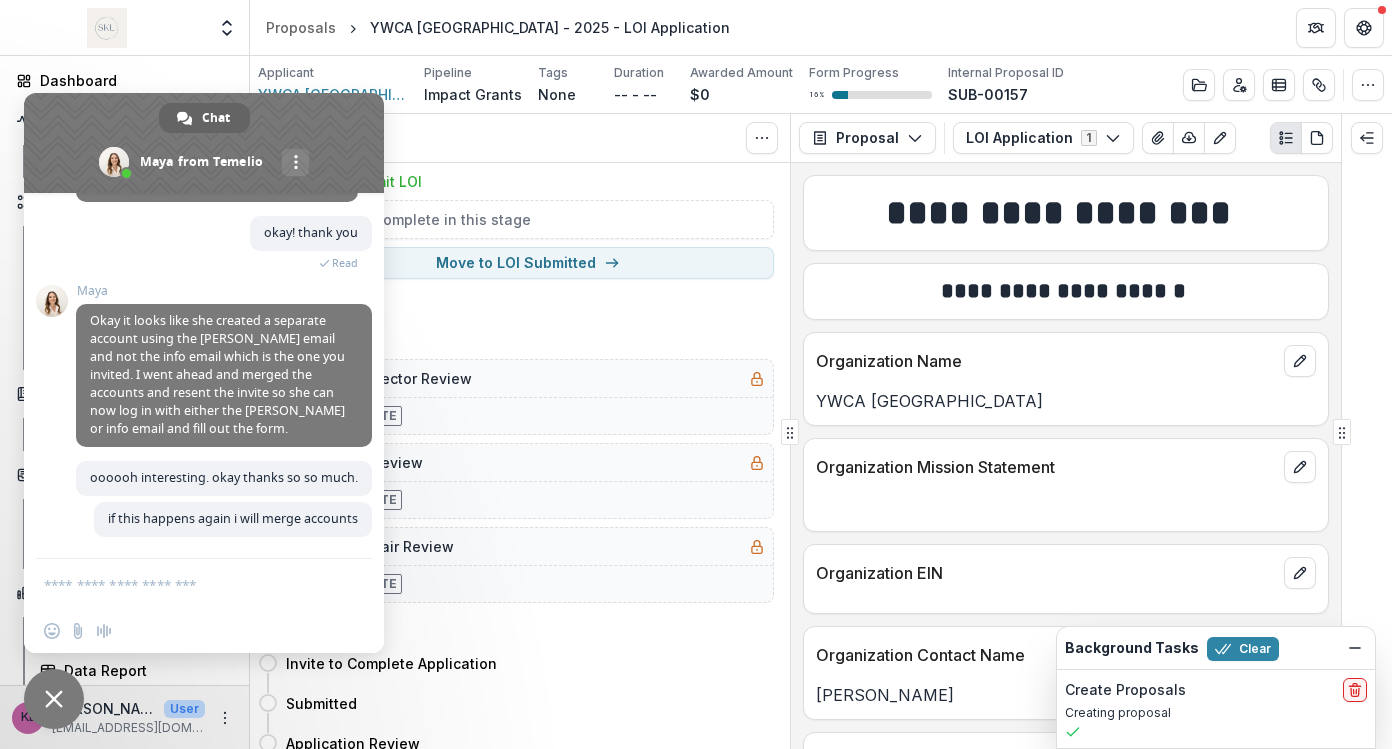 scroll, scrollTop: 5434, scrollLeft: 0, axis: vertical 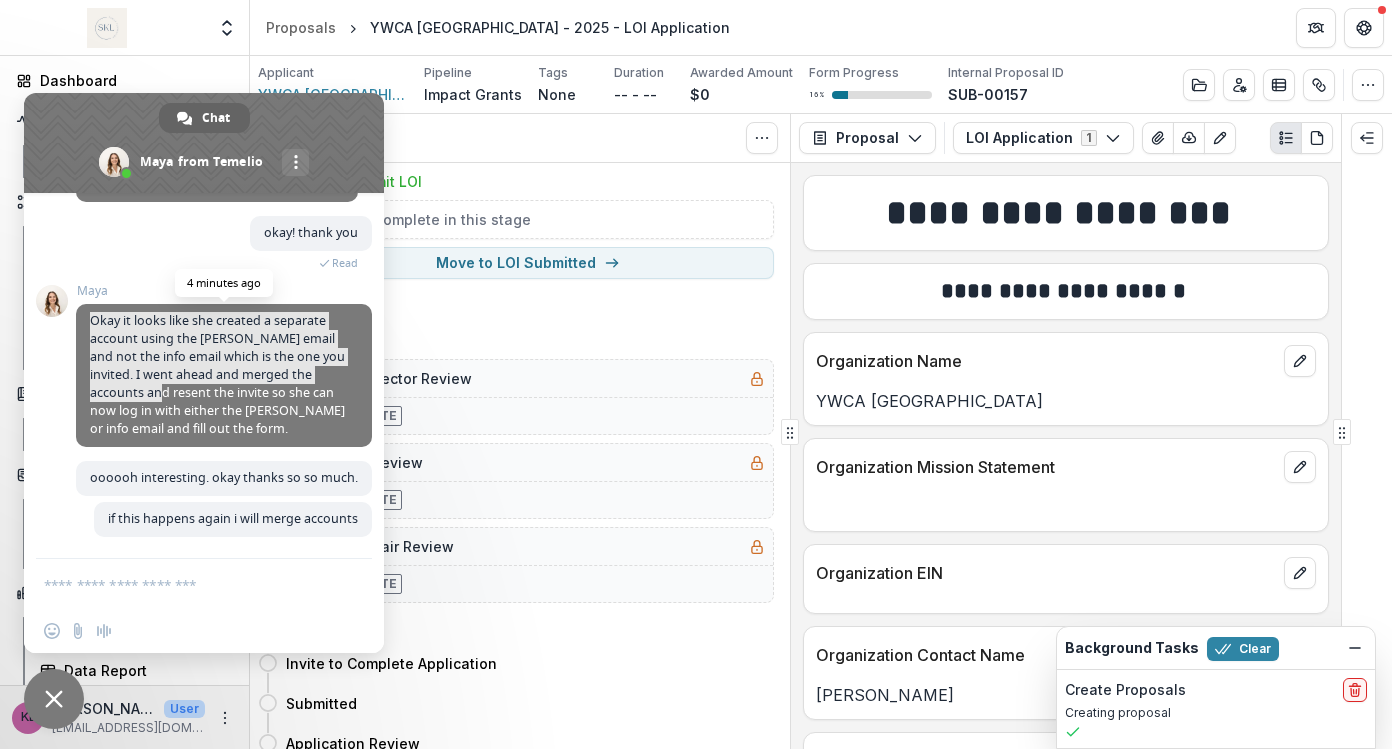 drag, startPoint x: 89, startPoint y: 272, endPoint x: 356, endPoint y: 377, distance: 286.90417 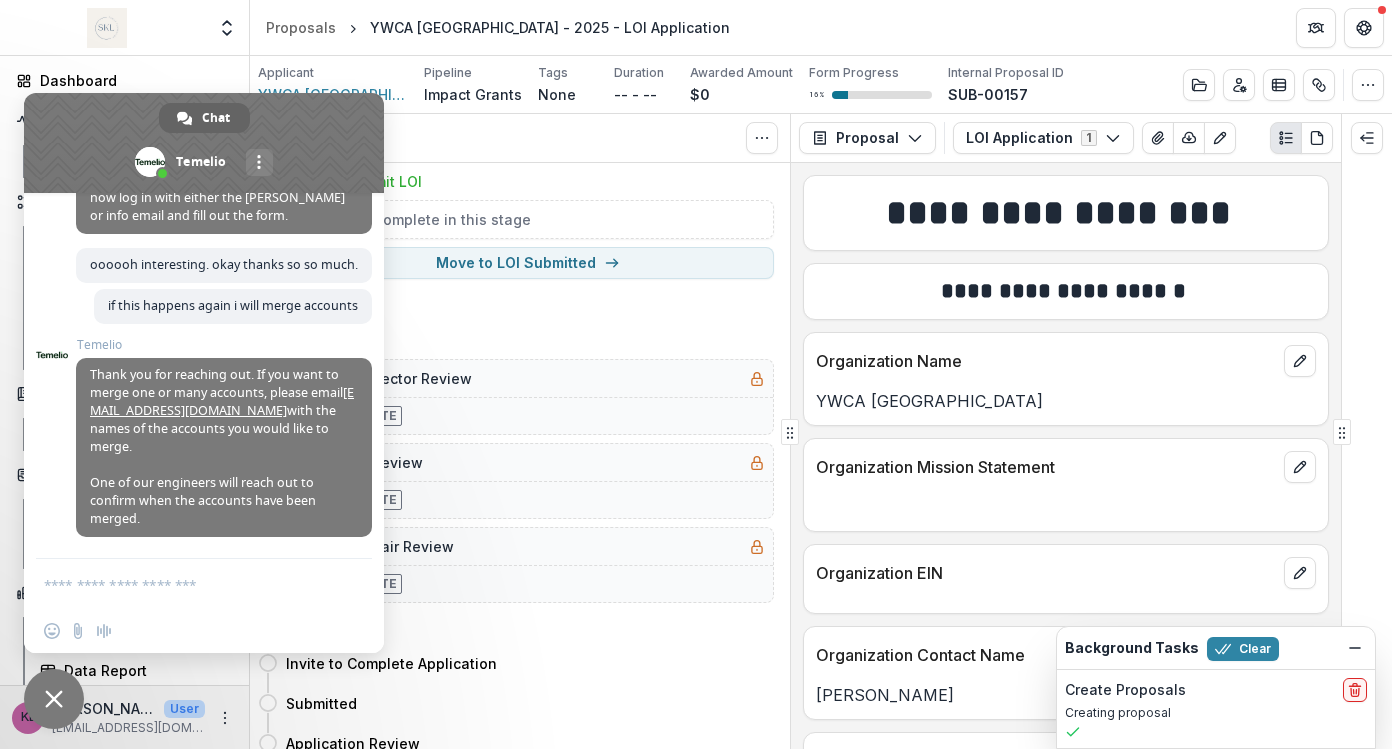 scroll, scrollTop: 5576, scrollLeft: 0, axis: vertical 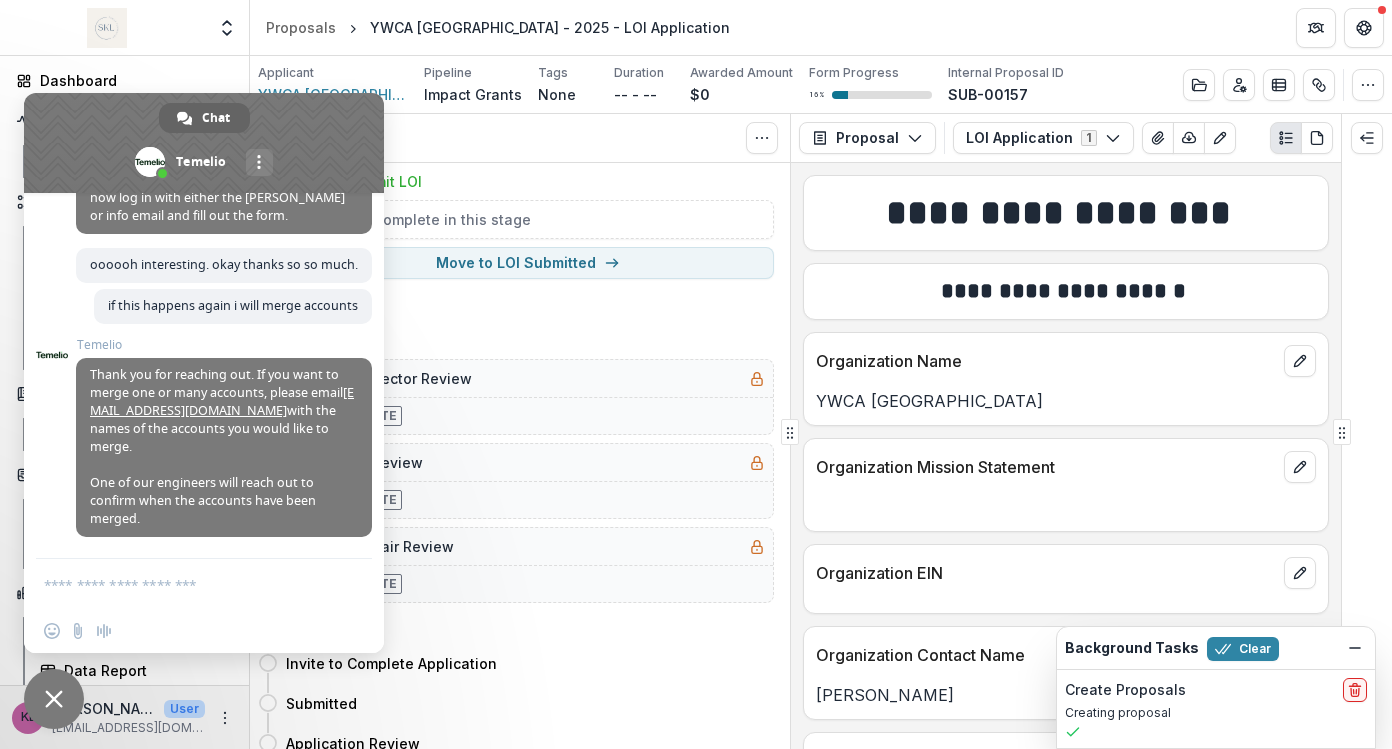 click at bounding box center [184, 584] 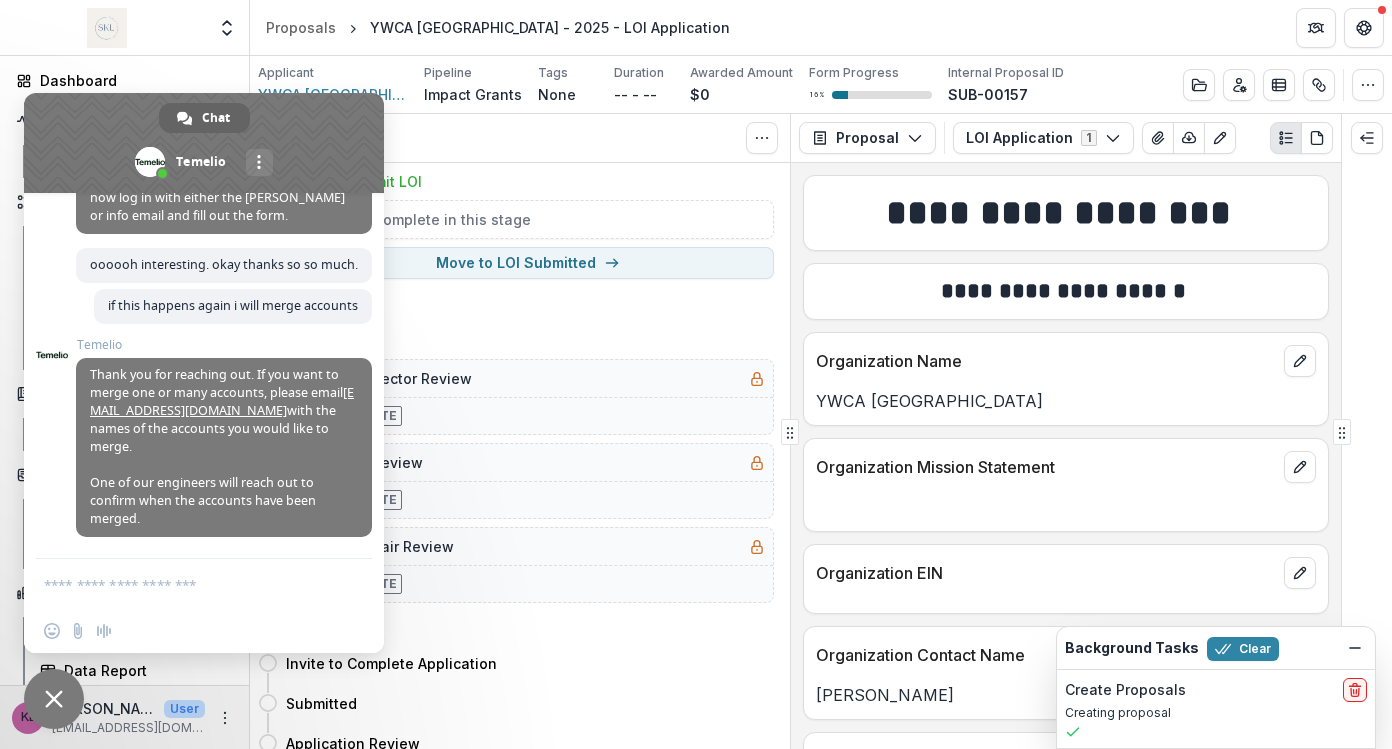 click on "Insert an emoji Send a file Audio message" at bounding box center (204, 631) 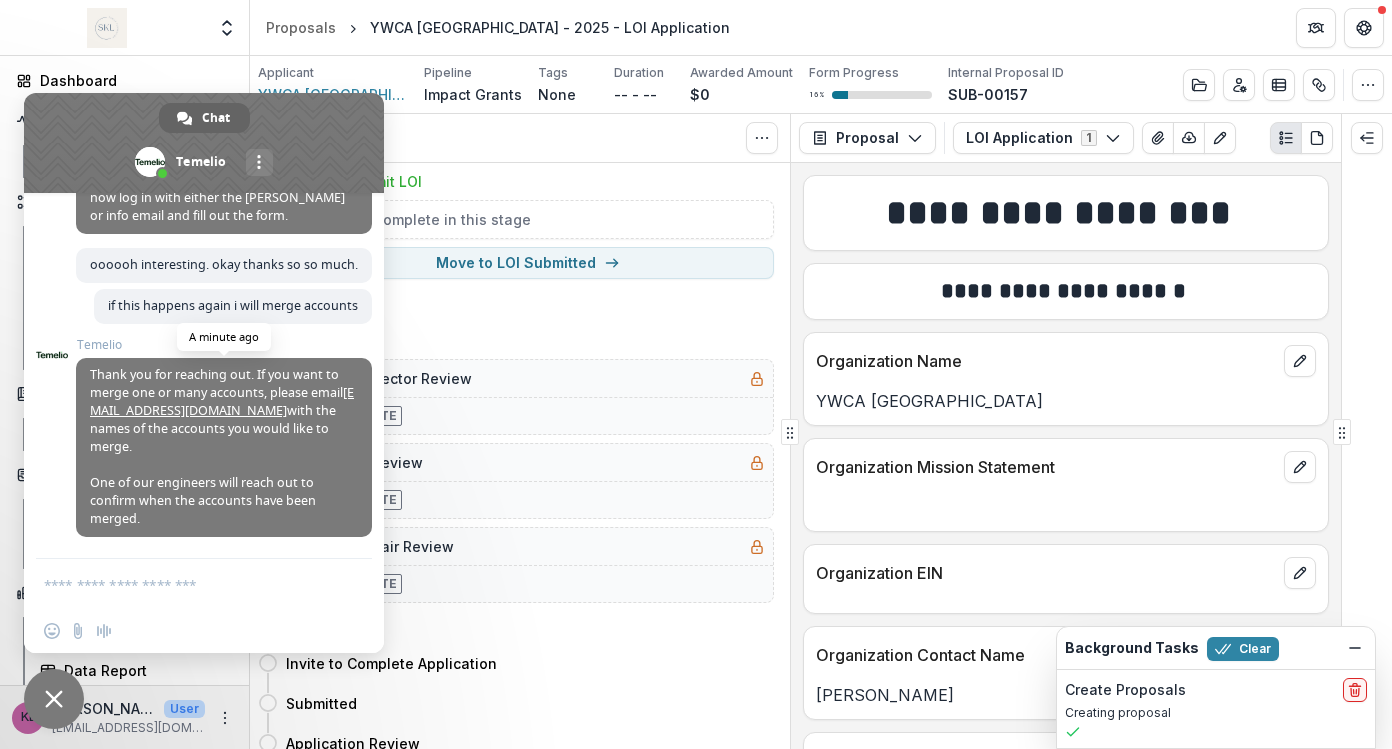 scroll, scrollTop: 5356, scrollLeft: 0, axis: vertical 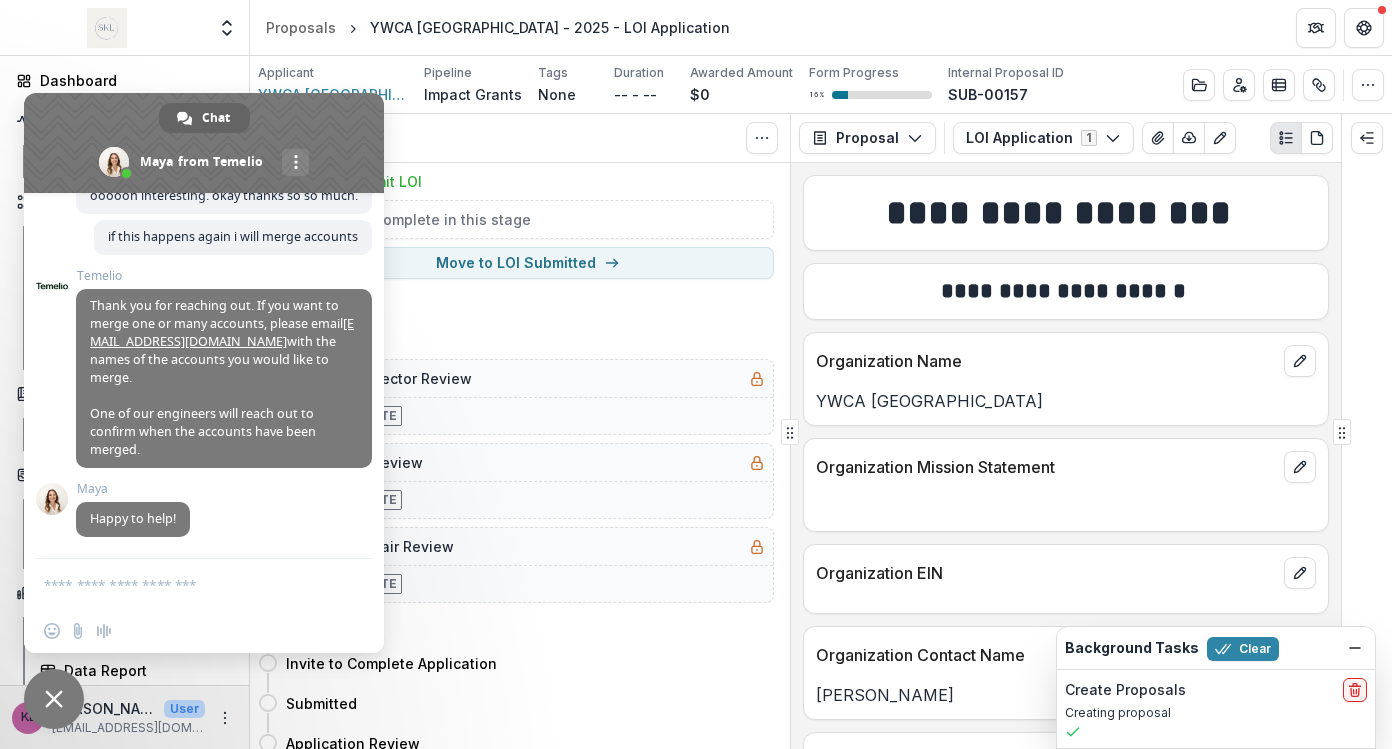 click on "Dashboard Data Report" at bounding box center (124, 652) 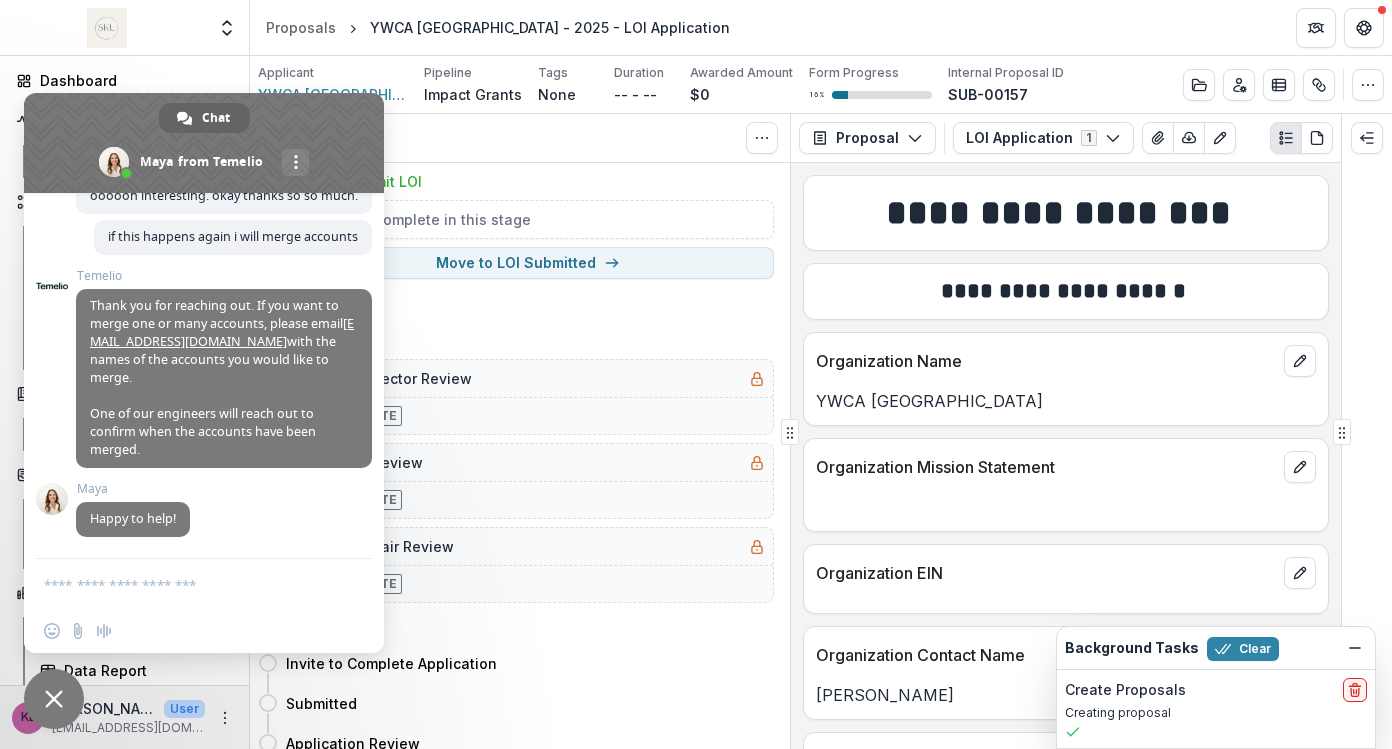 click at bounding box center (204, 143) 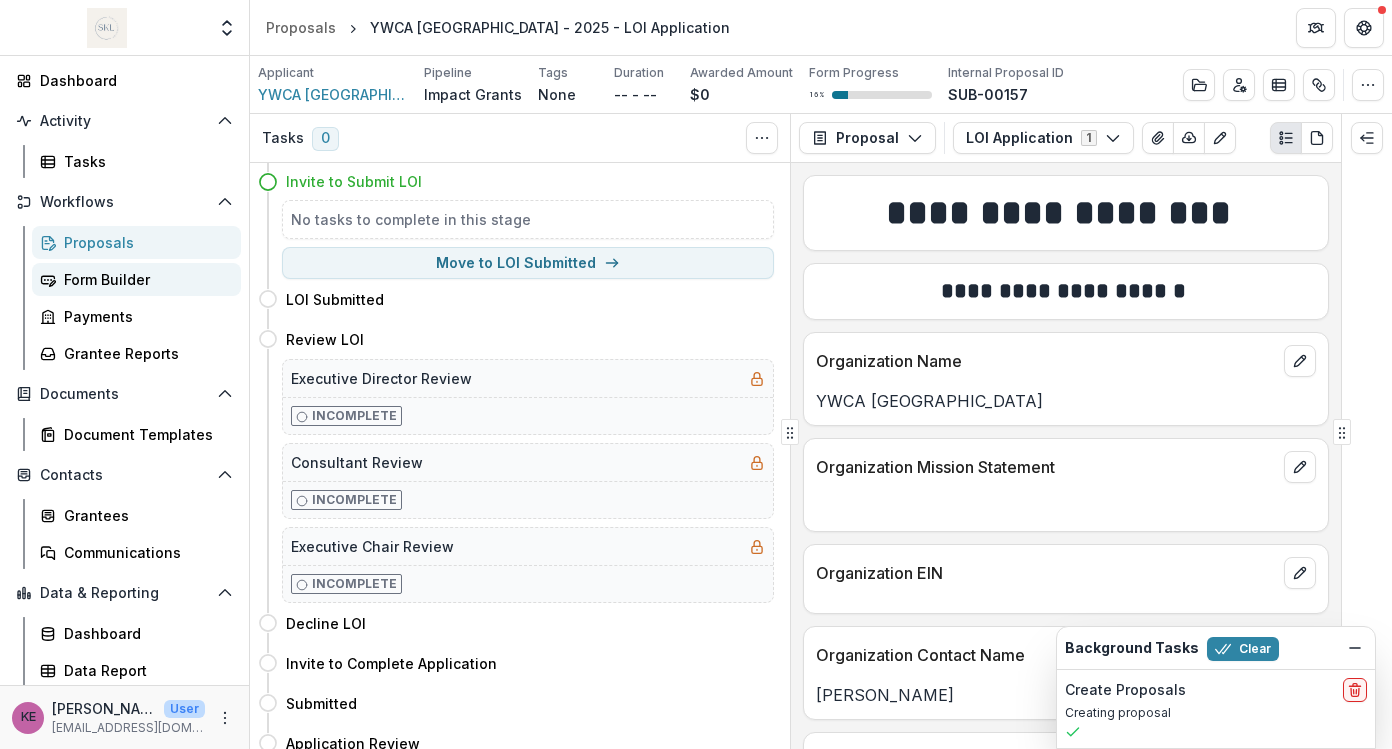 scroll, scrollTop: 0, scrollLeft: 0, axis: both 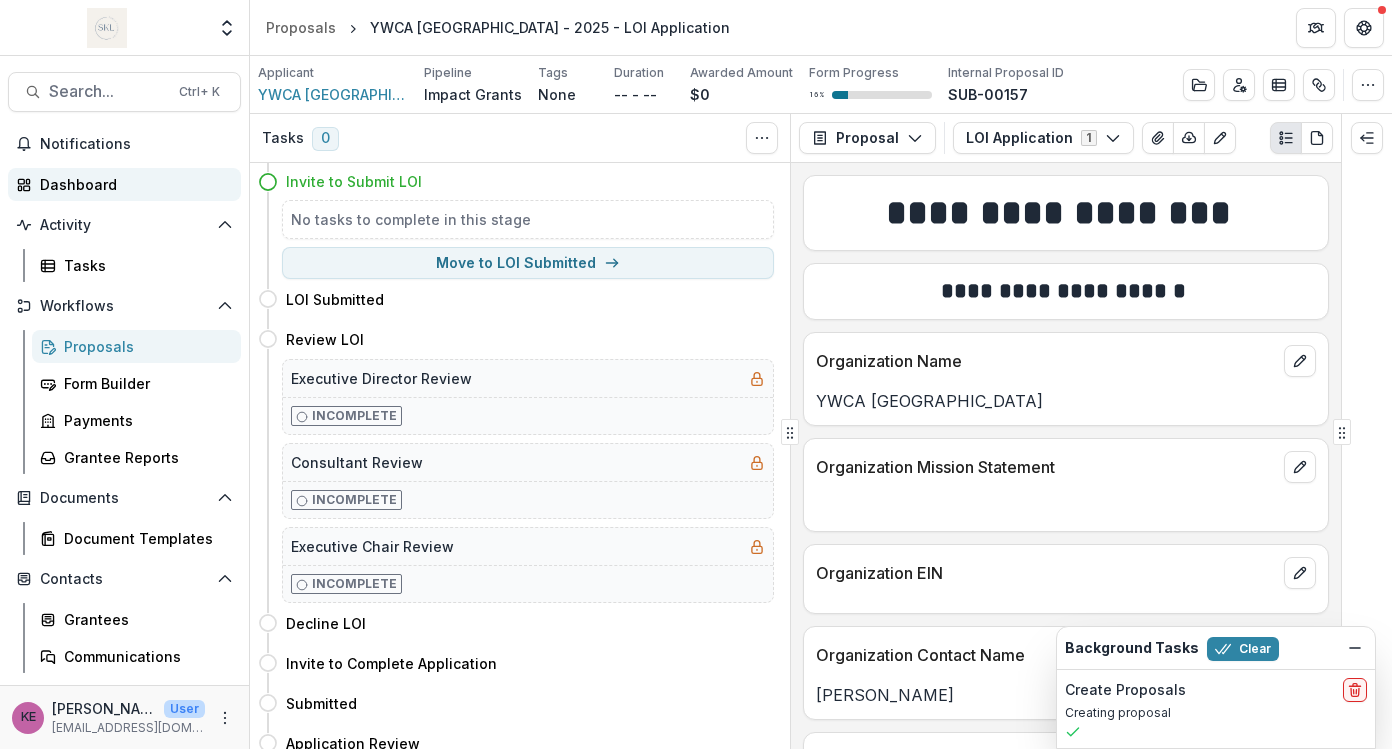 click on "Dashboard" at bounding box center (132, 184) 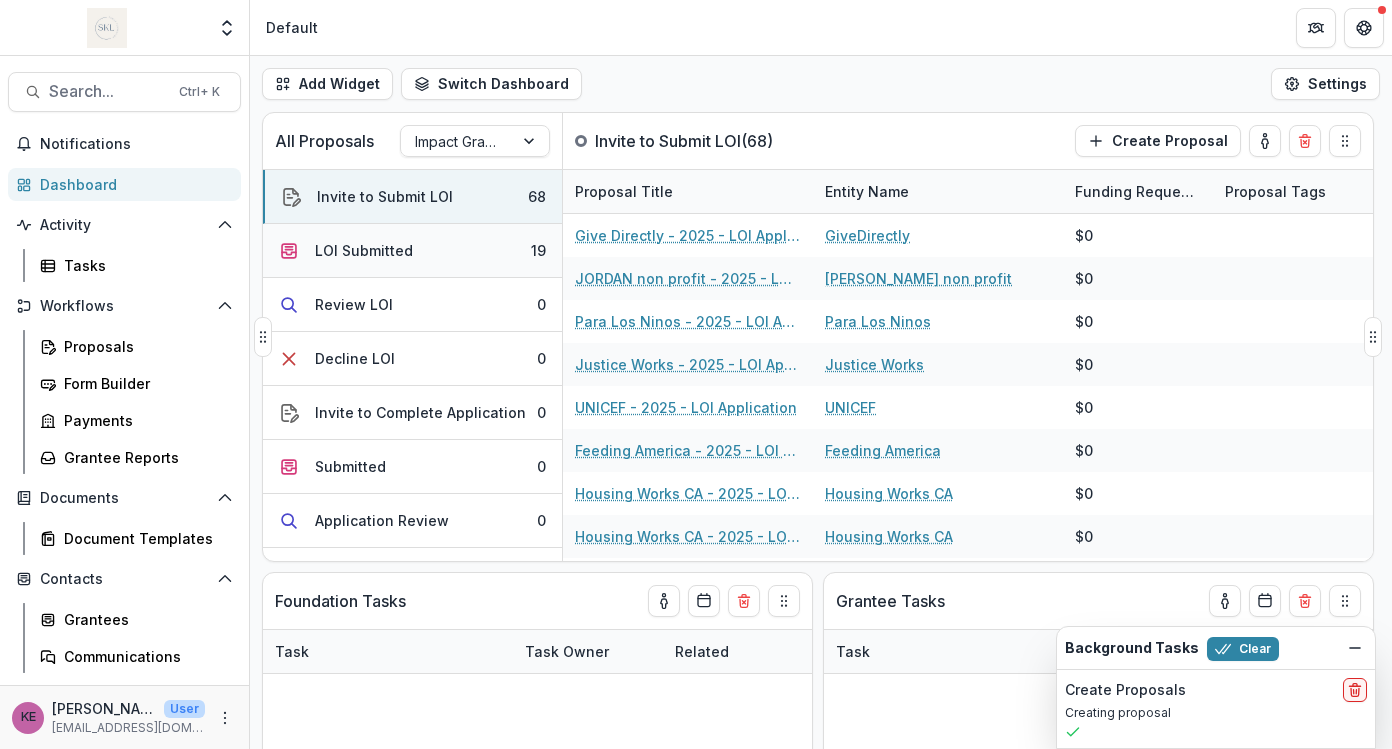 click on "LOI Submitted" at bounding box center [364, 250] 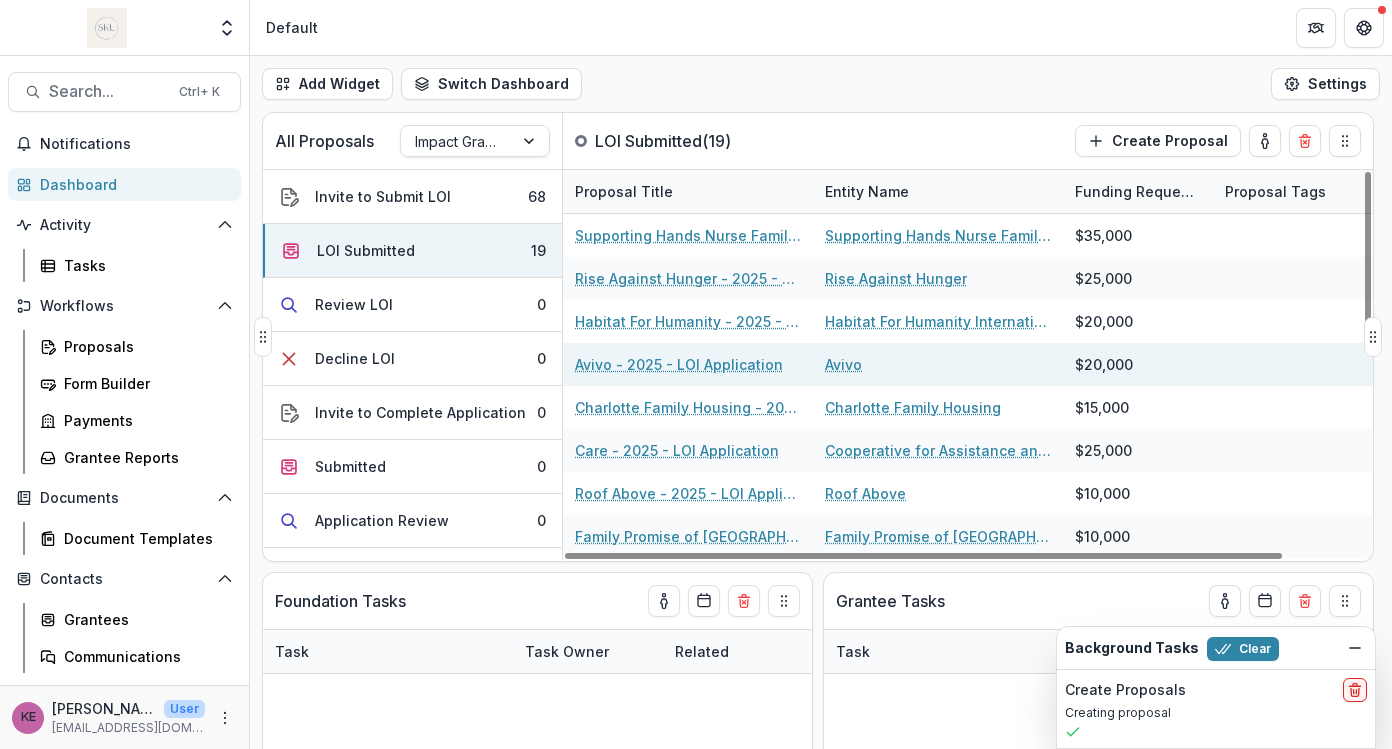 scroll, scrollTop: 468, scrollLeft: 0, axis: vertical 